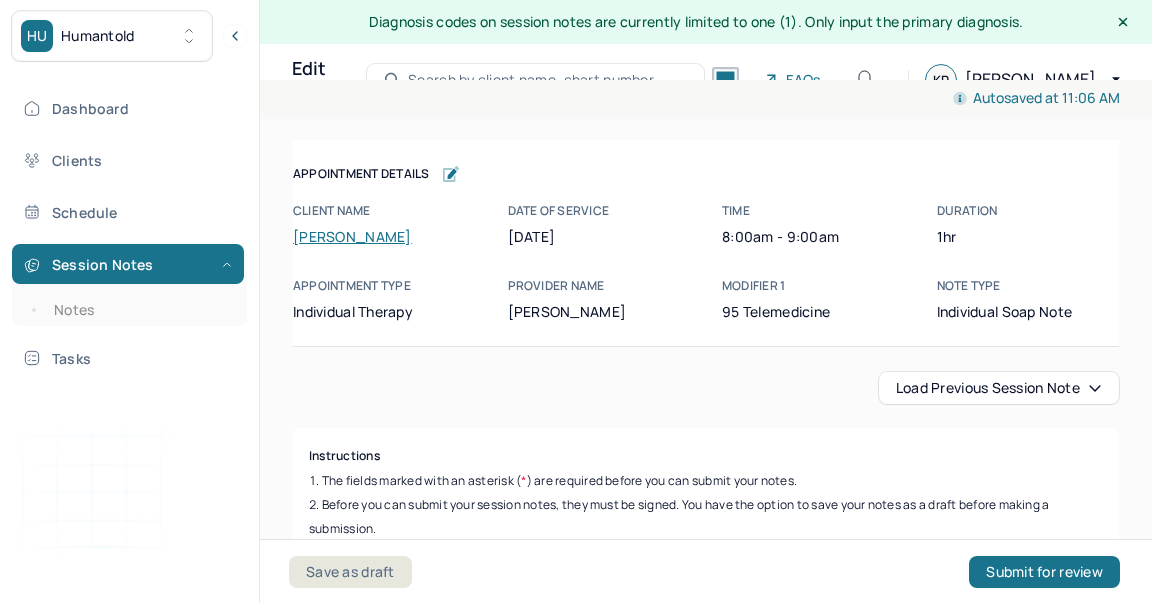 scroll, scrollTop: 36, scrollLeft: 0, axis: vertical 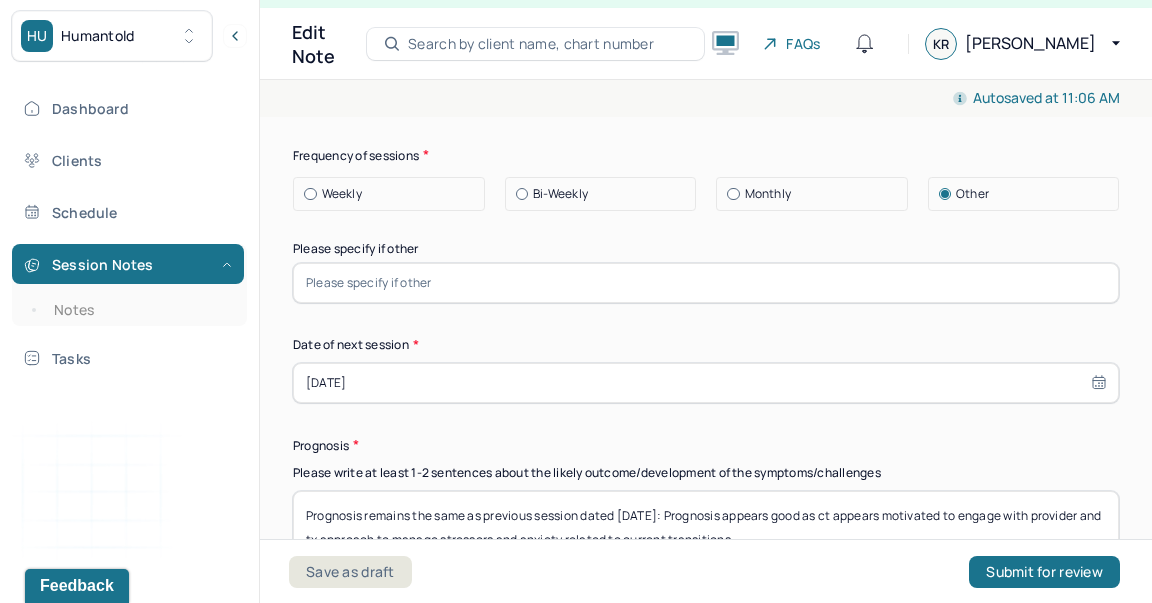 click at bounding box center [706, 283] 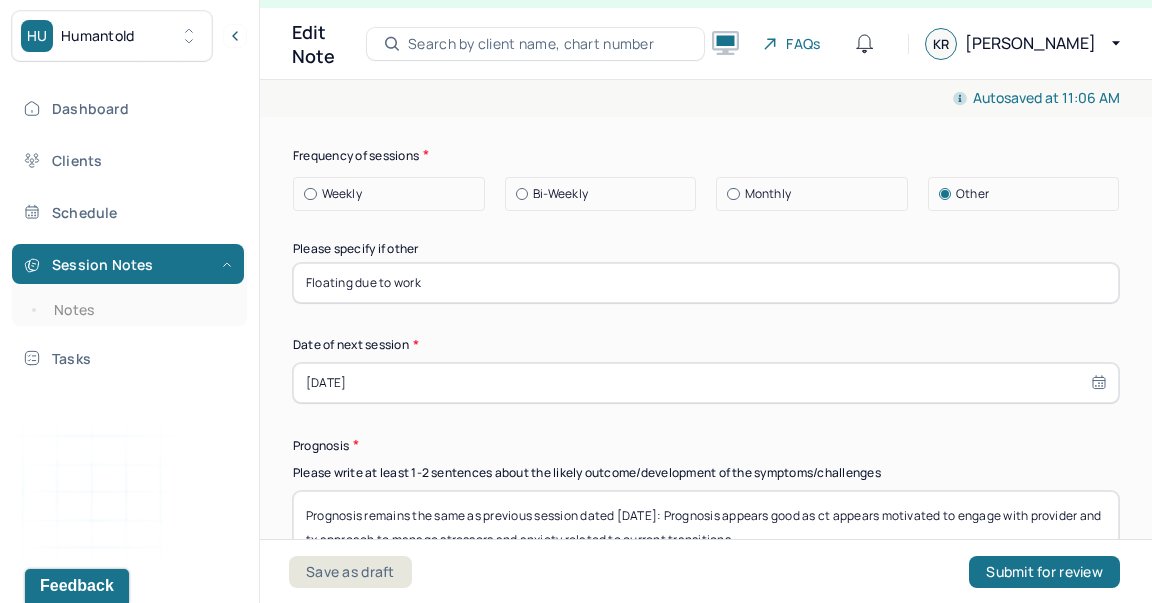 type on "A" 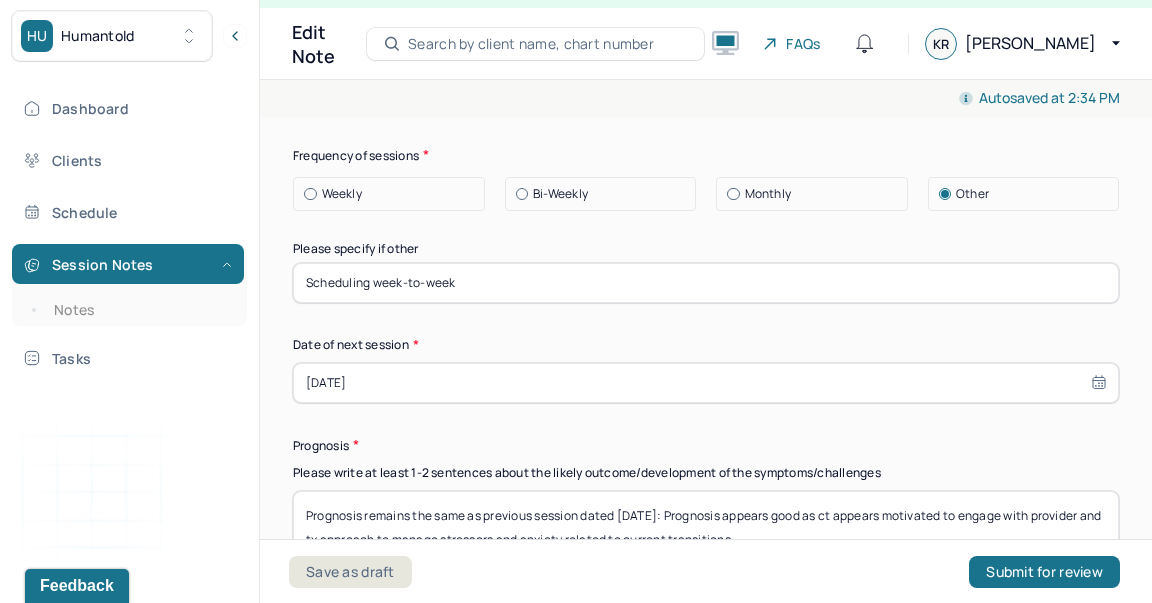 type on "Scheduling week-to-week" 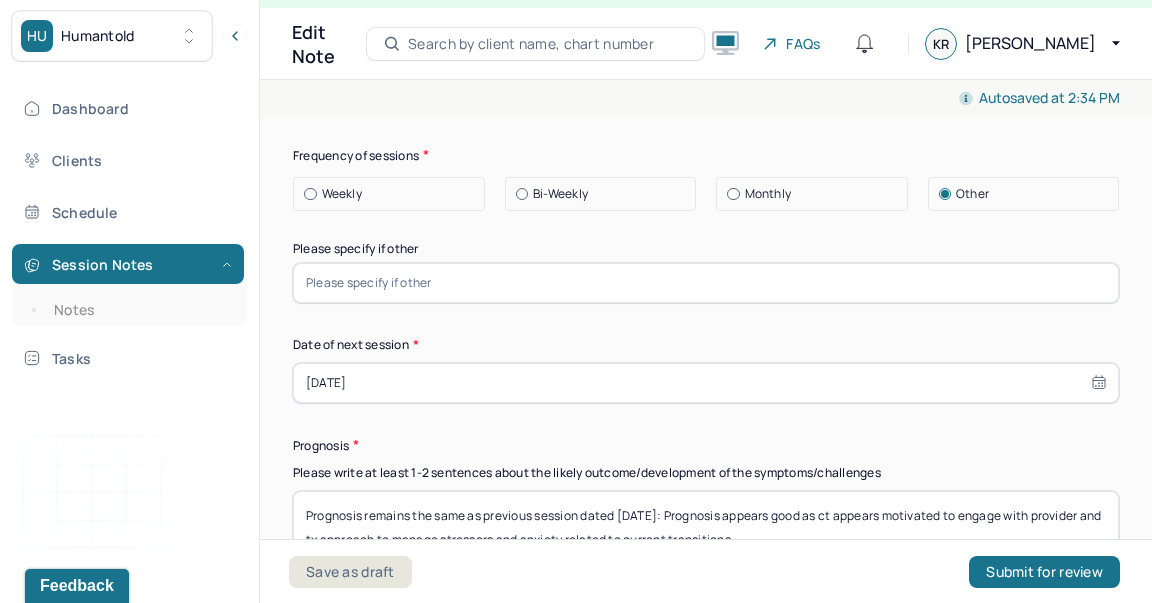 click on "Weekly" at bounding box center [394, 194] 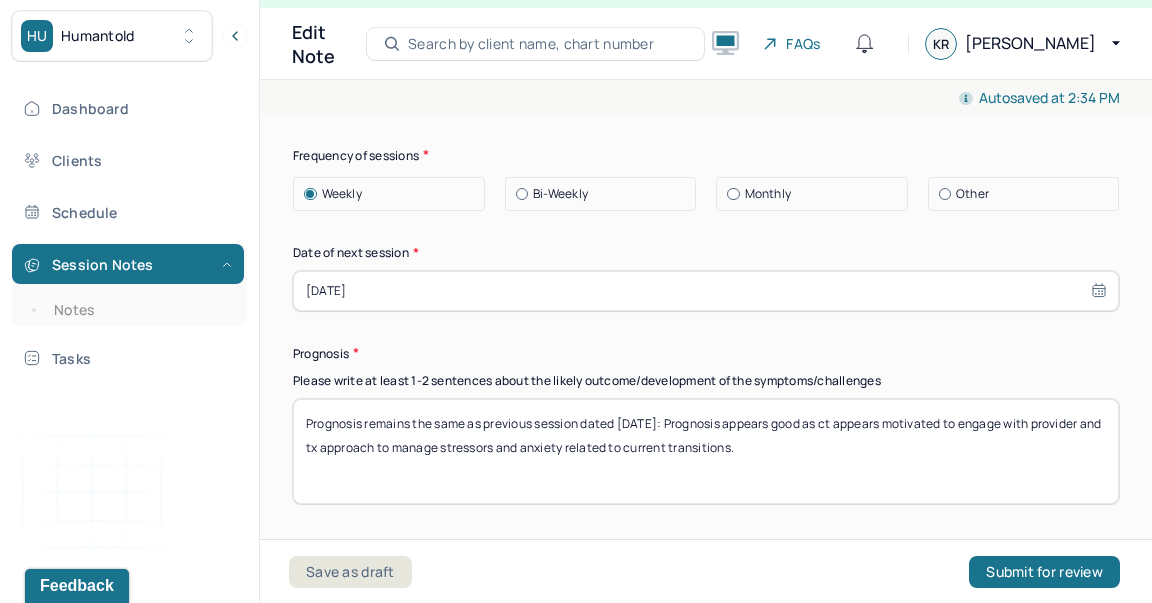 select on "6" 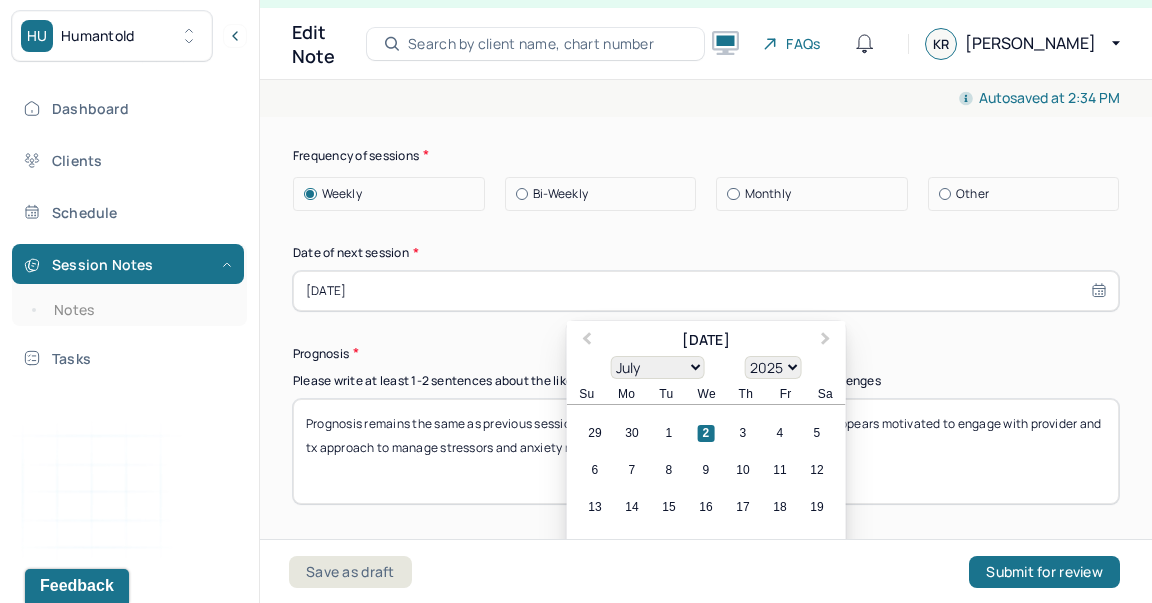 click on "[DATE]" at bounding box center (706, 291) 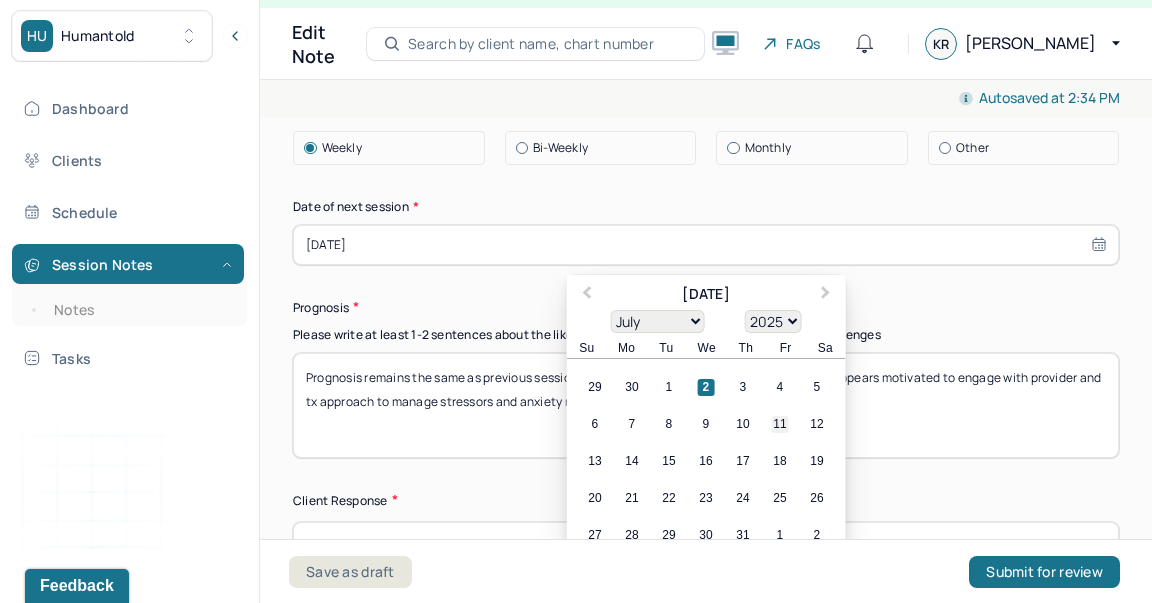 click on "11" at bounding box center [780, 424] 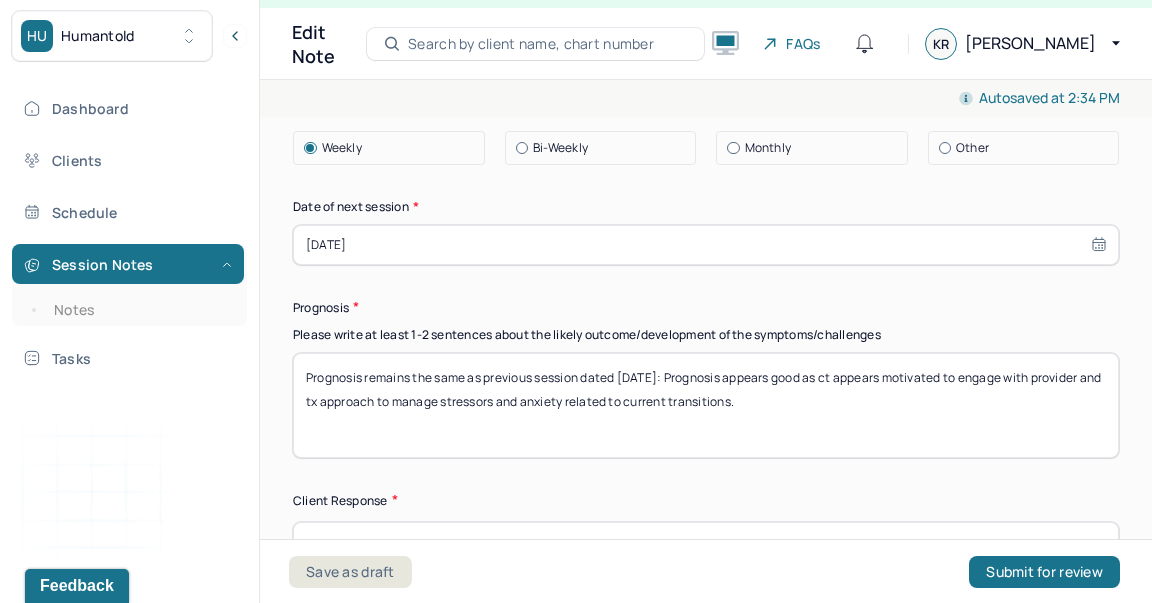 click on "Prognosis remains the same as previous session dated [DATE]: Prognosis appears good as ct appears motivated to engage with provider and tx approach to manage stressors and anxiety related to current transitions." at bounding box center [706, 405] 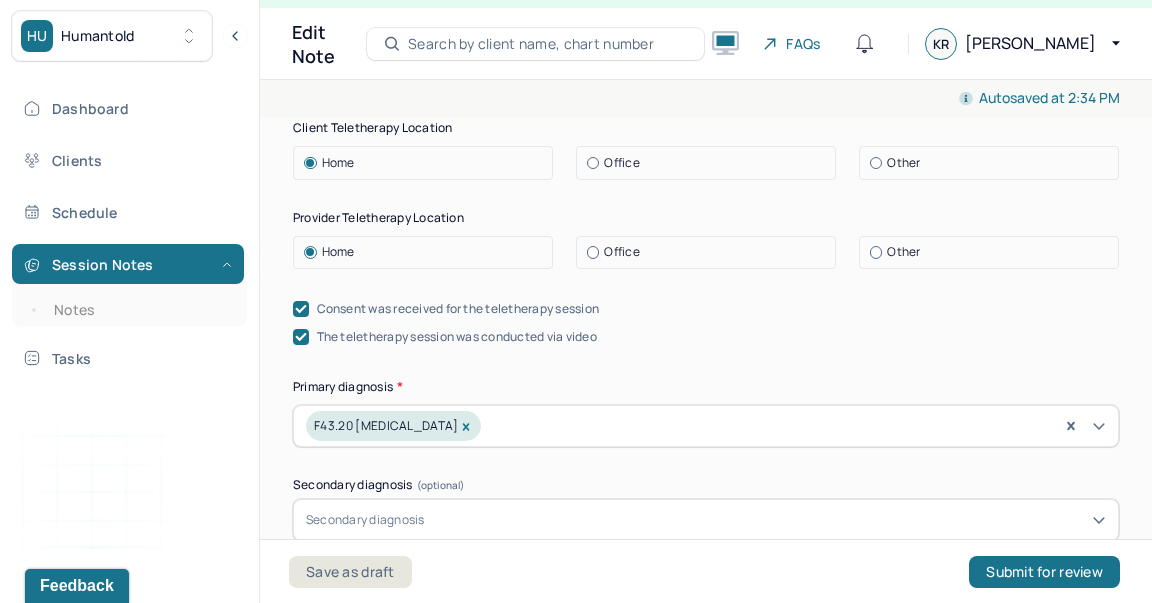 scroll, scrollTop: 229, scrollLeft: 0, axis: vertical 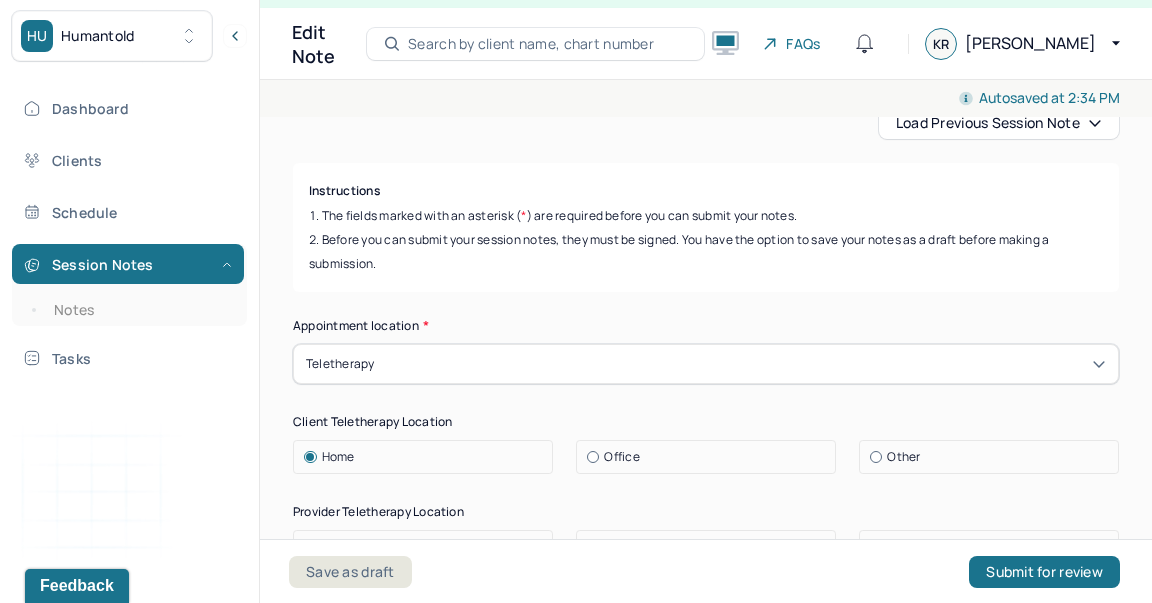 type on "Prognosis remains the same as previous session dated 6//25: Prognosis appears good as ct appears motivated to engage with provider and tx approach to manage stressors and anxiety related to current transitions." 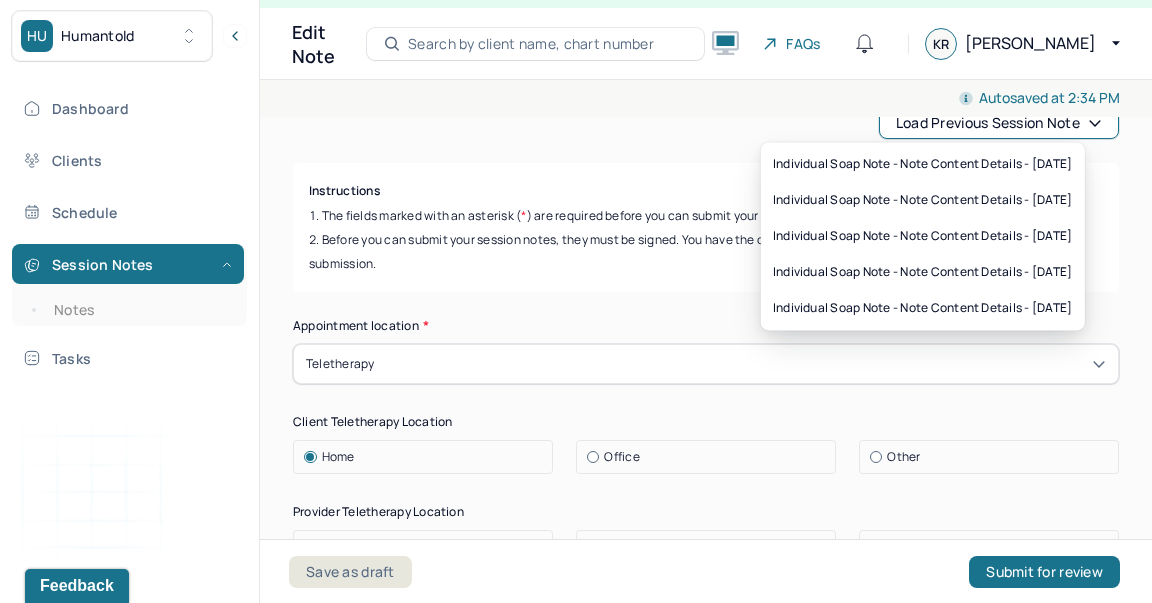 click on "Load previous session note" at bounding box center [999, 123] 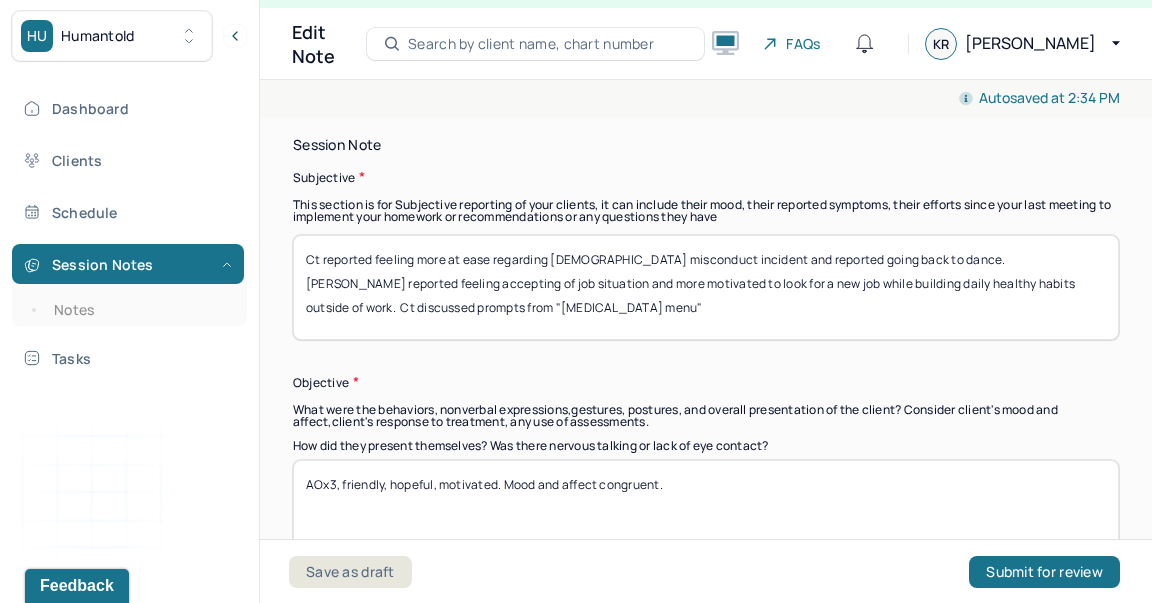 scroll, scrollTop: 1880, scrollLeft: 0, axis: vertical 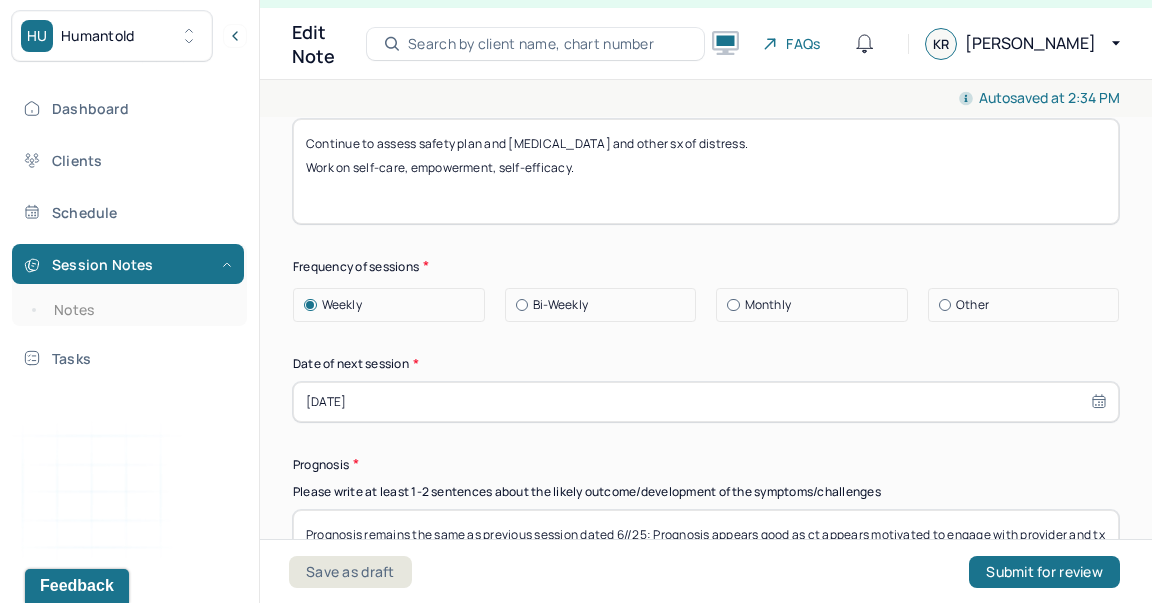 select on "6" 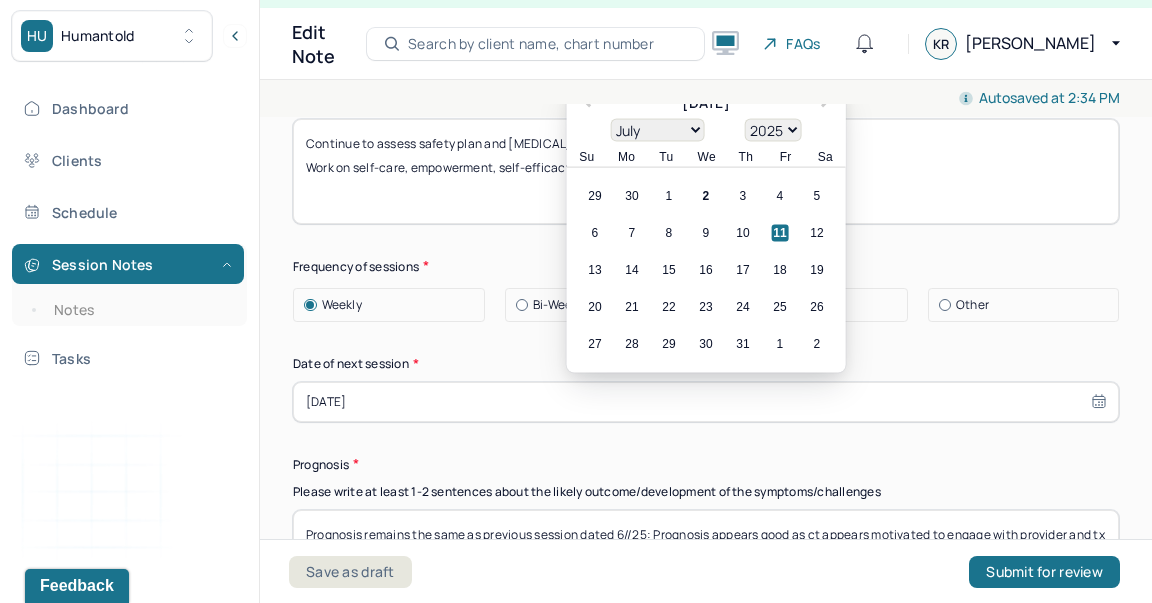 click on "[DATE]" at bounding box center [706, 402] 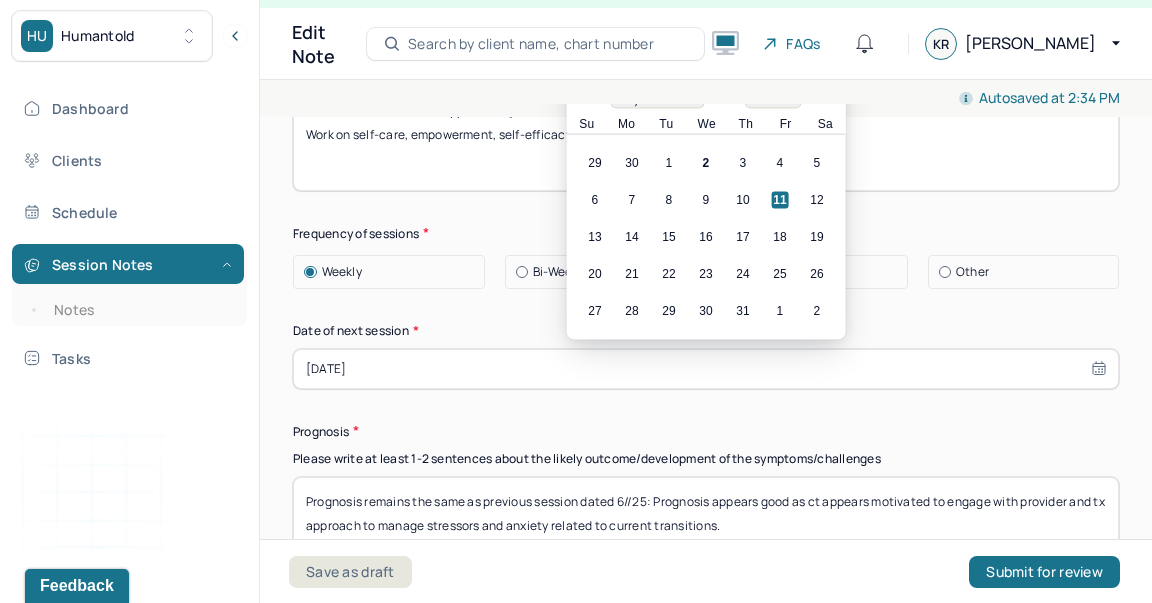 scroll, scrollTop: 2957, scrollLeft: 0, axis: vertical 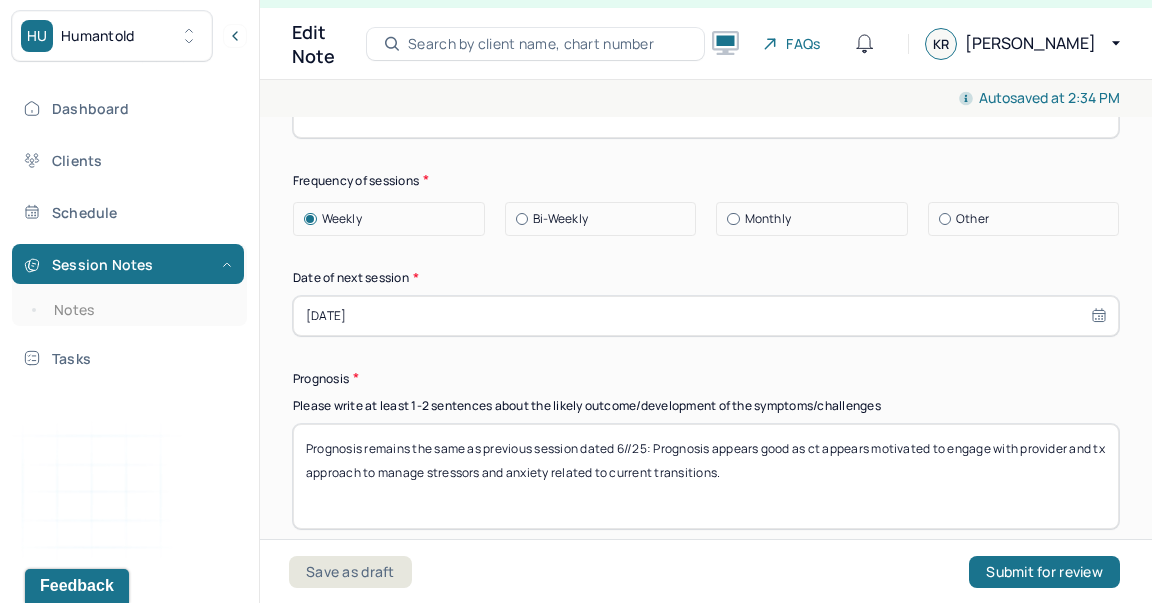 click on "Prognosis remains the same as previous session dated 6//25: Prognosis appears good as ct appears motivated to engage with provider and tx approach to manage stressors and anxiety related to current transitions." at bounding box center [706, 476] 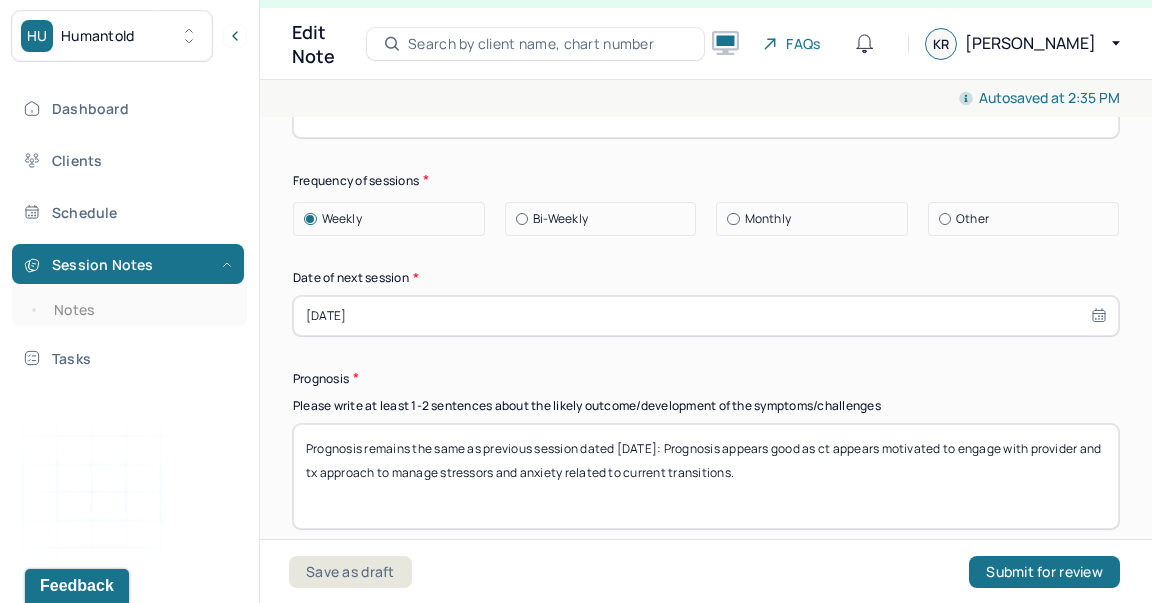 type on "Prognosis remains the same as previous session dated [DATE]: Prognosis appears good as ct appears motivated to engage with provider and tx approach to manage stressors and anxiety related to current transitions." 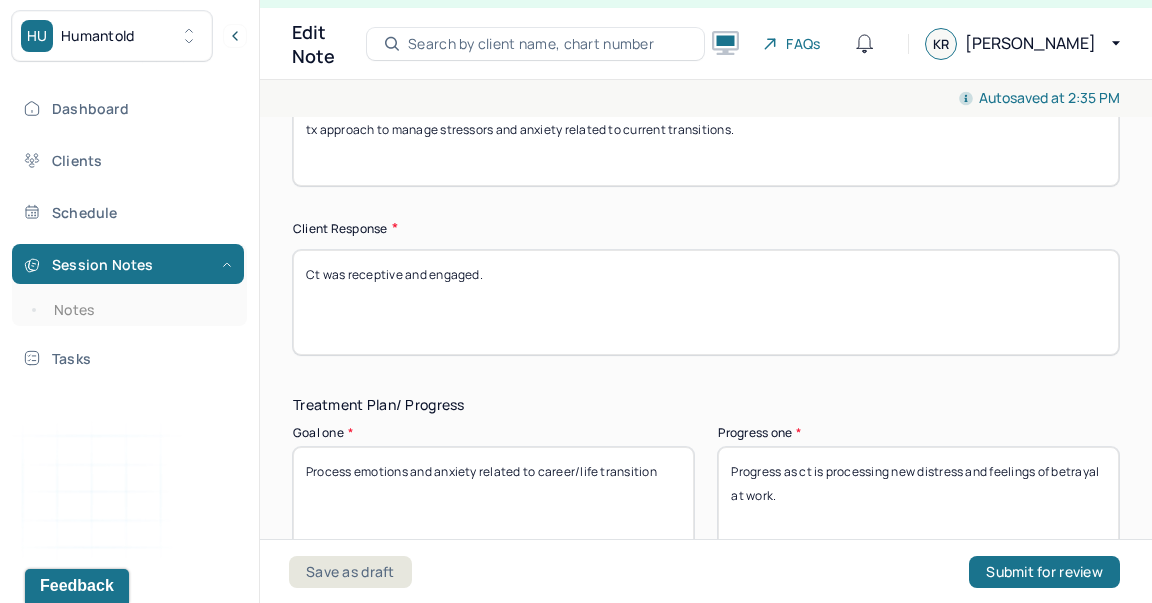 scroll, scrollTop: 3308, scrollLeft: 0, axis: vertical 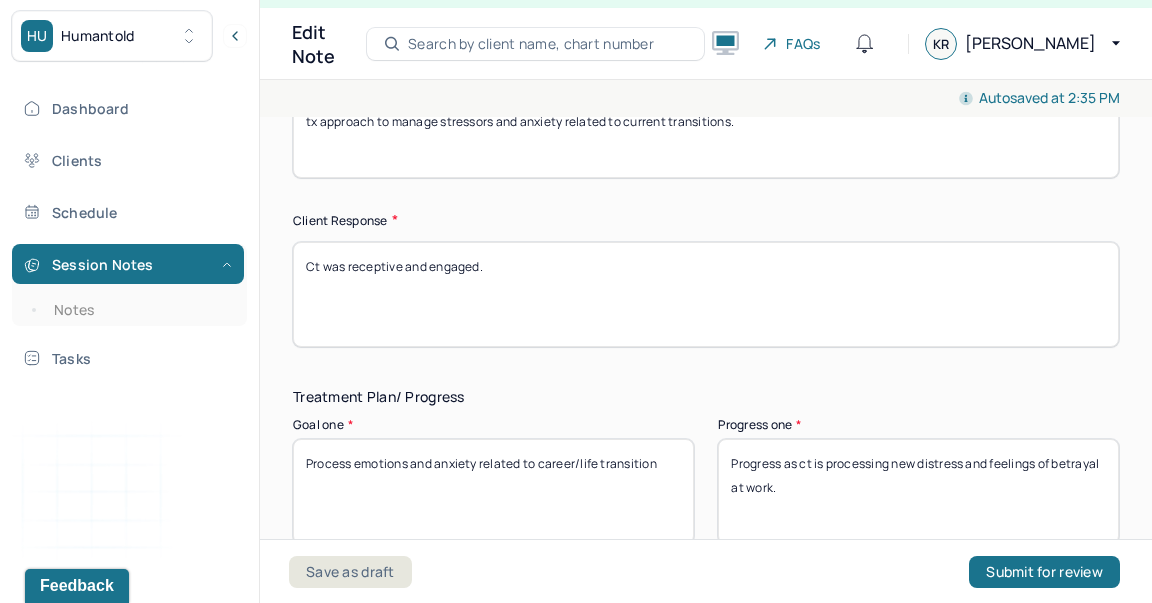 click on "Ct was receptive and engaged." at bounding box center (706, 294) 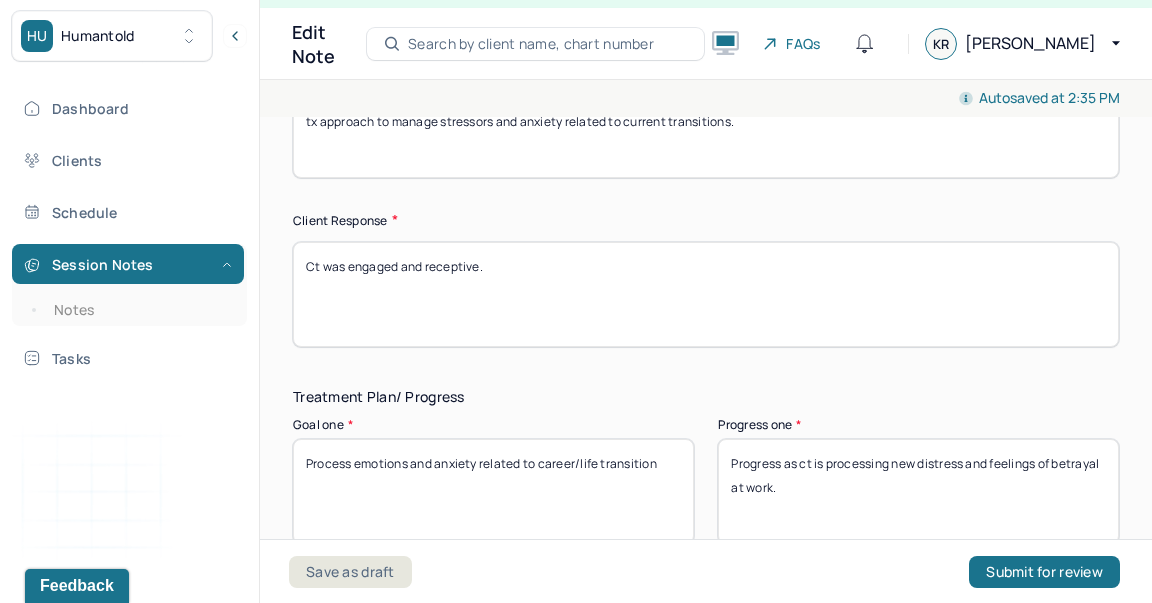 type on "Ct was engaged and receptive." 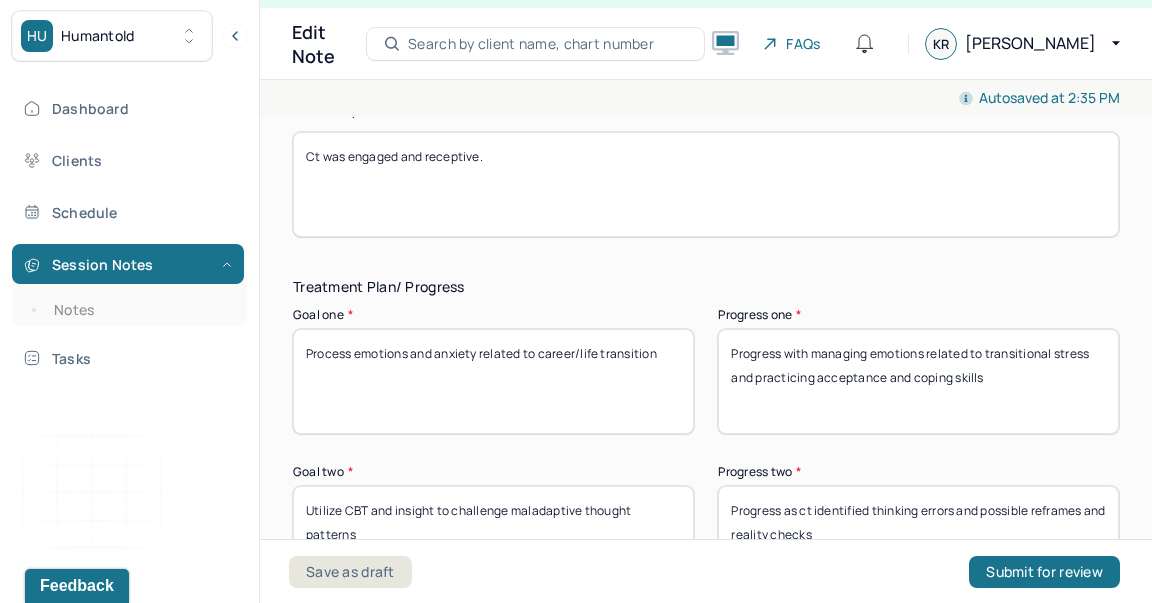 scroll, scrollTop: 3536, scrollLeft: 0, axis: vertical 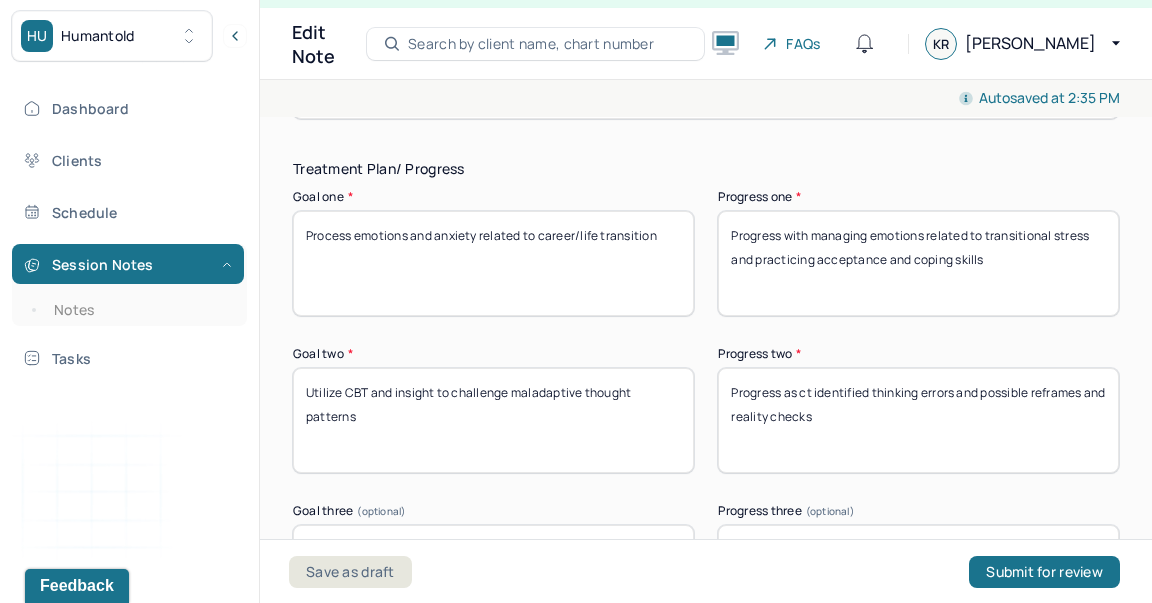type on "Progress with managing emotions related to transitional stress and practicing acceptance and coping skills" 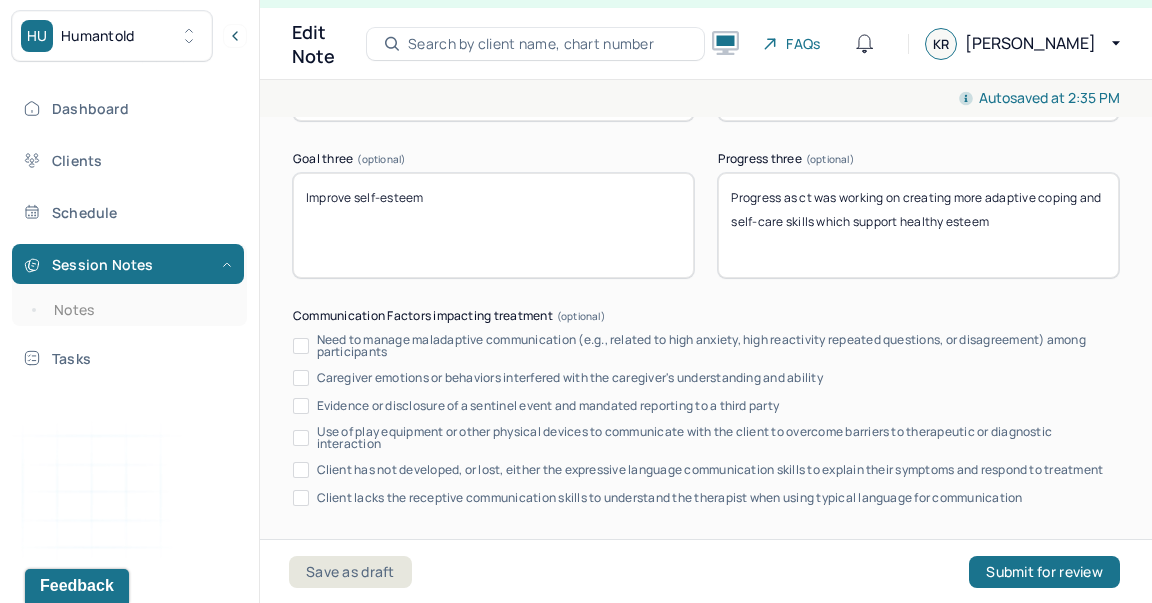 scroll, scrollTop: 3903, scrollLeft: 0, axis: vertical 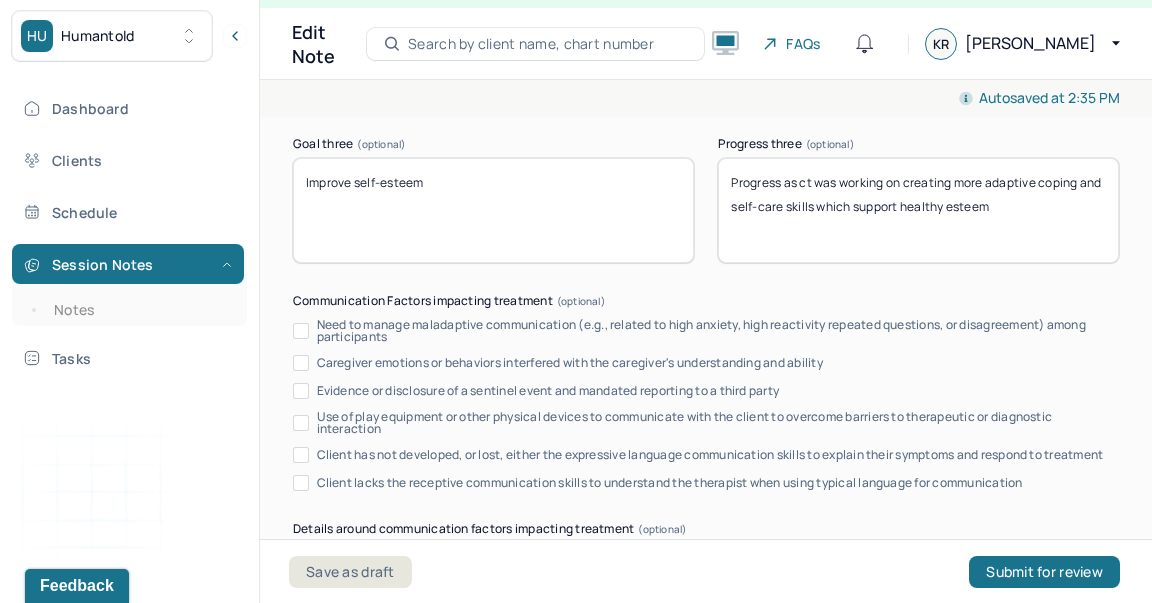 type on "Progress as ct is able to identify rumination vs processing and tools that identify thinking errors" 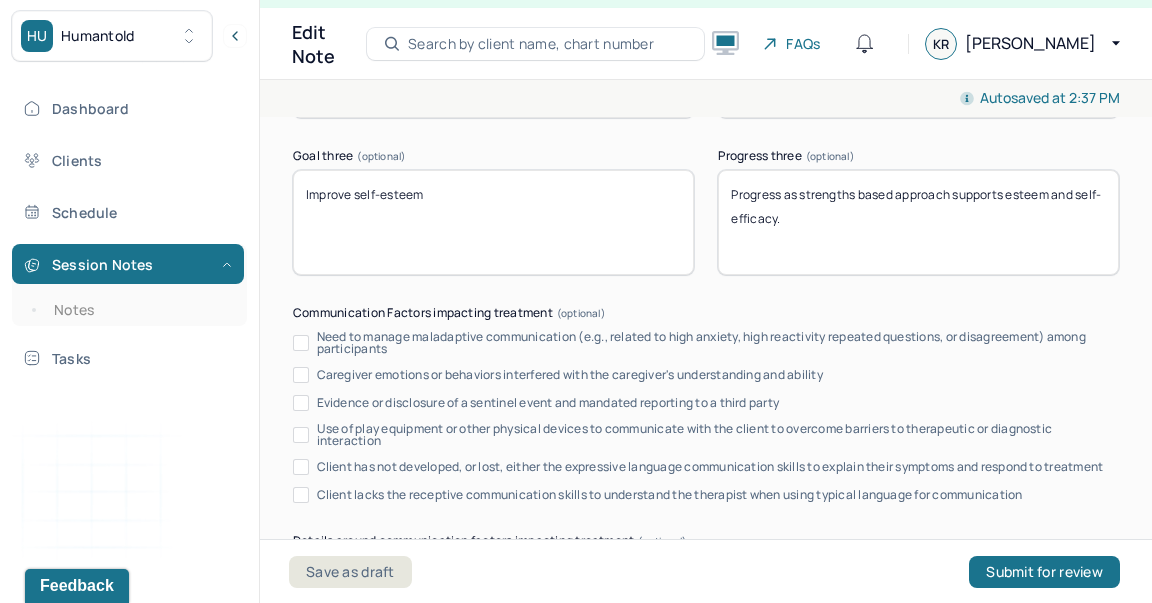 scroll, scrollTop: 4296, scrollLeft: 0, axis: vertical 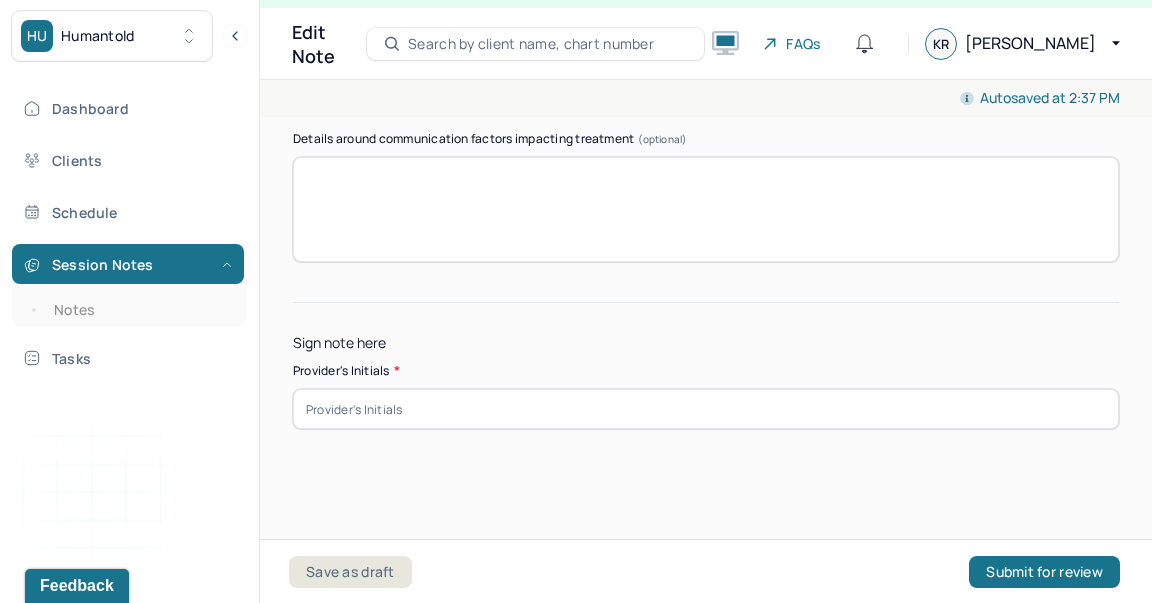 type on "Progress as strengths based approach supports esteem and self-efficacy." 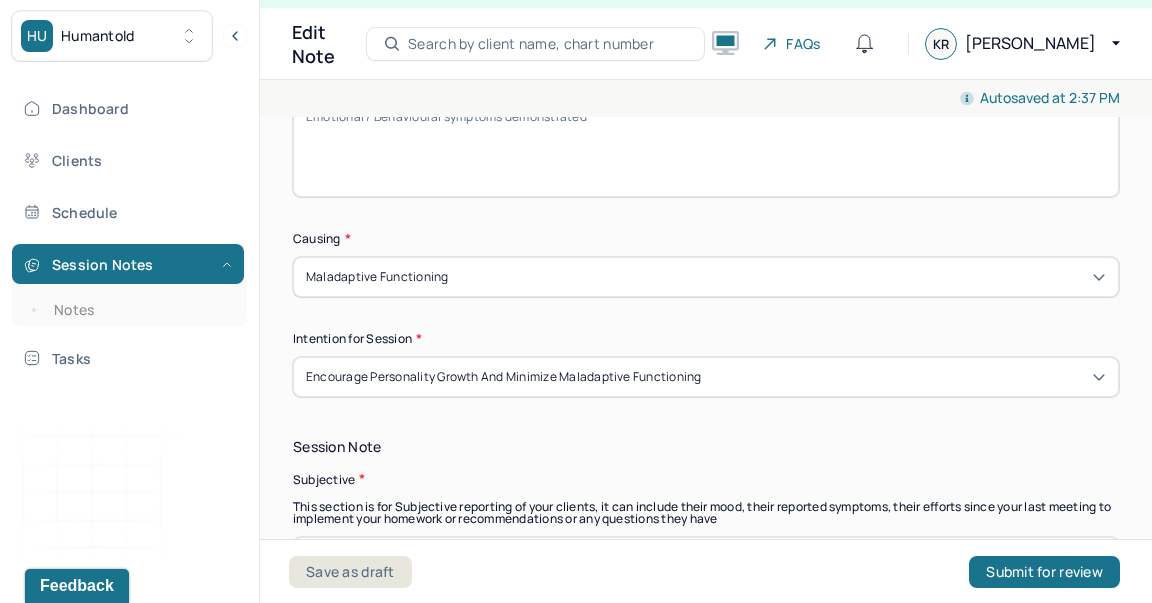 scroll, scrollTop: 1043, scrollLeft: 0, axis: vertical 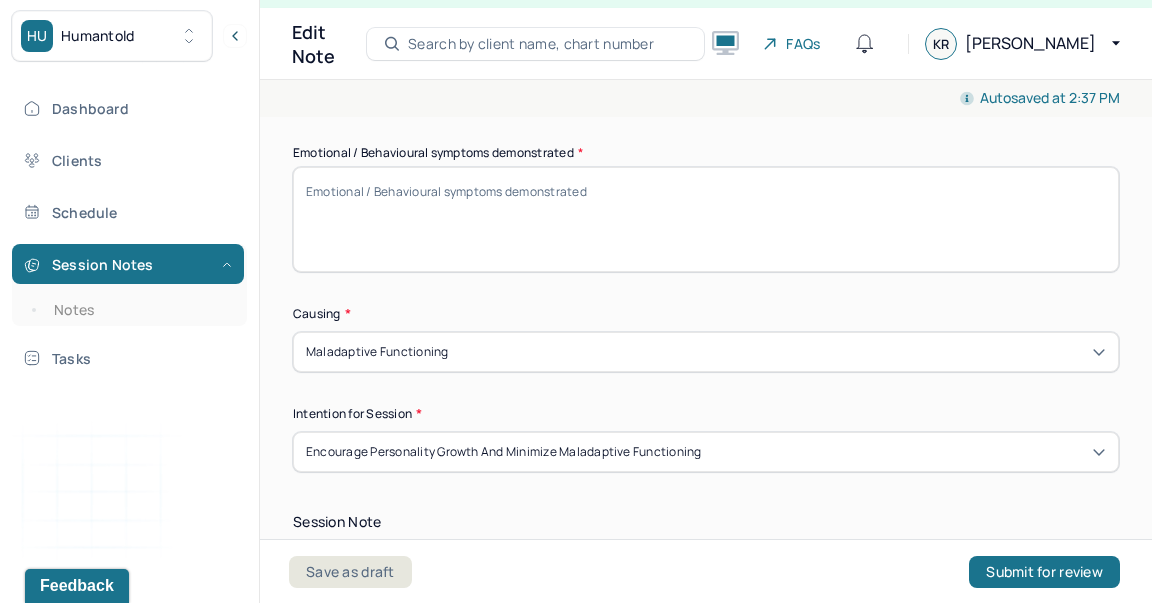 type on "KR" 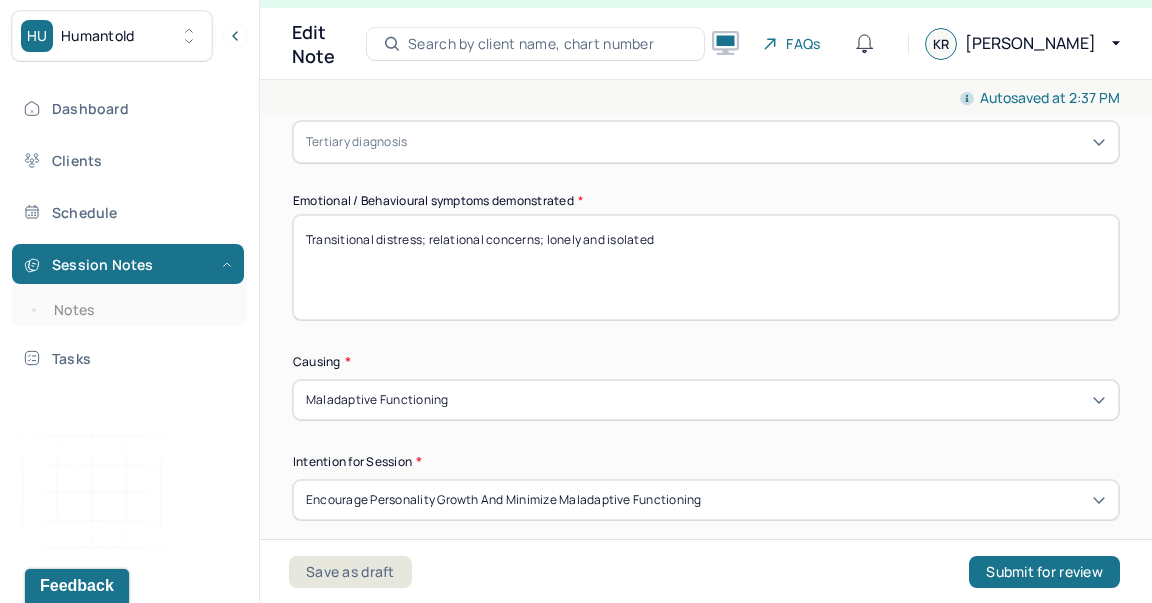 scroll, scrollTop: 992, scrollLeft: 0, axis: vertical 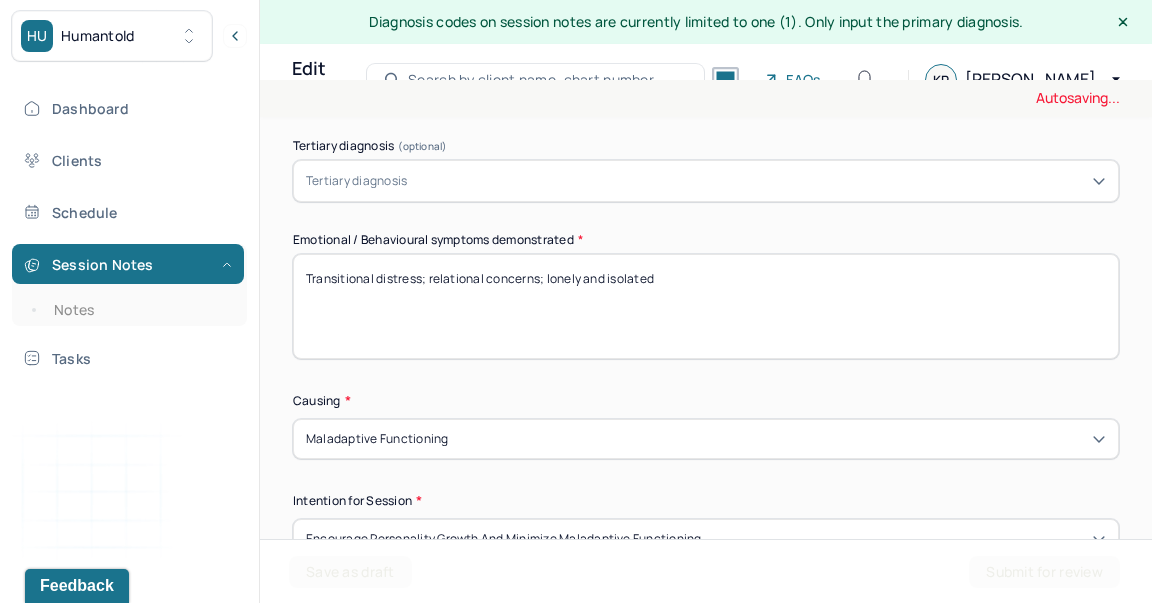 type on "Transitional distress; relational concerns; lonely and isolated" 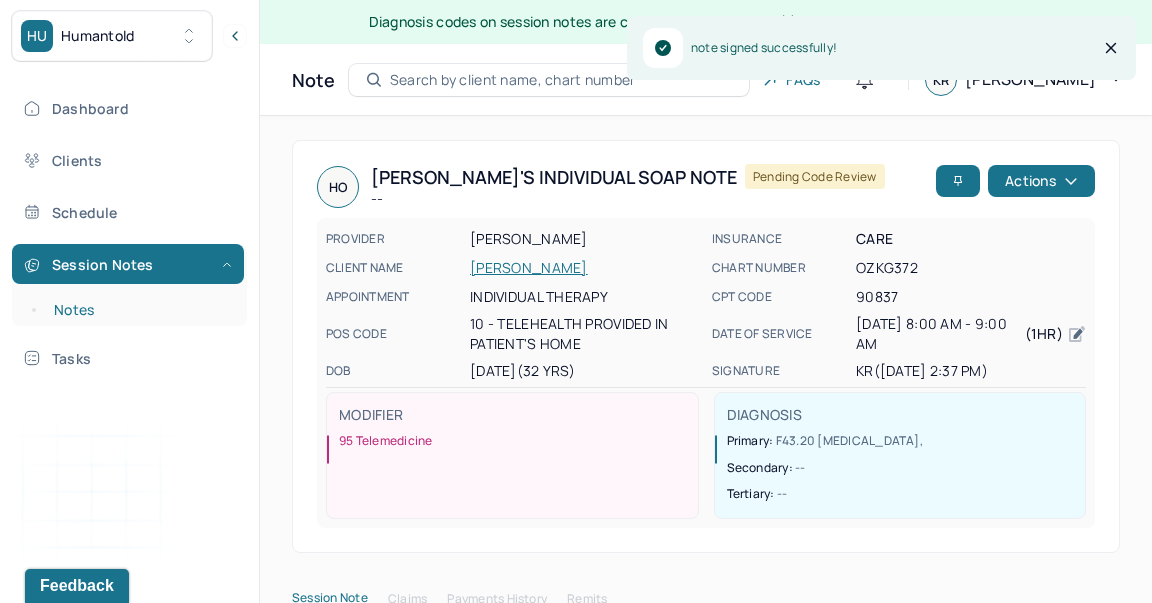 click on "Notes" at bounding box center [139, 310] 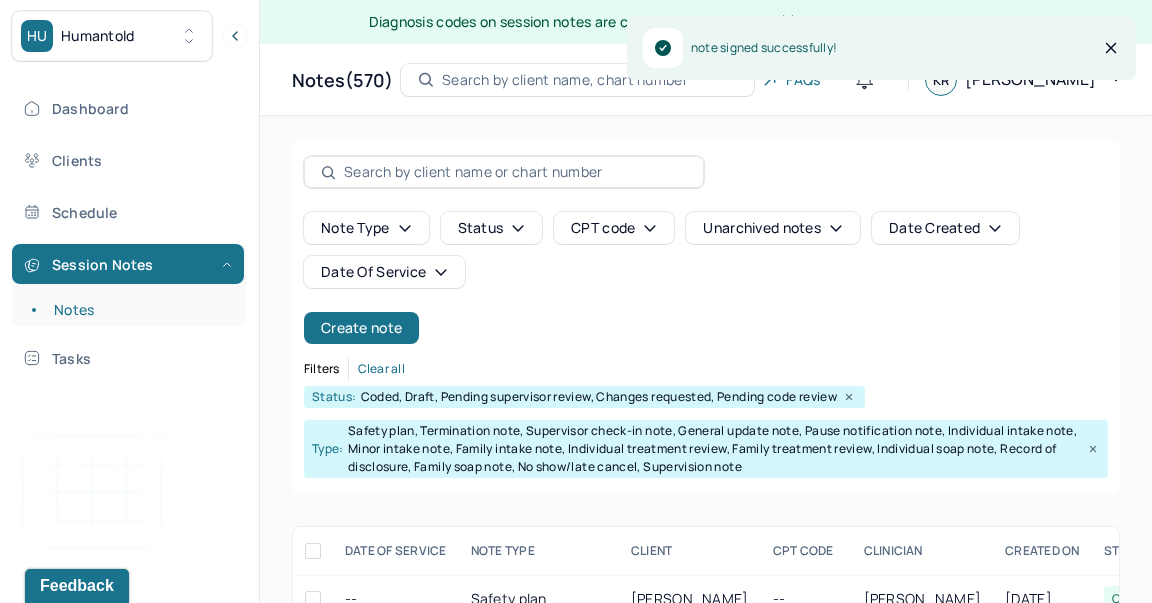scroll, scrollTop: 429, scrollLeft: 0, axis: vertical 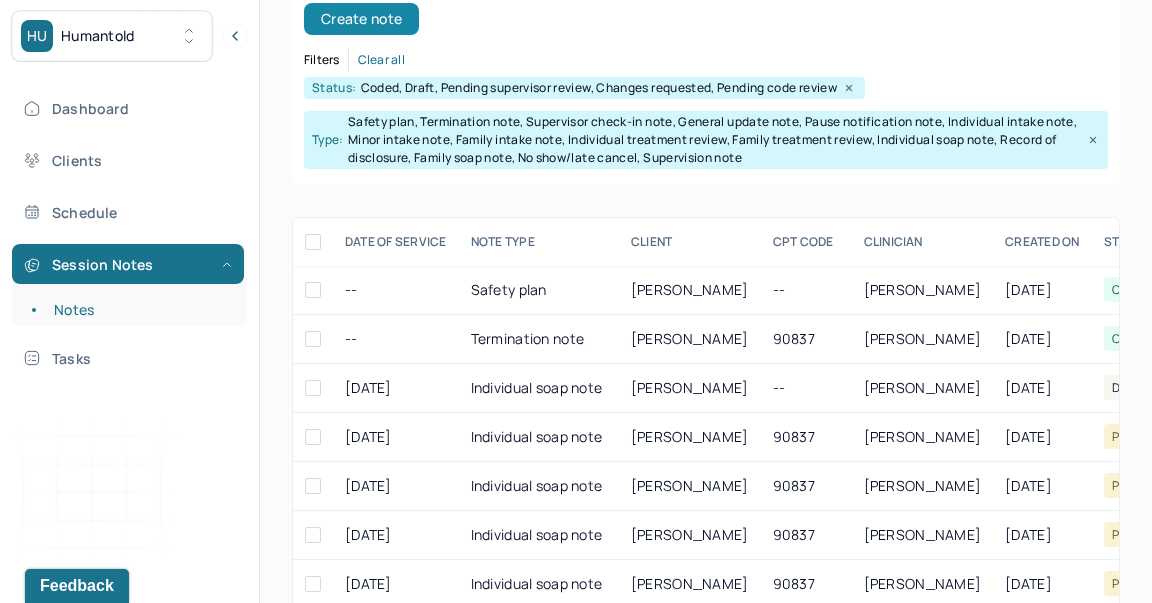 click on "Create note" at bounding box center (361, 19) 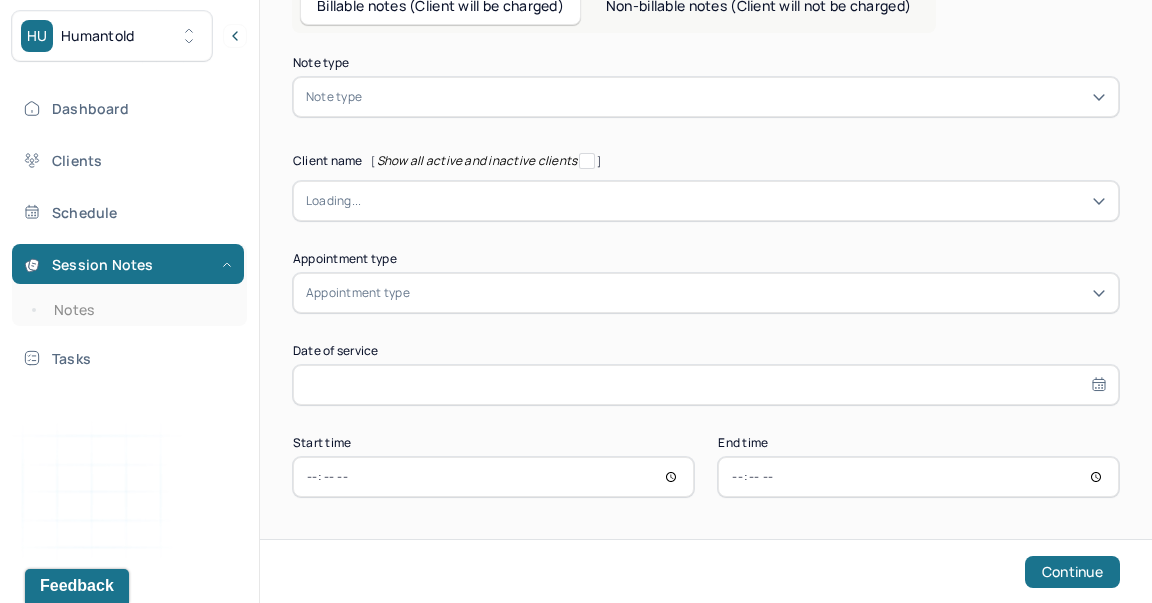 scroll, scrollTop: 161, scrollLeft: 0, axis: vertical 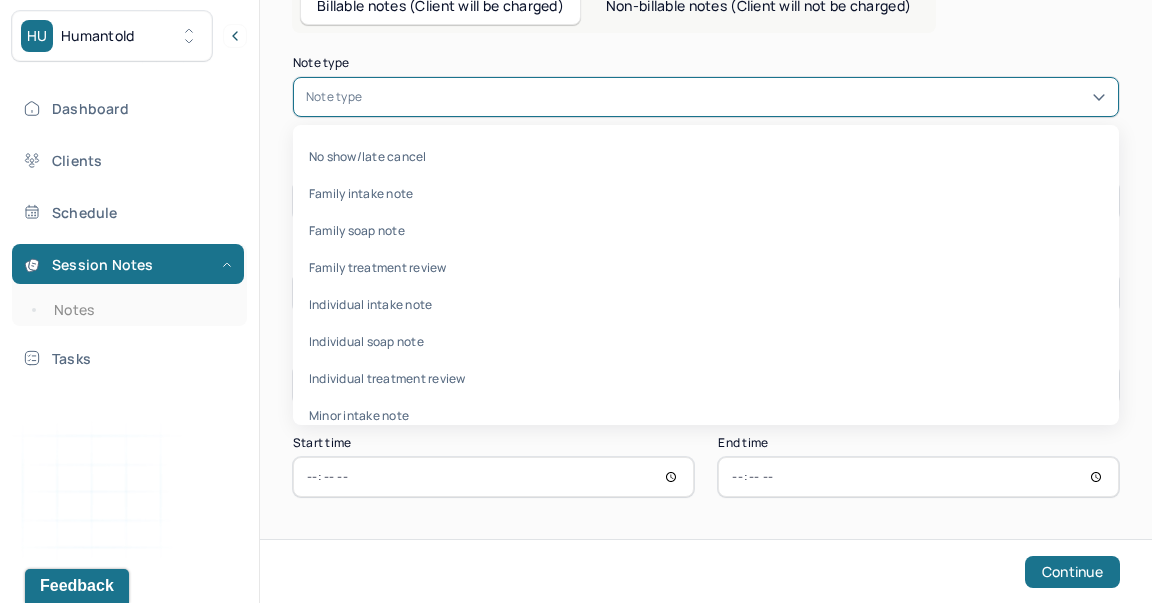 click on "Note type" at bounding box center [706, 97] 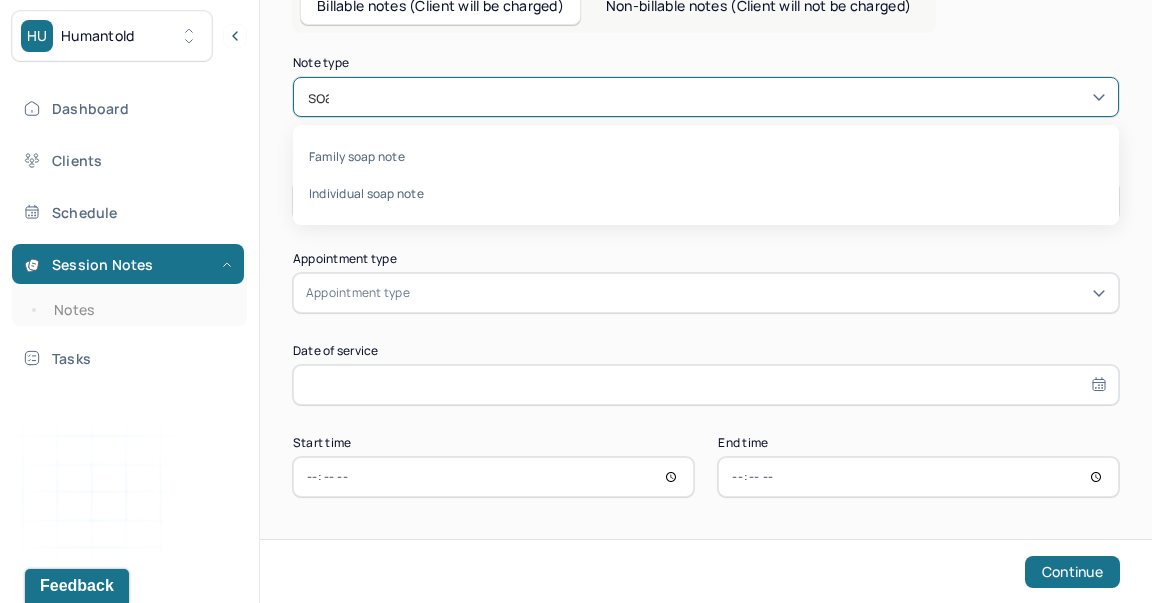 type on "soap" 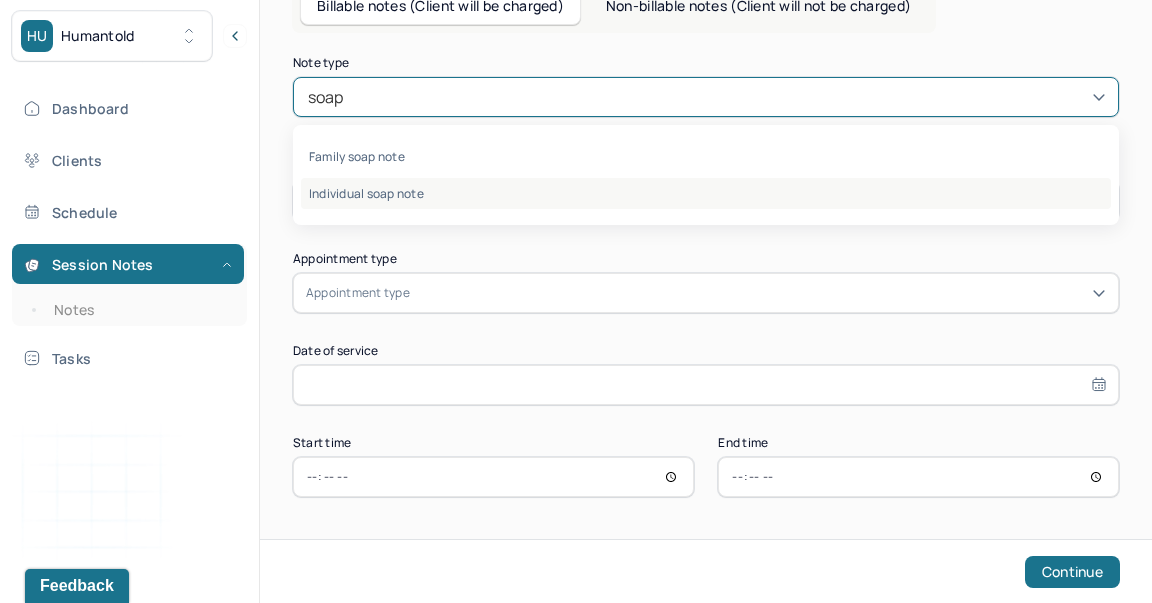 click on "Individual soap note" at bounding box center (706, 193) 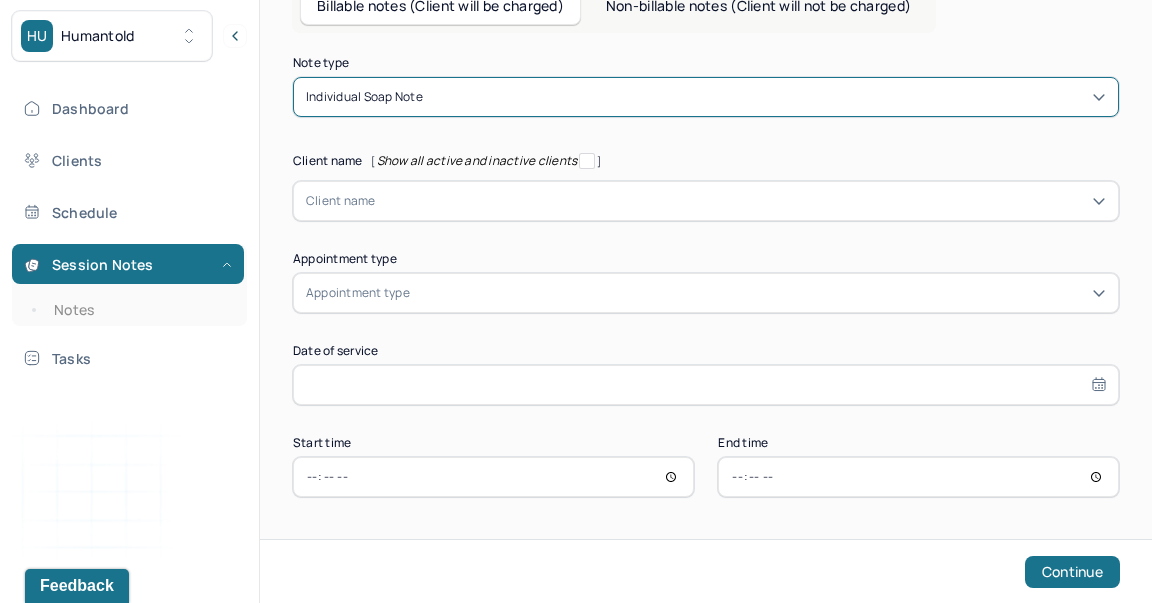 click at bounding box center (741, 201) 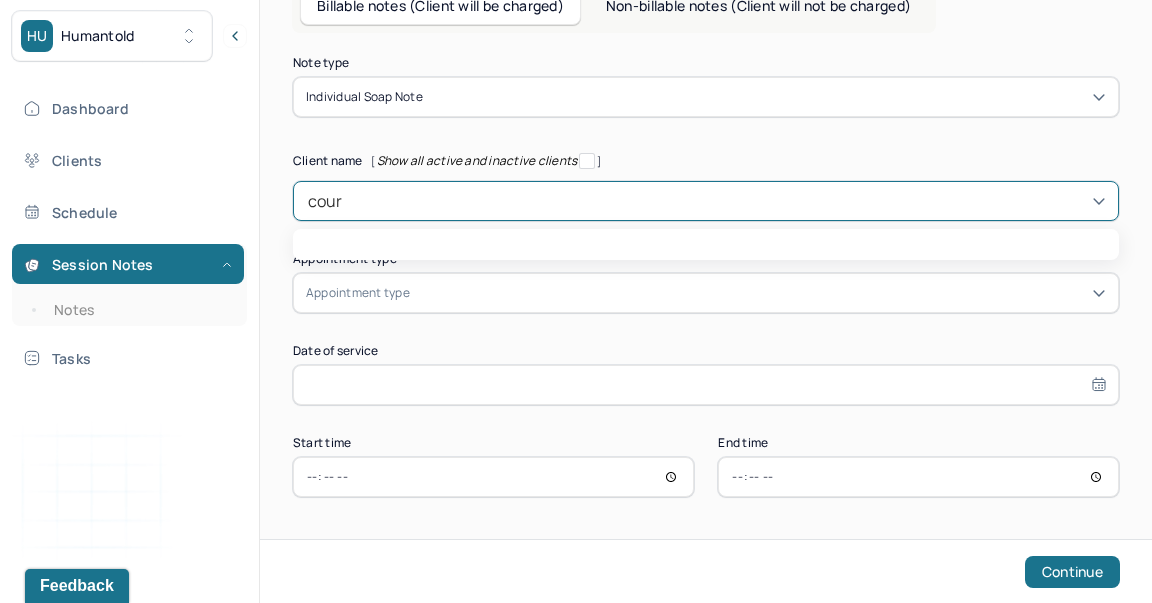 type on "court" 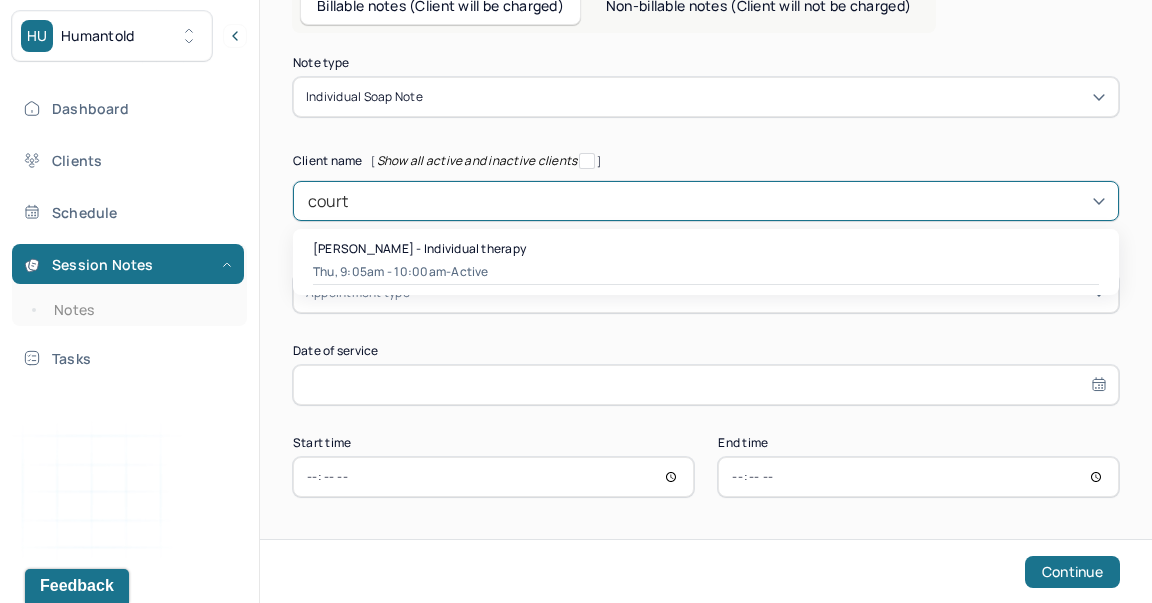 click on "[PERSON_NAME] - Individual therapy" at bounding box center (419, 248) 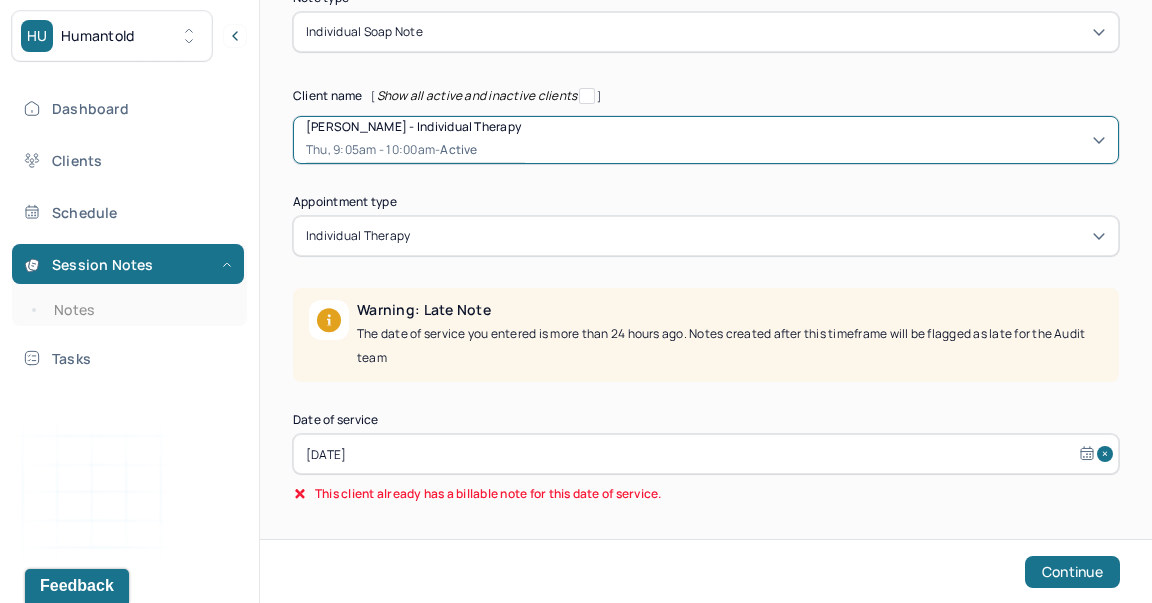 scroll, scrollTop: 278, scrollLeft: 0, axis: vertical 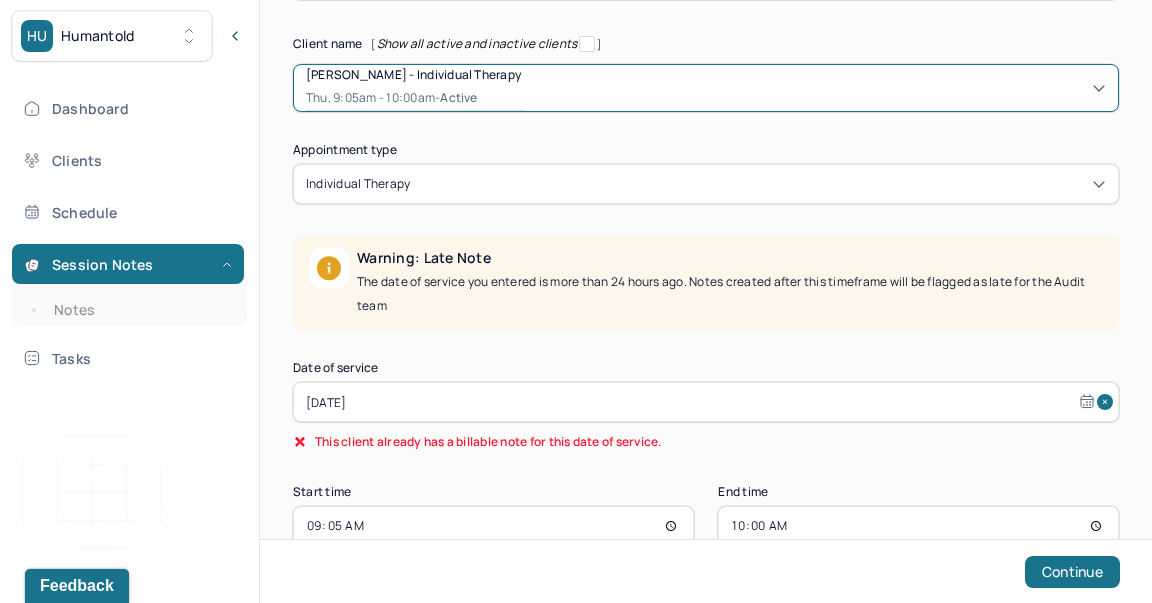 select on "5" 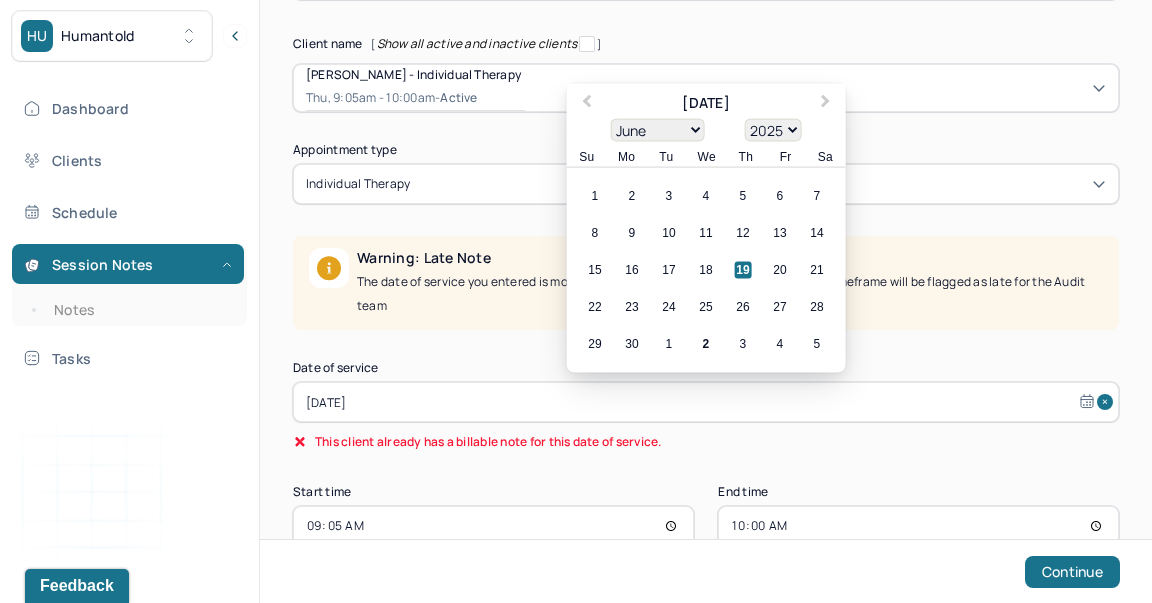 click on "[DATE]" at bounding box center (706, 402) 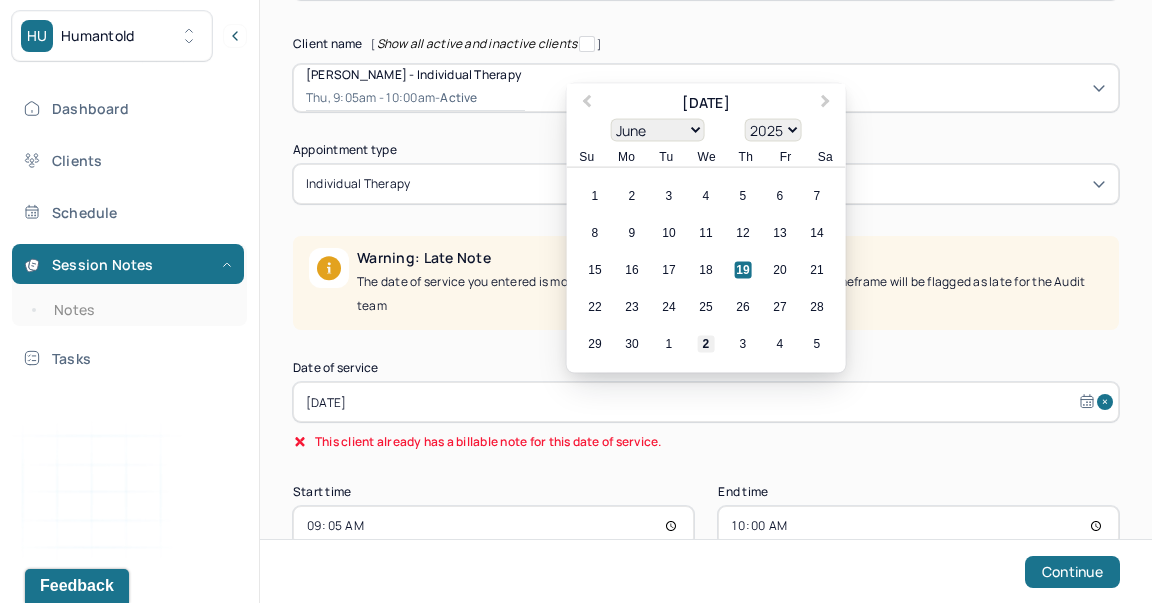 click on "2" at bounding box center (706, 344) 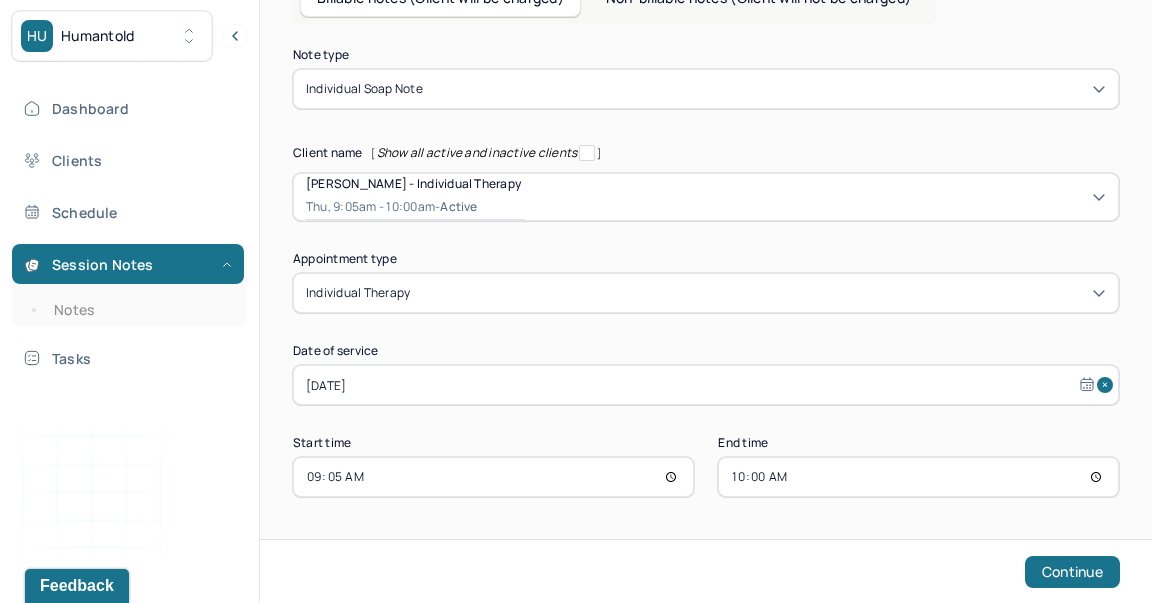scroll, scrollTop: 167, scrollLeft: 0, axis: vertical 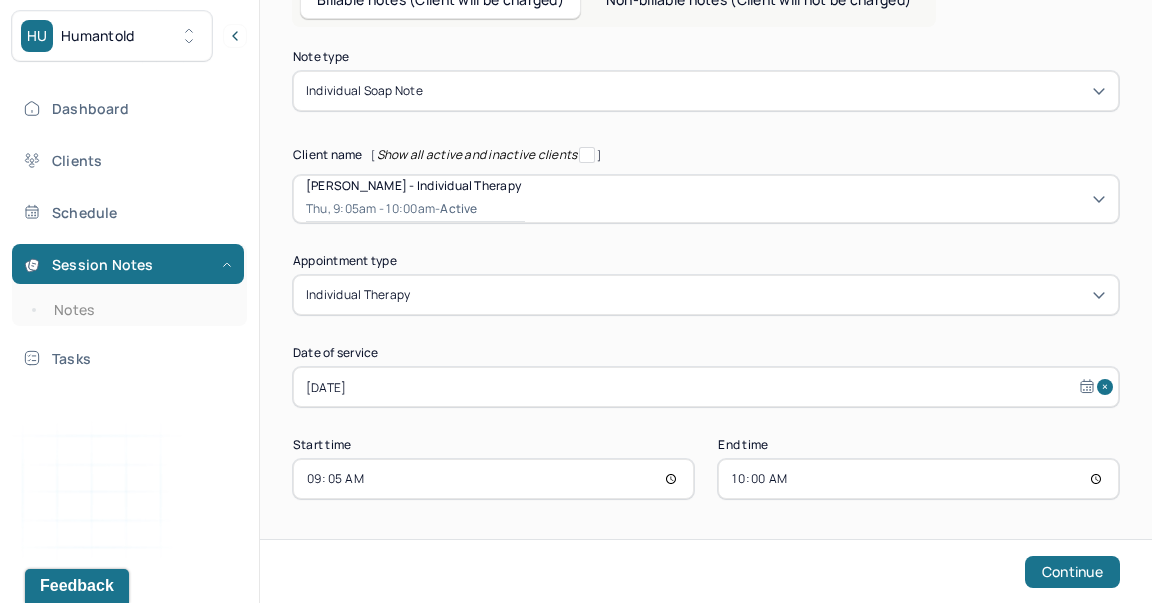 click on "09:05" at bounding box center [493, 479] 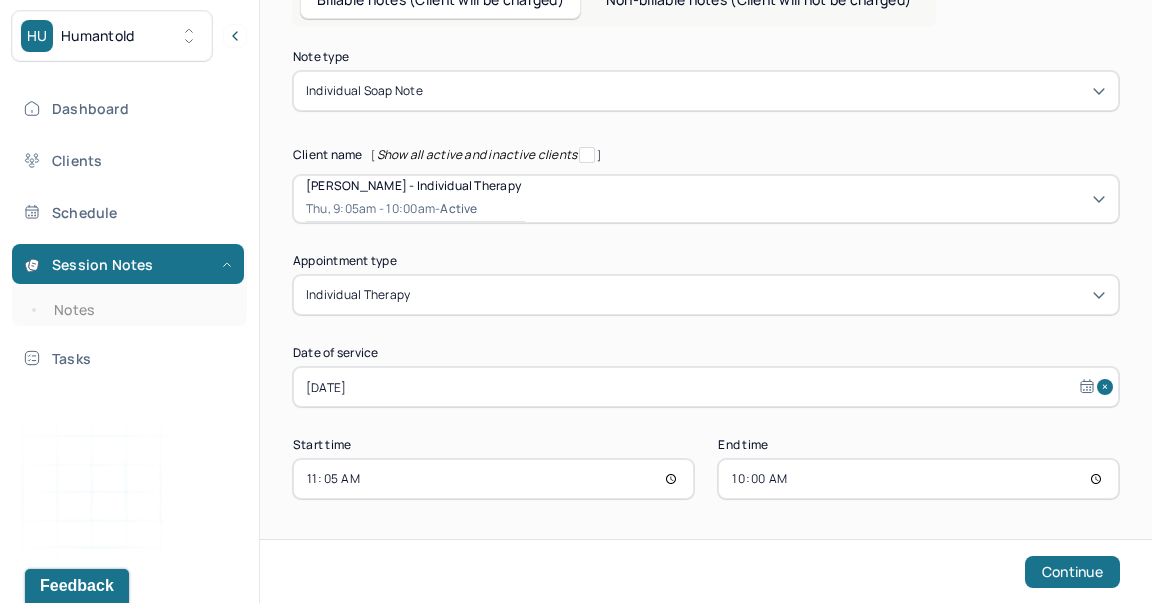 type on "11:00" 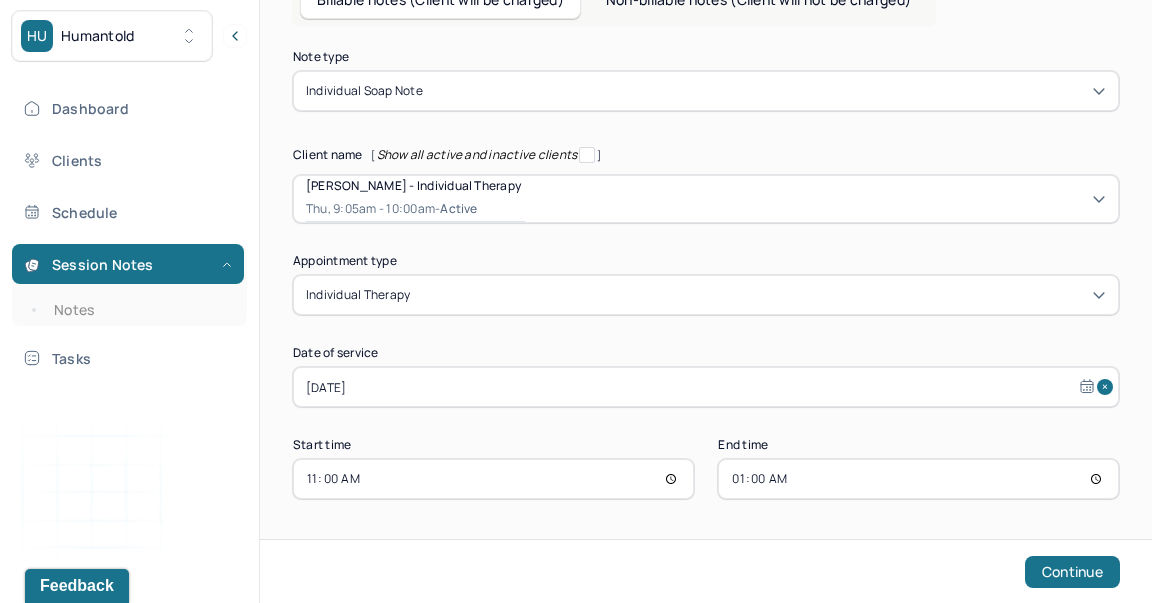 click on "01:00" at bounding box center [918, 479] 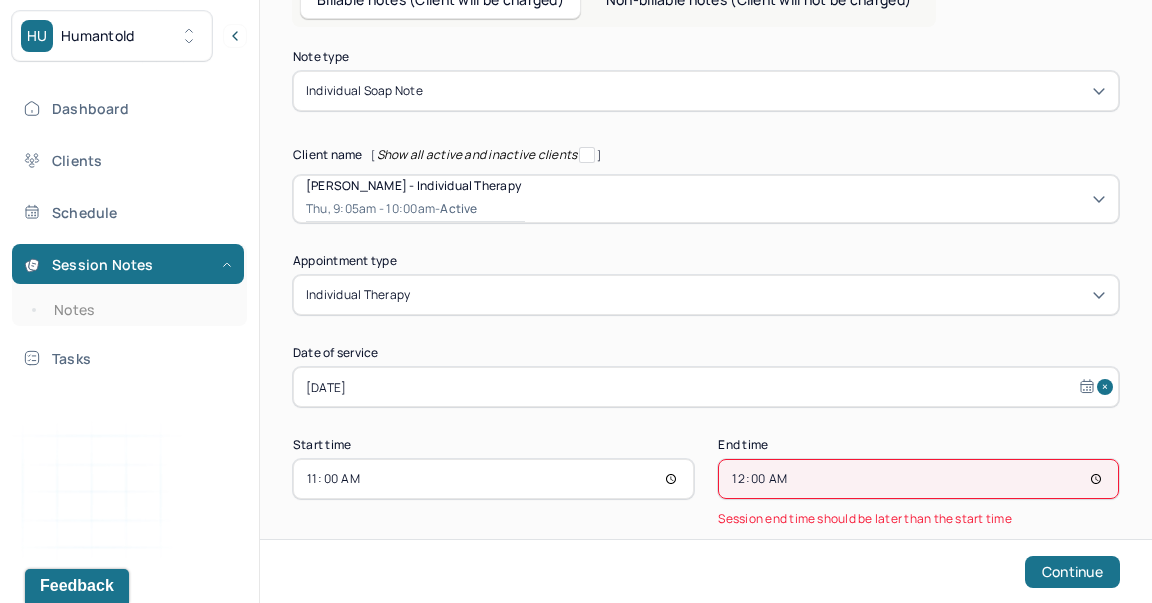 type on "12:00" 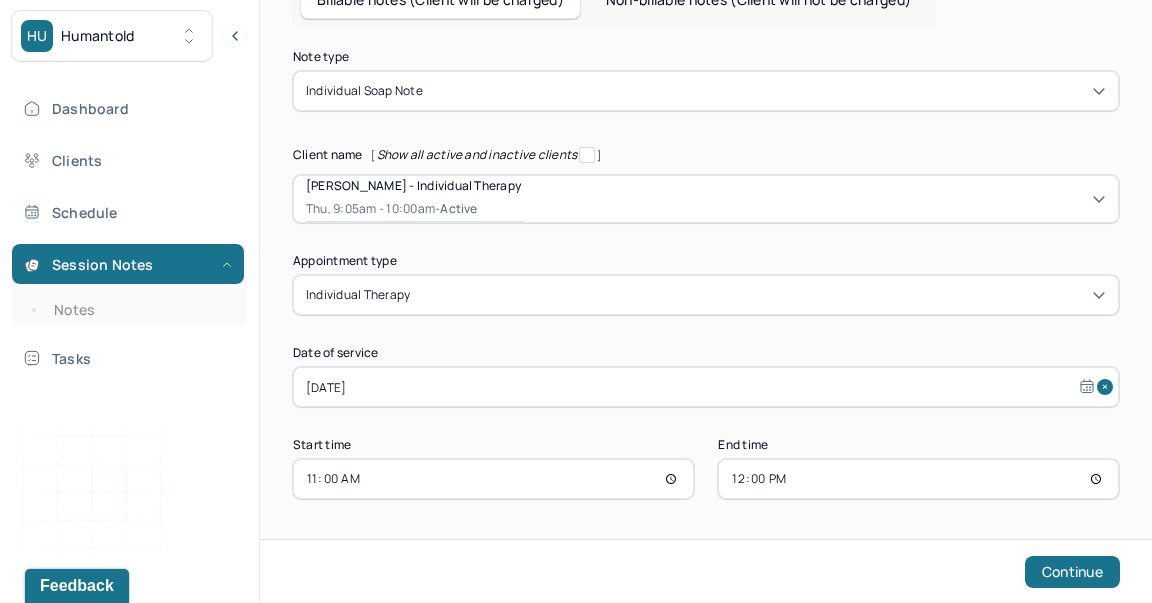 click on "Continue" at bounding box center [1072, 572] 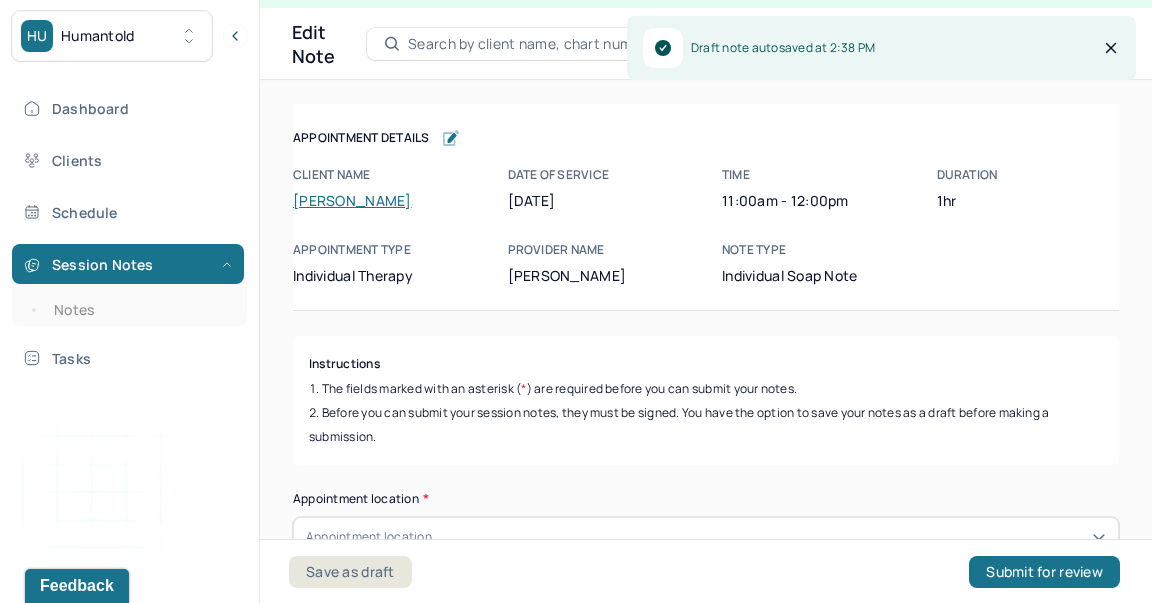 scroll, scrollTop: 36, scrollLeft: 0, axis: vertical 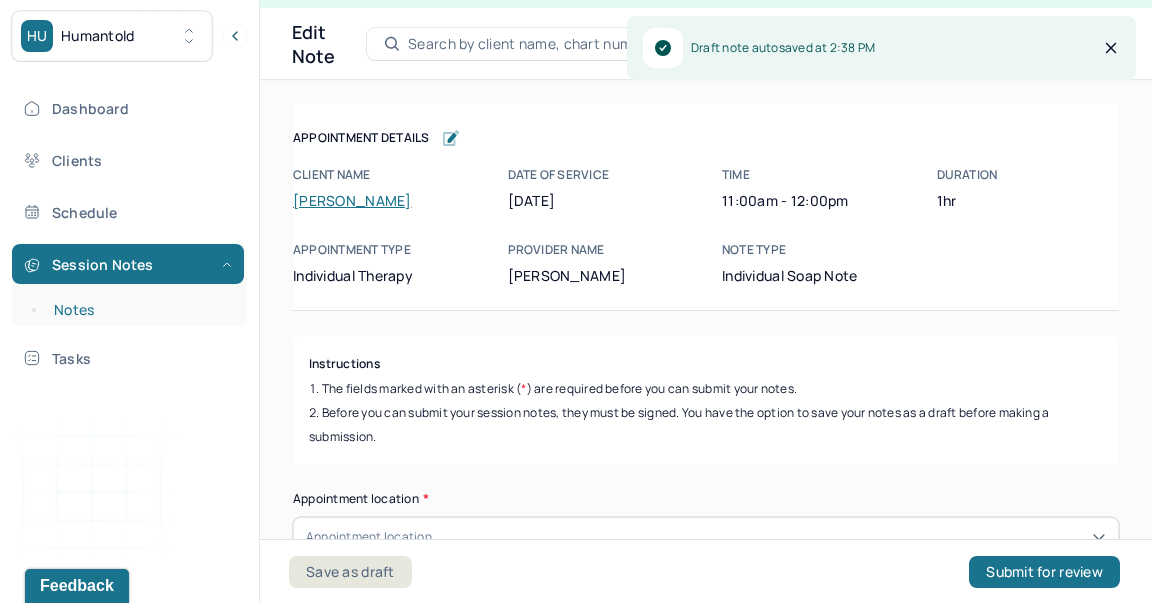 click on "Notes" at bounding box center [139, 310] 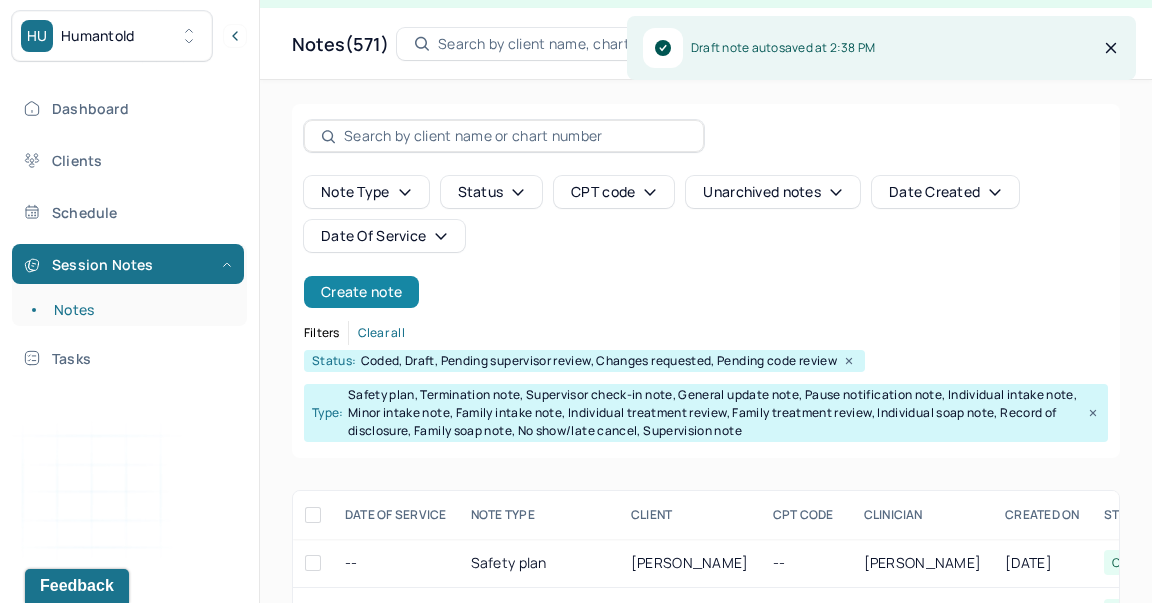 click on "Create note" at bounding box center (361, 292) 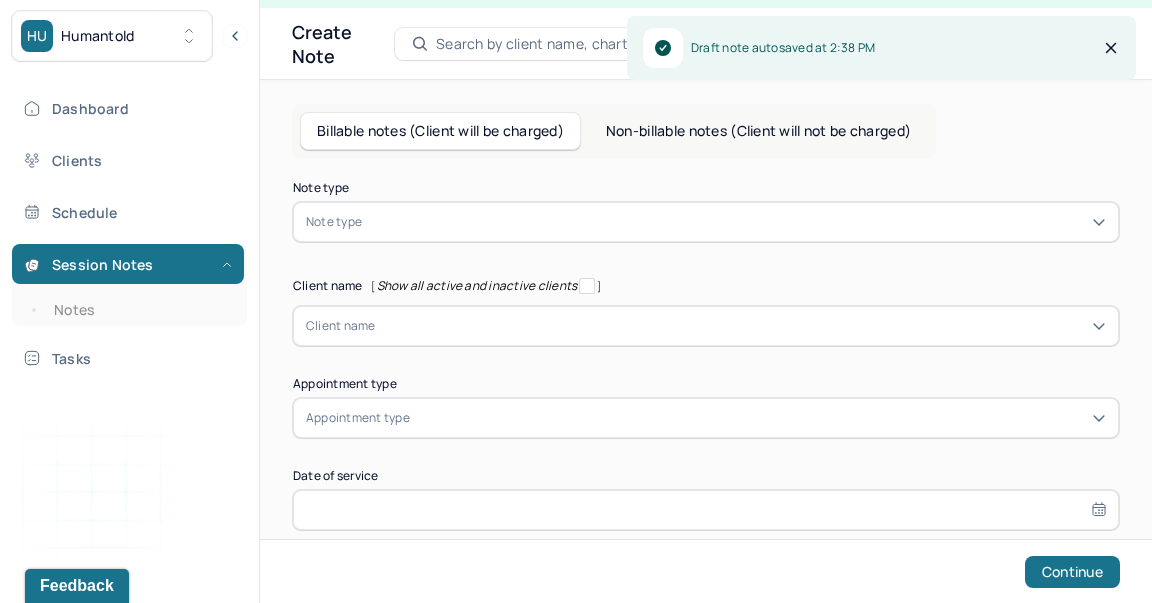 scroll, scrollTop: 0, scrollLeft: 0, axis: both 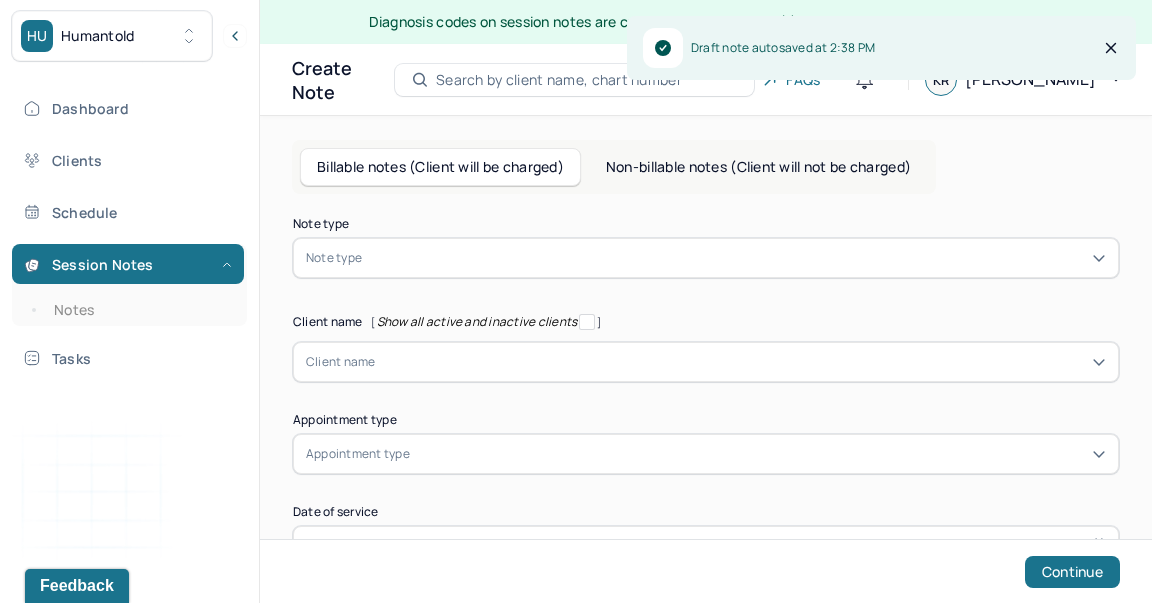 click at bounding box center (736, 258) 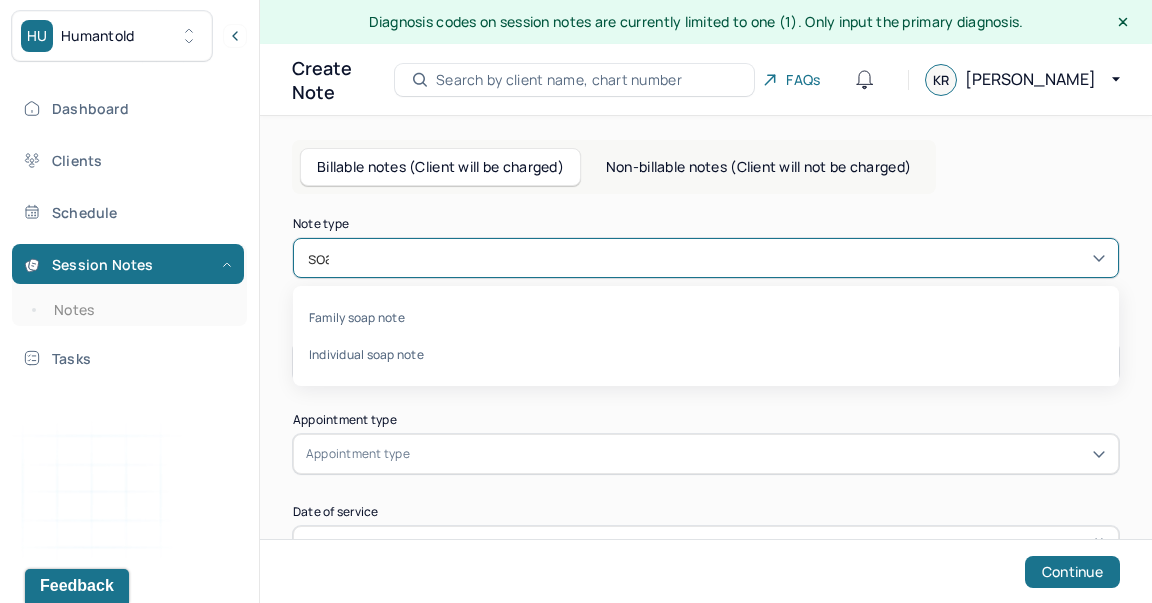 type on "soap" 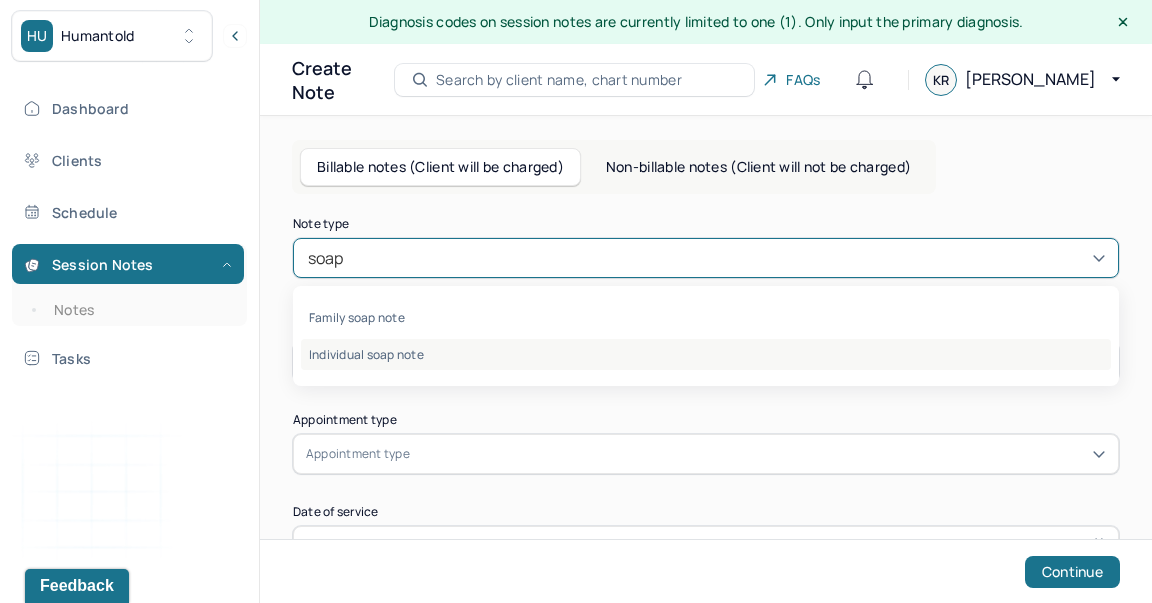 click on "Individual soap note" at bounding box center [706, 354] 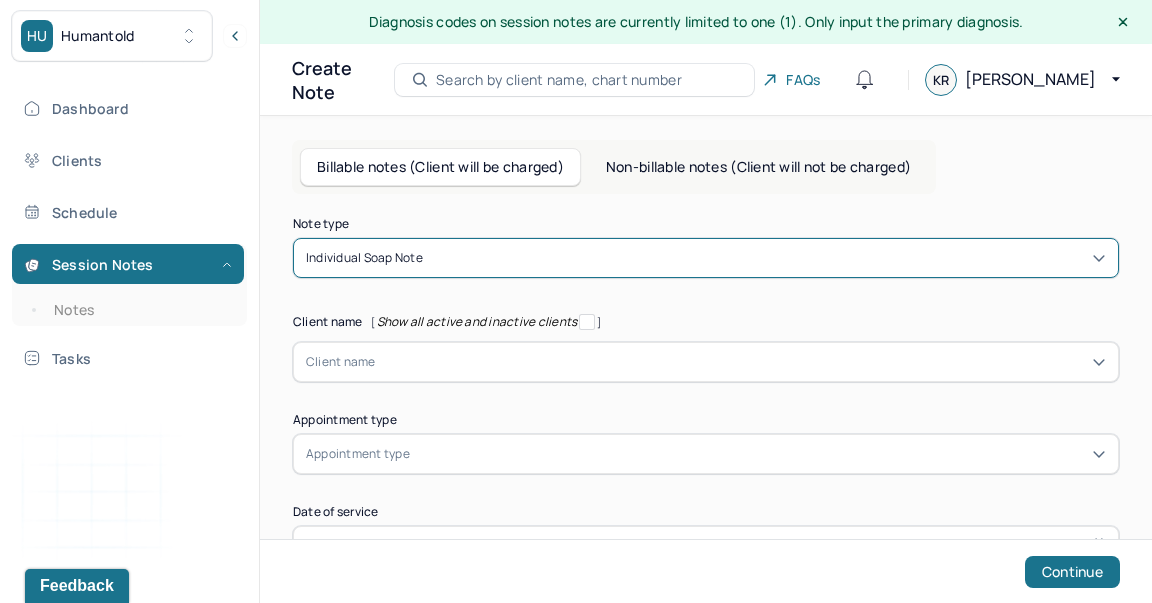 click on "Client name" at bounding box center (706, 362) 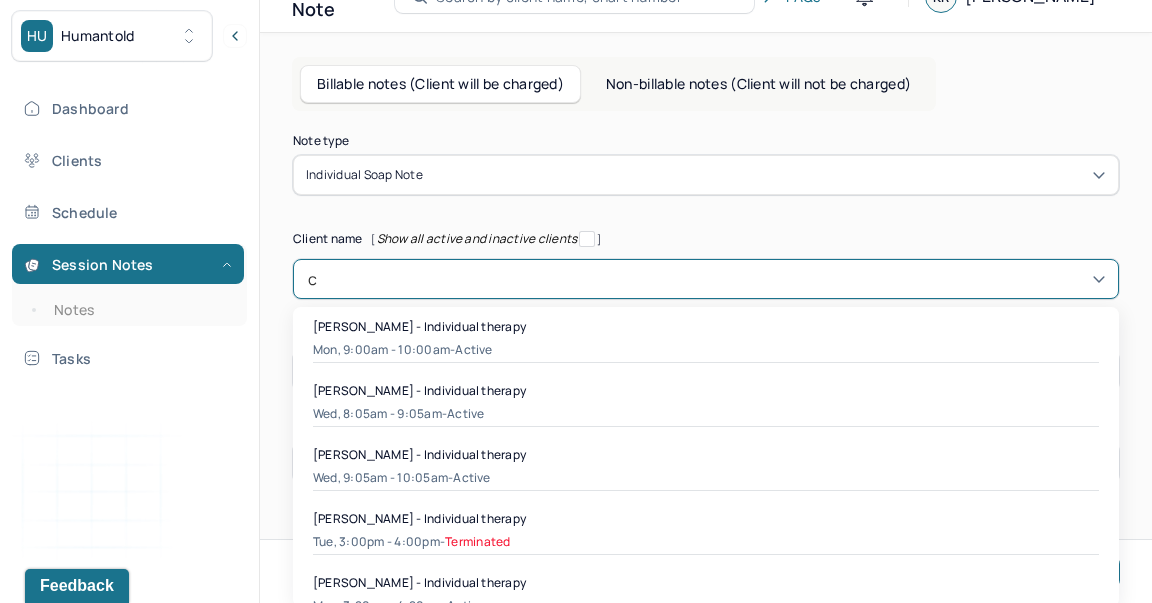 scroll, scrollTop: 95, scrollLeft: 0, axis: vertical 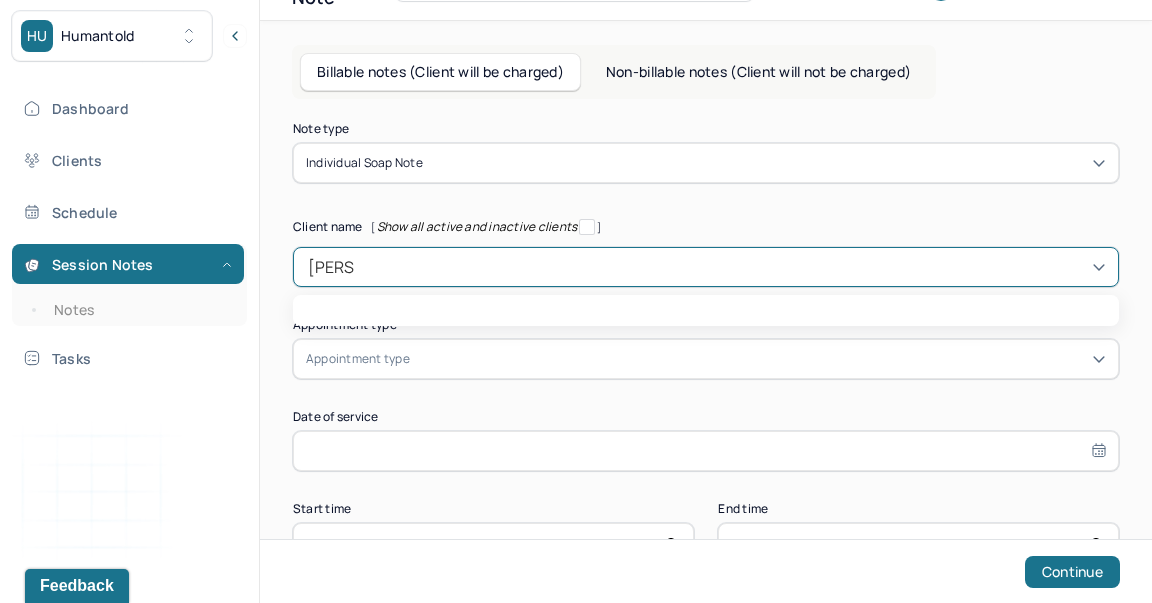 type on "cullin" 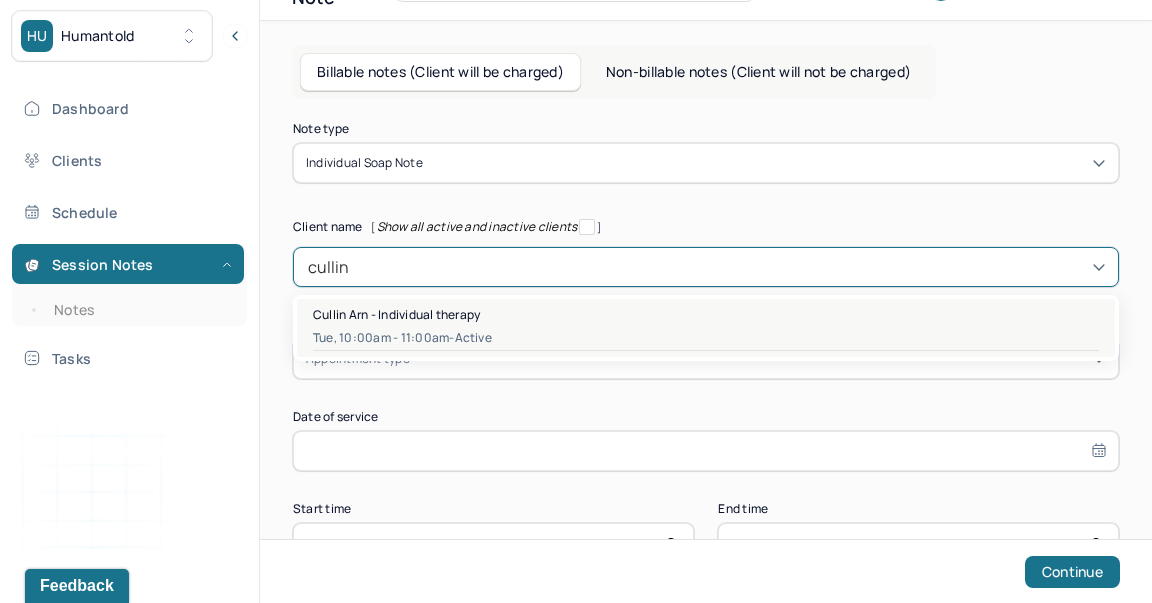 click on "Cullin Arn - Individual therapy Tue, 10:00am - 11:00am  -  active" at bounding box center (706, 328) 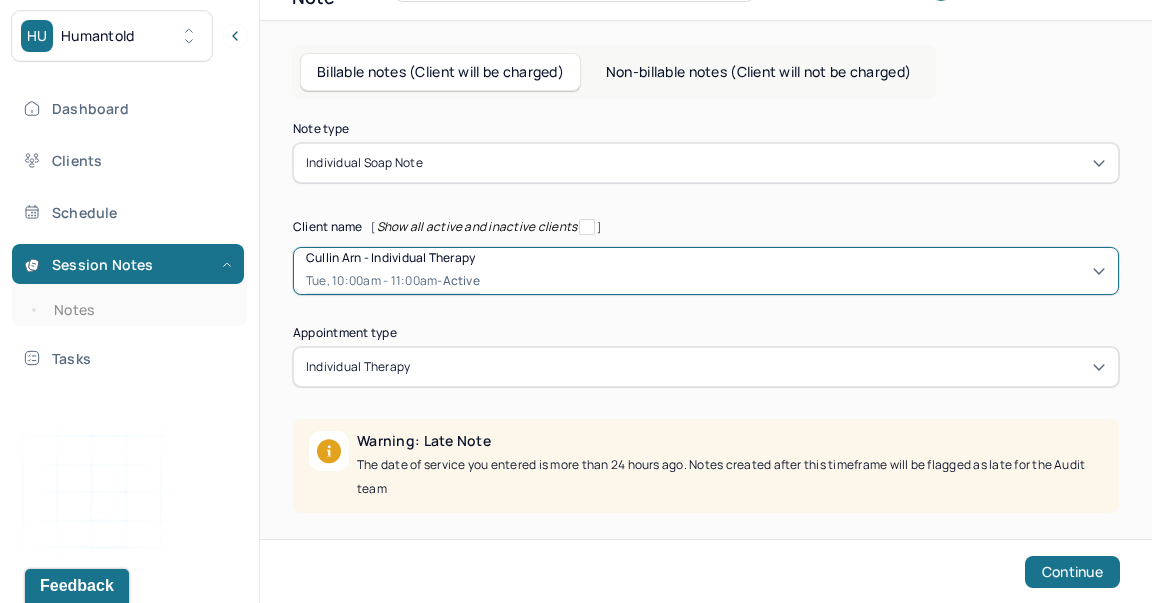 scroll, scrollTop: 293, scrollLeft: 0, axis: vertical 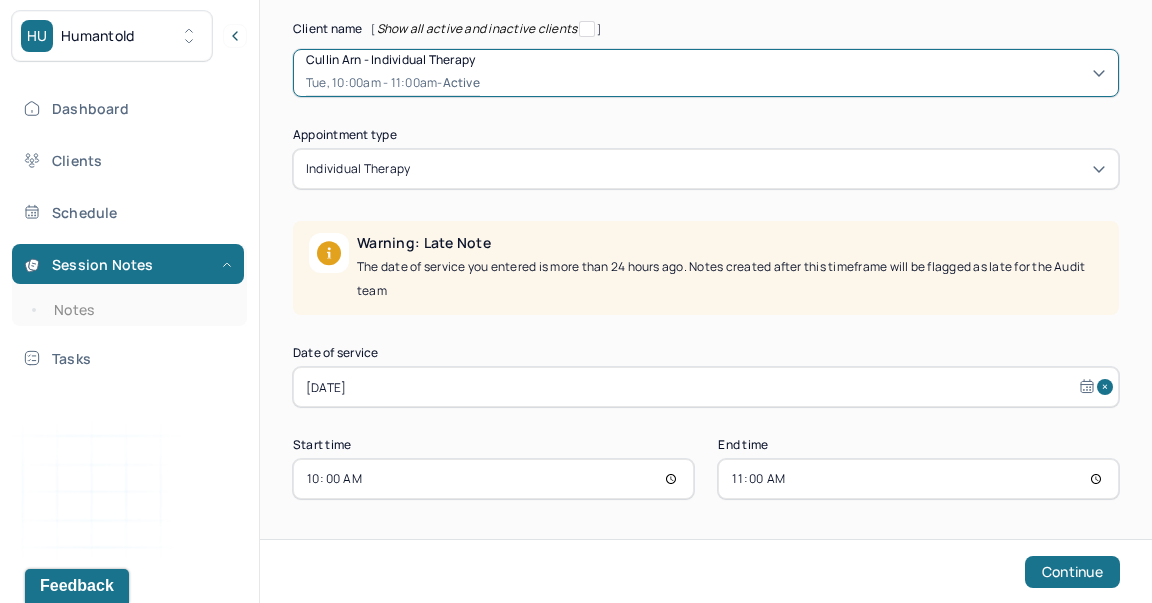 select on "6" 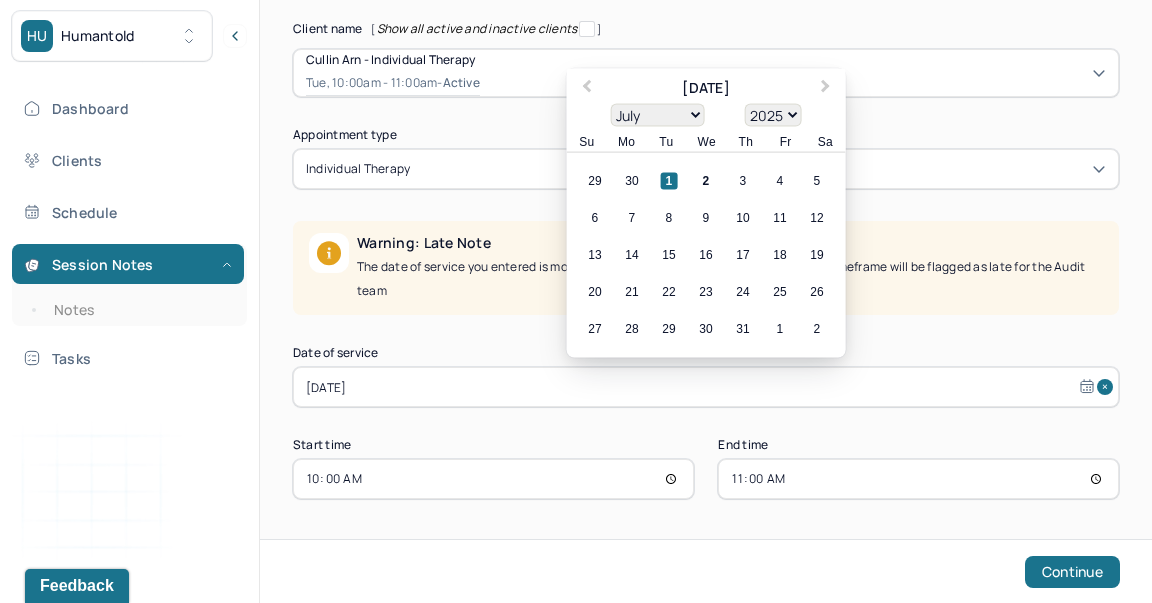 click on "[DATE]" at bounding box center [706, 387] 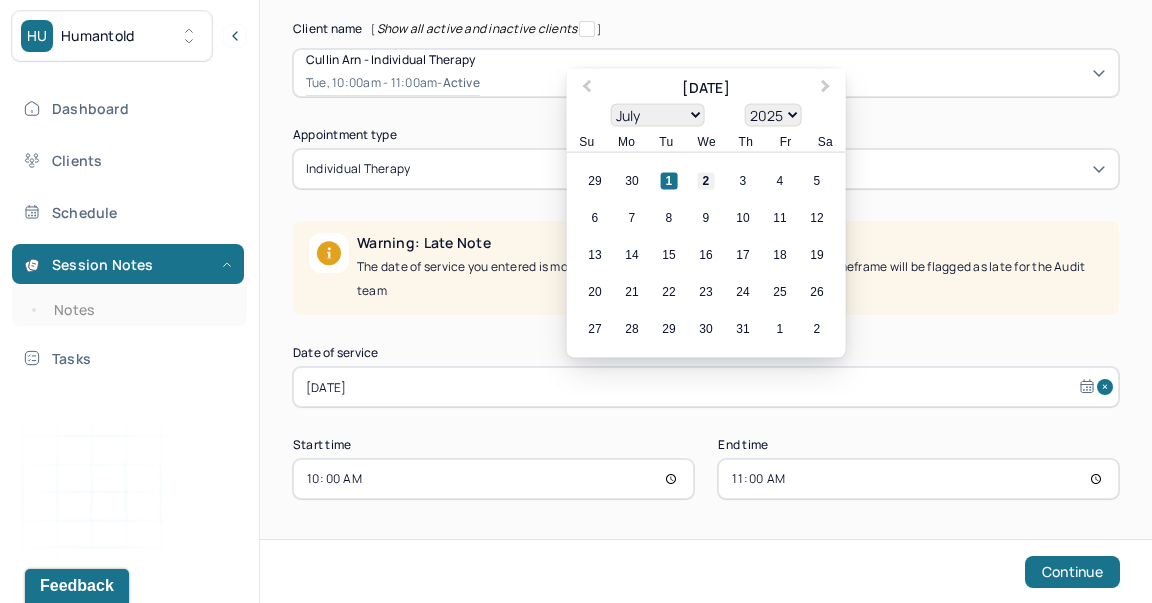 click on "2" at bounding box center [706, 181] 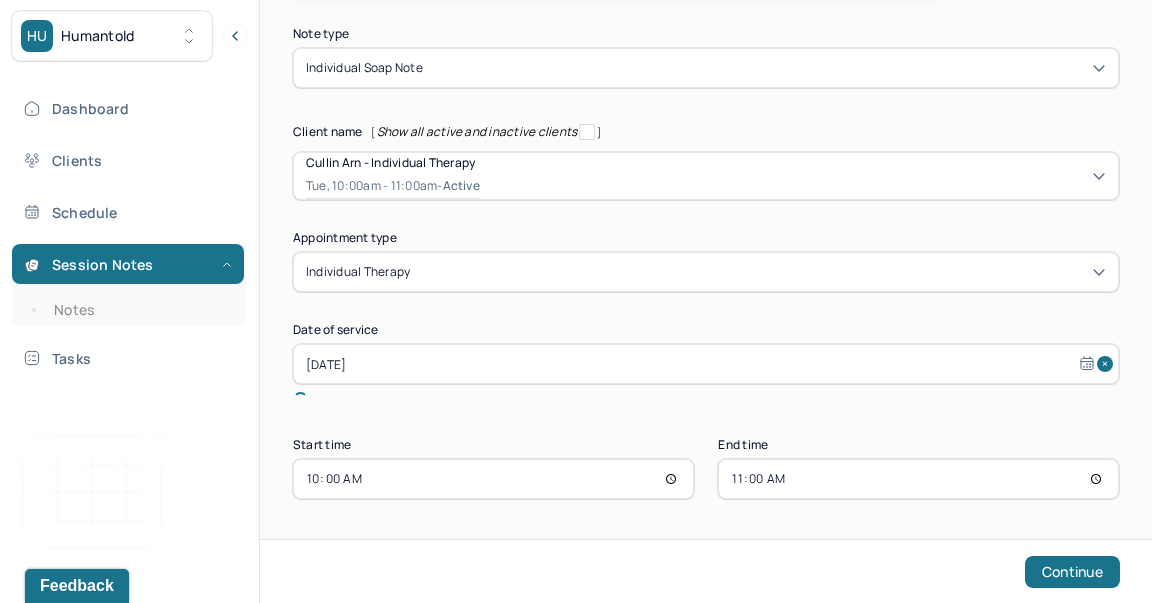 scroll, scrollTop: 167, scrollLeft: 0, axis: vertical 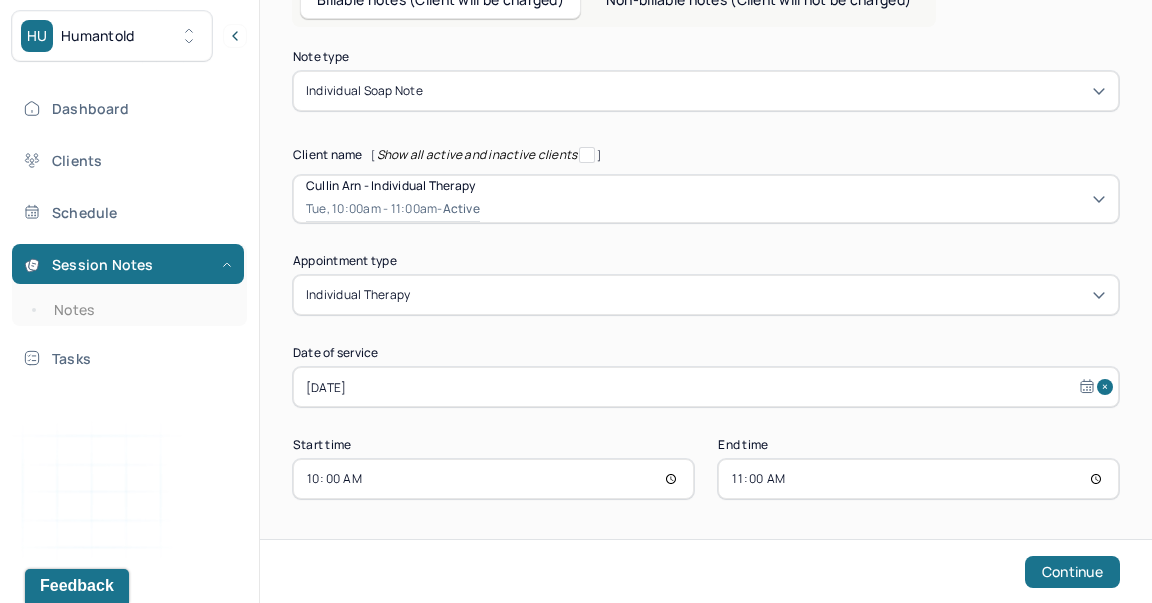 click on "10:00" at bounding box center [493, 479] 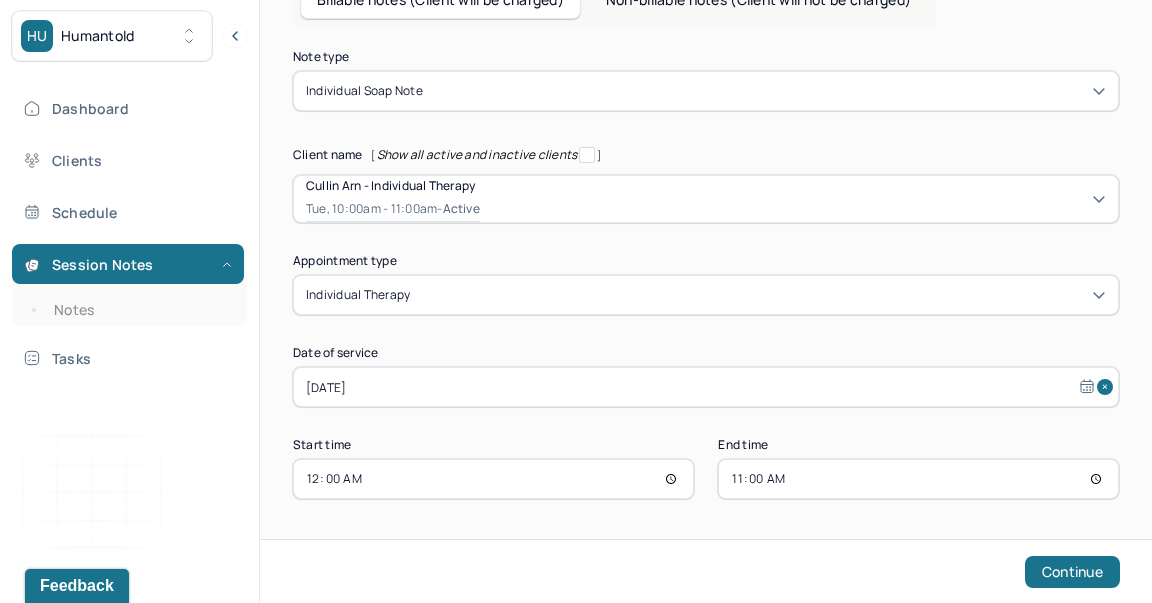 type on "12:00" 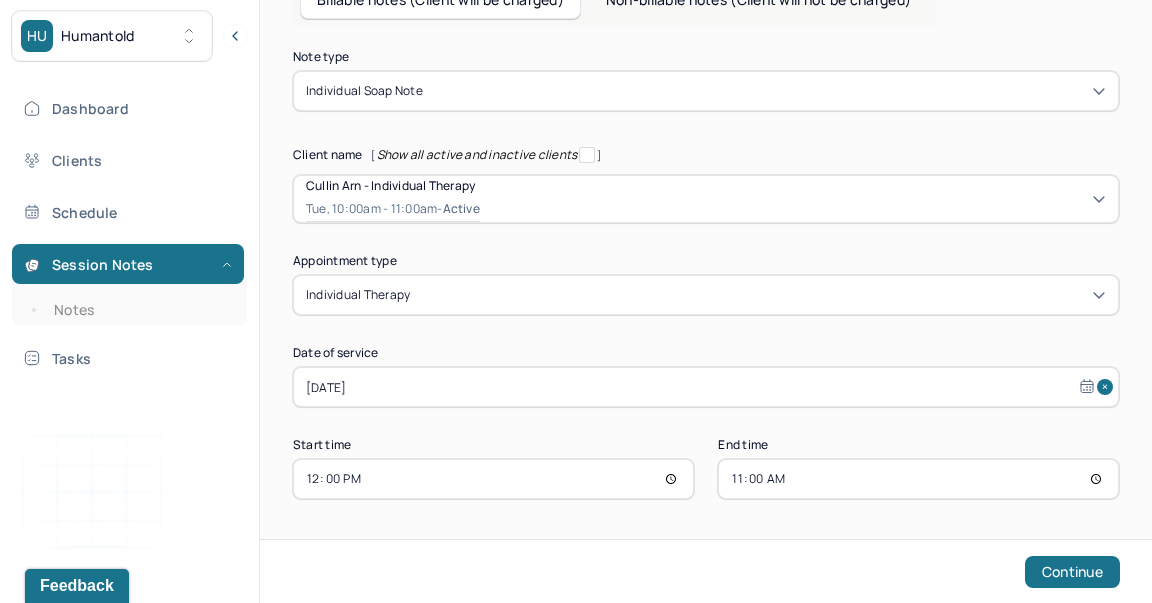 click on "11:00" at bounding box center [918, 479] 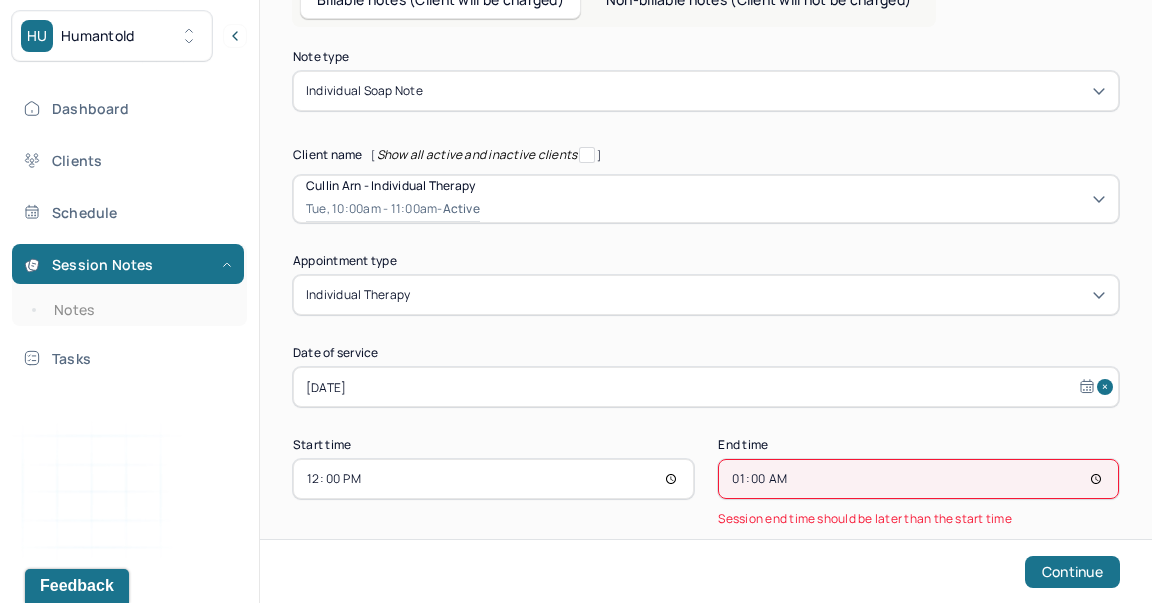 type on "13:00" 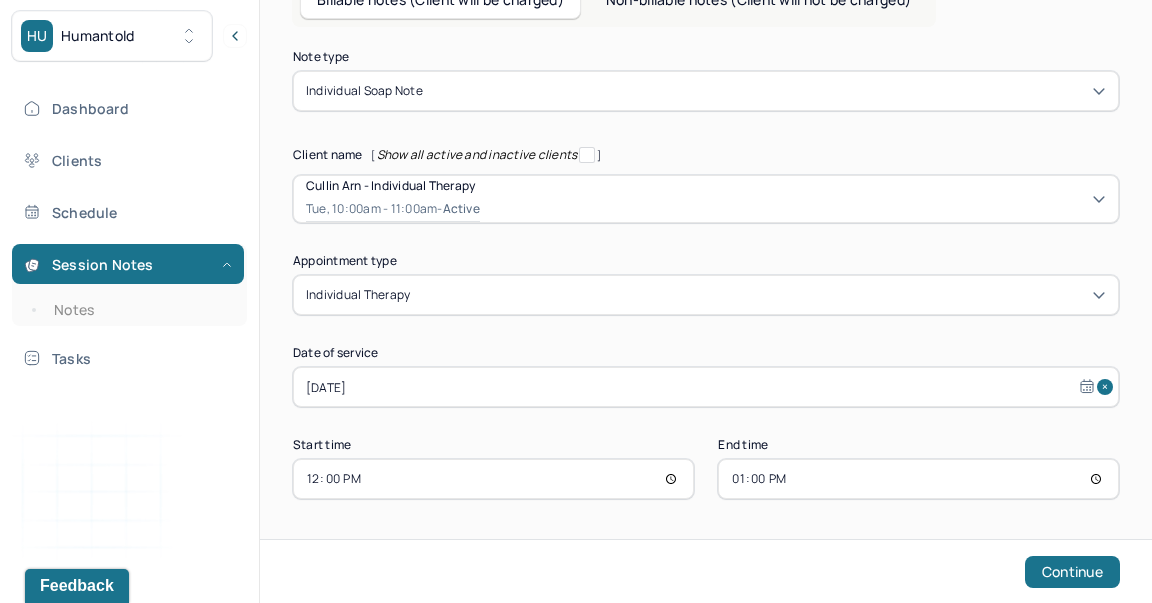 click on "Continue" at bounding box center (1072, 572) 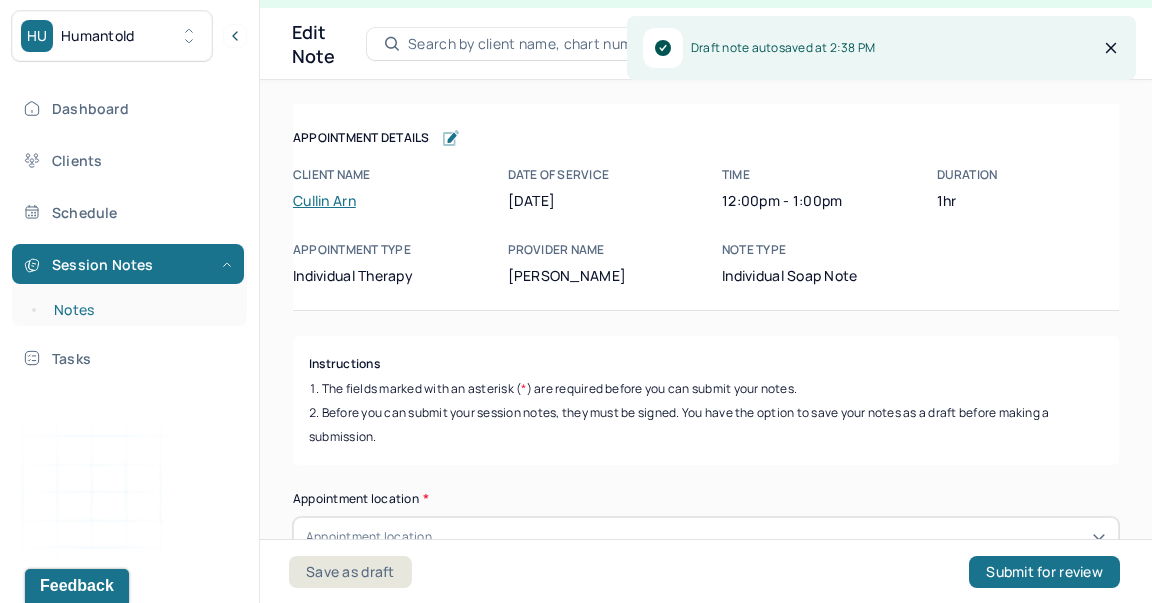 scroll, scrollTop: 36, scrollLeft: 0, axis: vertical 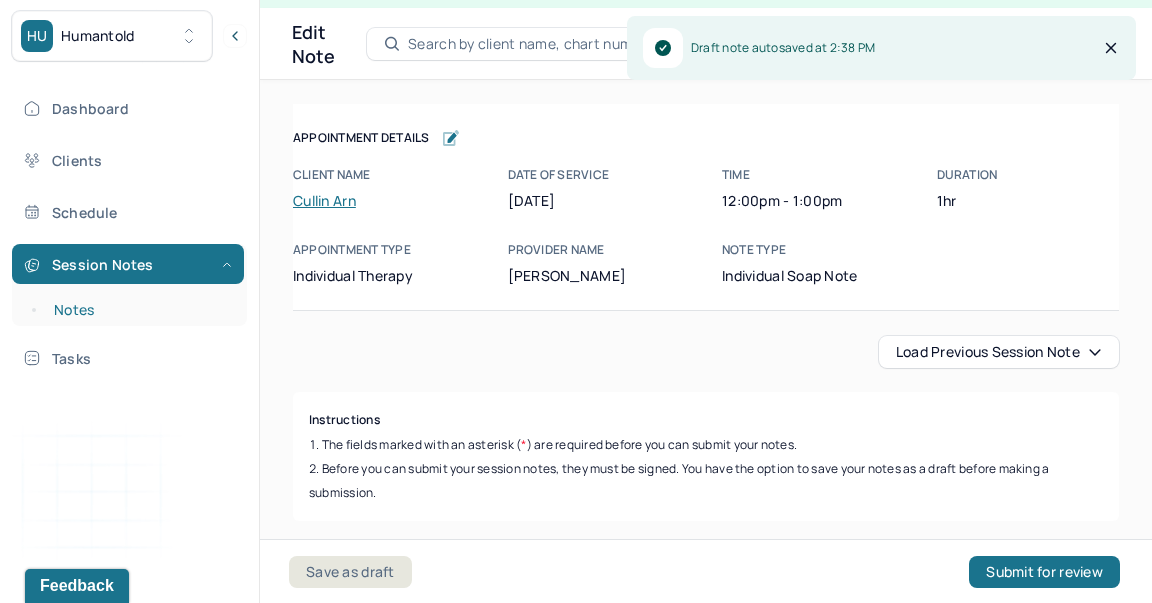 click on "Notes" at bounding box center (139, 310) 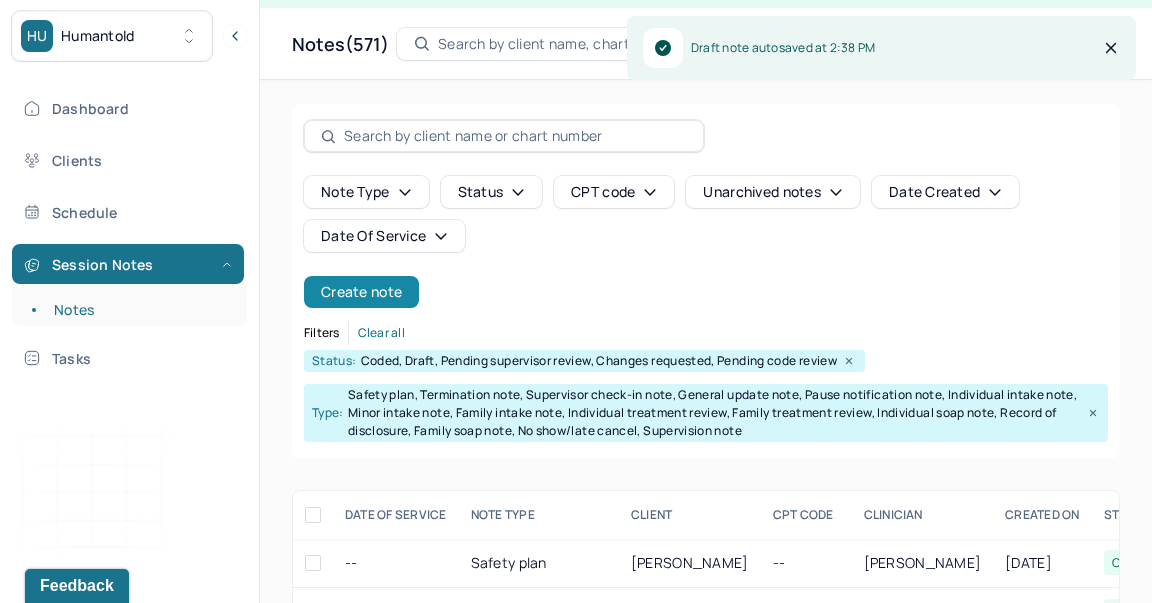 click on "Create note" at bounding box center [361, 292] 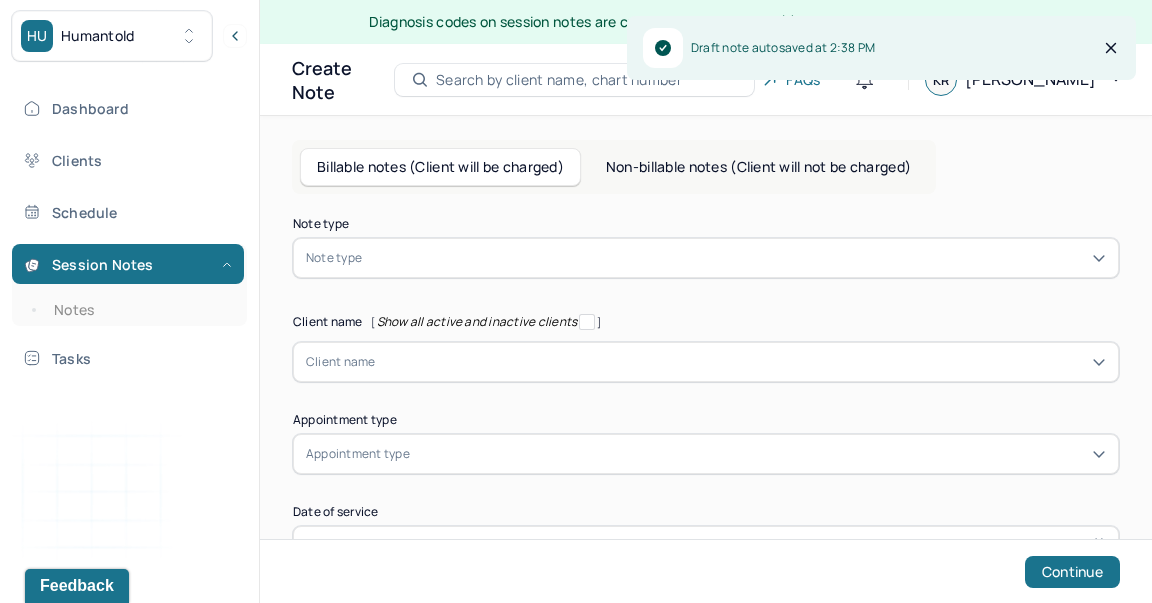 click at bounding box center [369, 258] 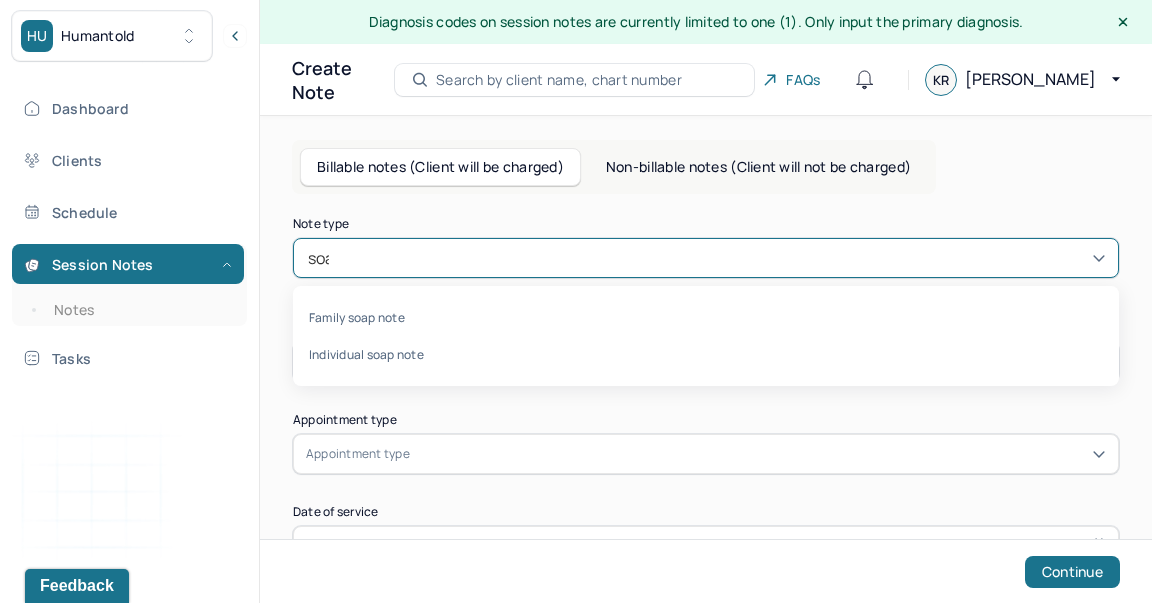 type on "soap" 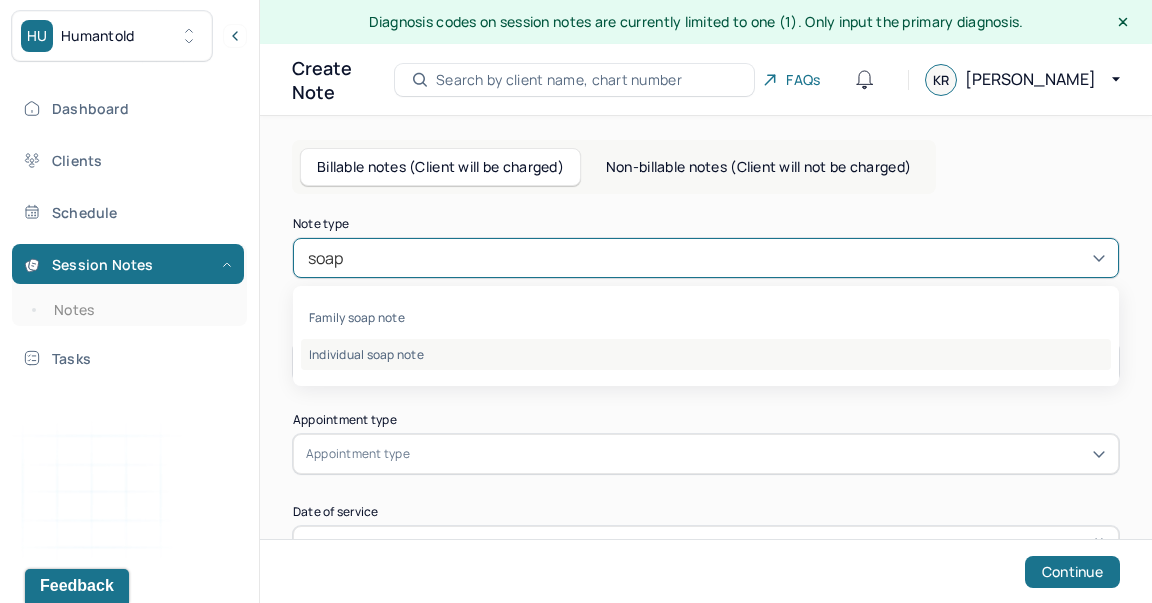 click on "Individual soap note" at bounding box center (706, 354) 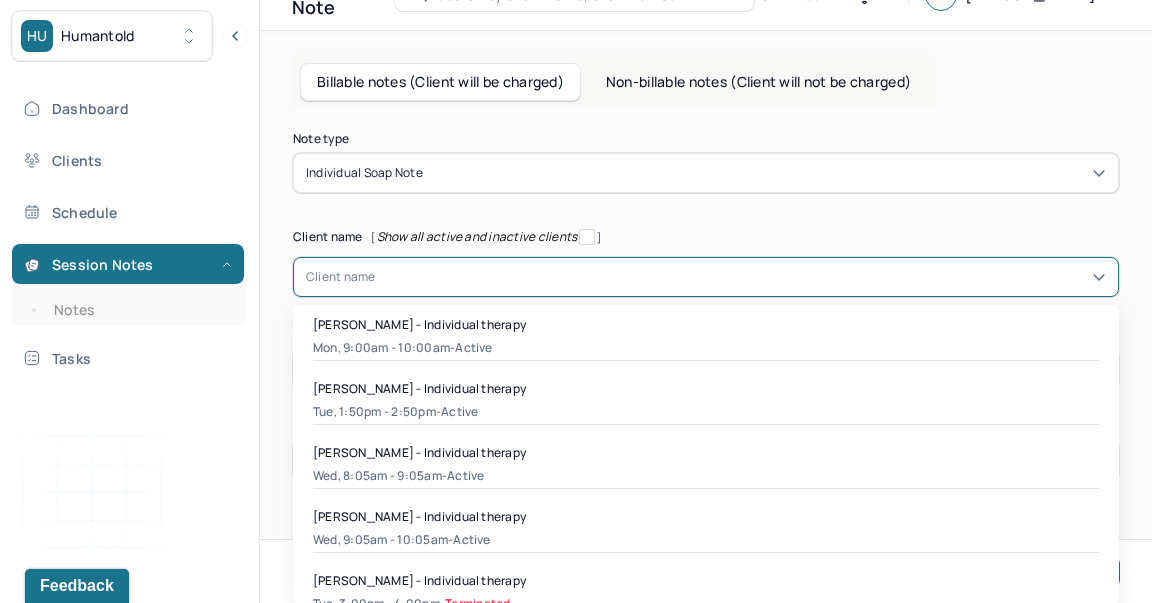 click on "[object Object], 1 of 29. 29 results available. Use Up and Down to choose options, press Enter to select the currently focused option, press Escape to exit the menu, press Tab to select the option and exit the menu. Client name [PERSON_NAME] - Individual therapy Mon, 9:00am - 10:00am  -  active [PERSON_NAME] - Individual therapy Tue, 1:50pm - 2:50pm  -  active [PERSON_NAME] - Individual therapy Wed, 8:05am - 9:05am  -  active [PERSON_NAME] - Individual therapy Wed, 9:05am - 10:05am  -  active [PERSON_NAME] - Individual therapy Tue, 3:00pm - 4:00pm  -  Terminated [PERSON_NAME] - Individual therapy Mon, 3:20pm - 4:20pm  -  active [PERSON_NAME] - Individual therapy Thu, 11:00am - 12:00pm  -  active Cullin Arn - Individual therapy Tue, 12:00pm - 1:00pm  -  active [PERSON_NAME] - Individual therapy Wed, 10:05am - 11:05am  -  active [PERSON_NAME] - Individual therapy Fri, 2:00pm - 3:00pm  -  active [PERSON_NAME] - Individual therapy Mon, 2:00pm - 3:00pm  -  active [PERSON_NAME] - Individual therapy  -   -" at bounding box center [706, 277] 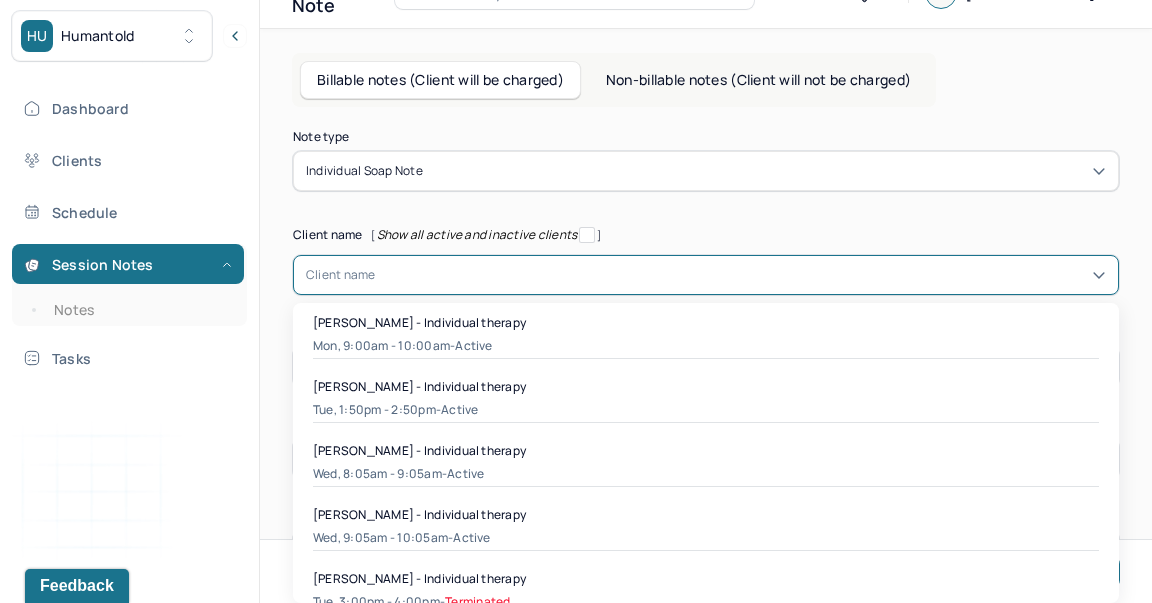 scroll, scrollTop: 95, scrollLeft: 0, axis: vertical 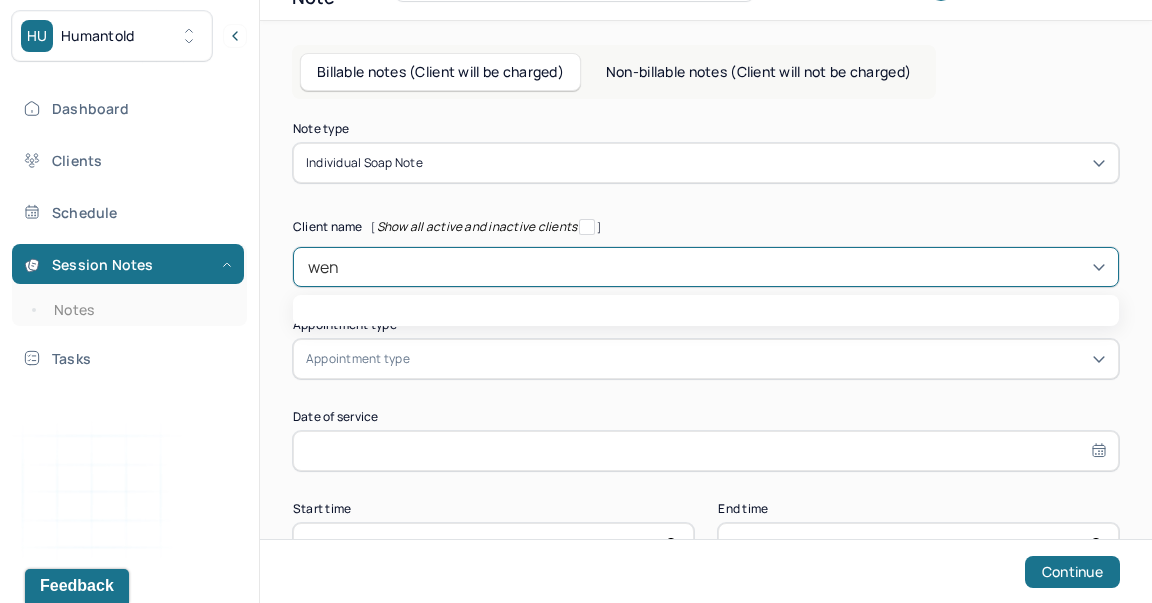 type on "wend" 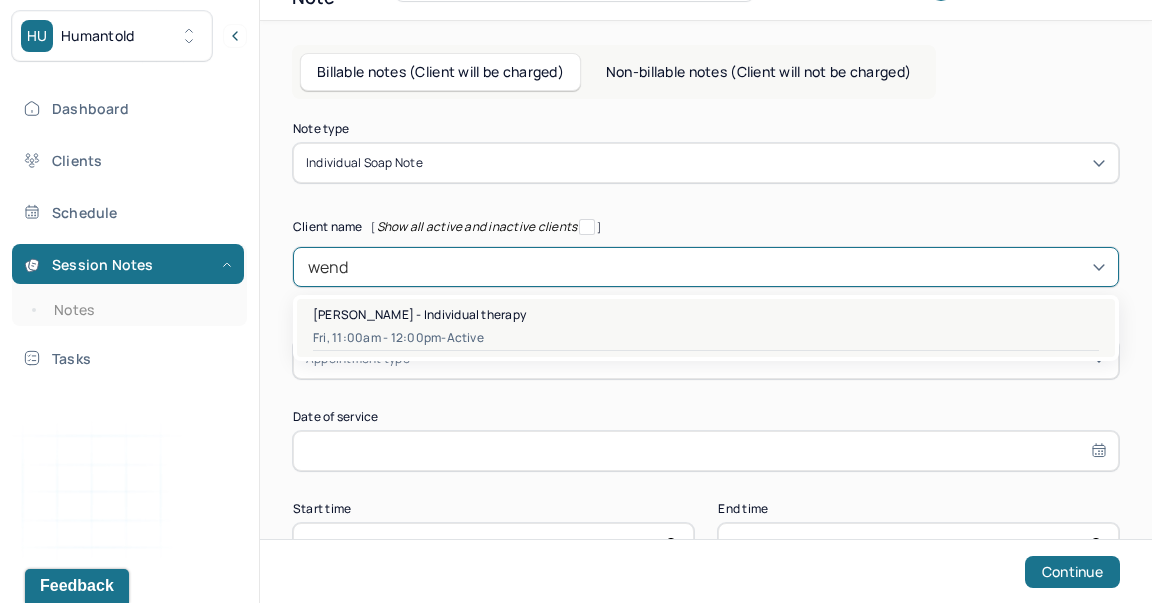 click on "[PERSON_NAME] - Individual therapy" at bounding box center (419, 314) 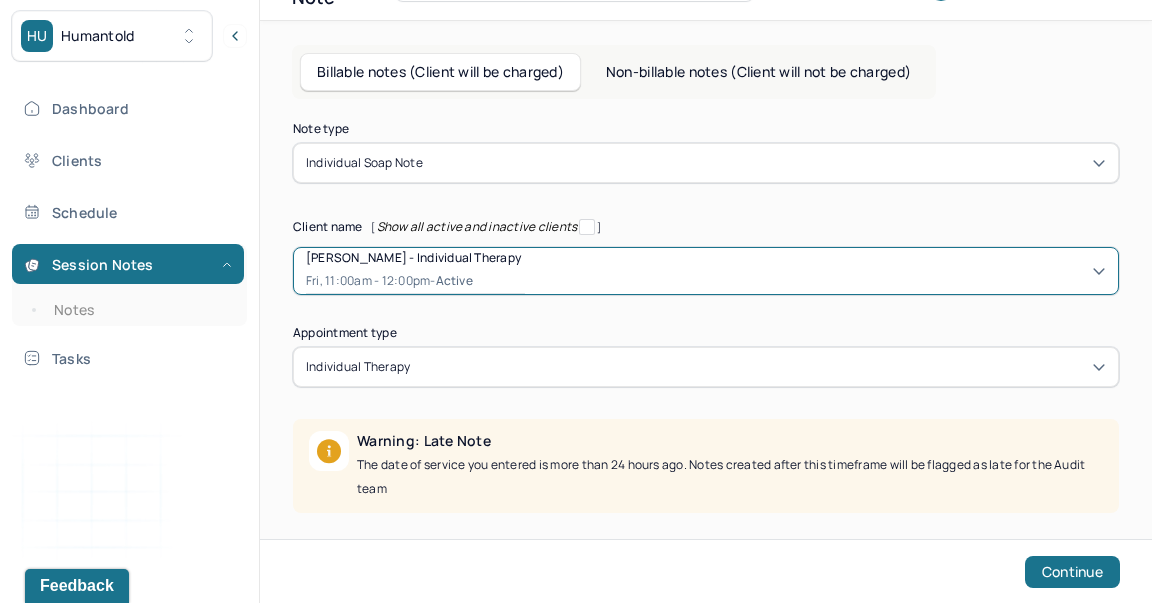 scroll, scrollTop: 293, scrollLeft: 0, axis: vertical 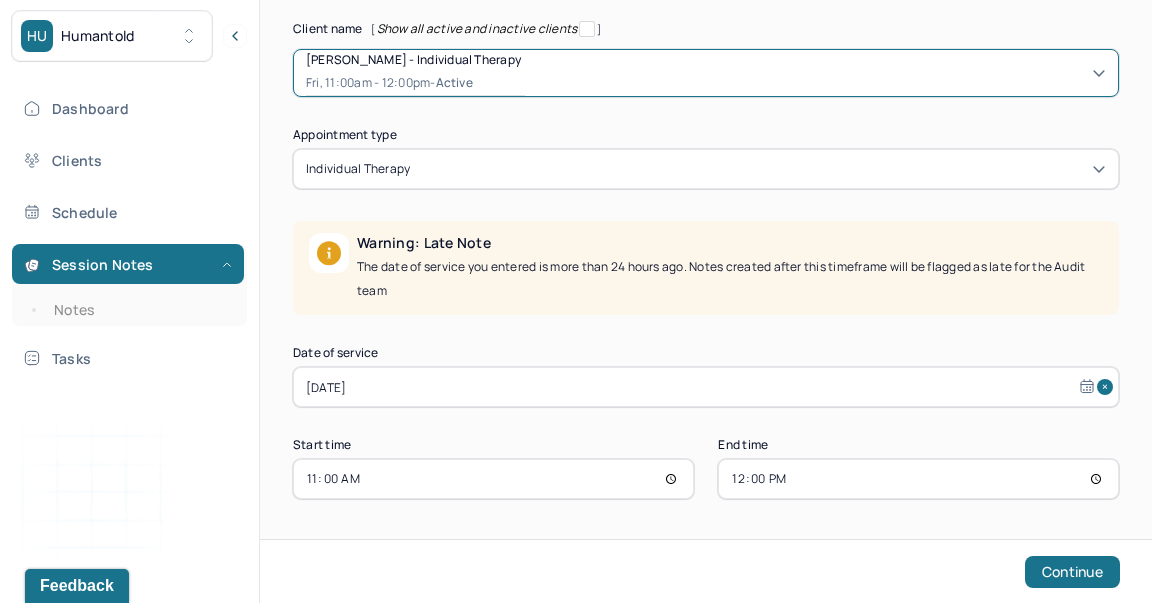 click on "[DATE]" at bounding box center [706, 387] 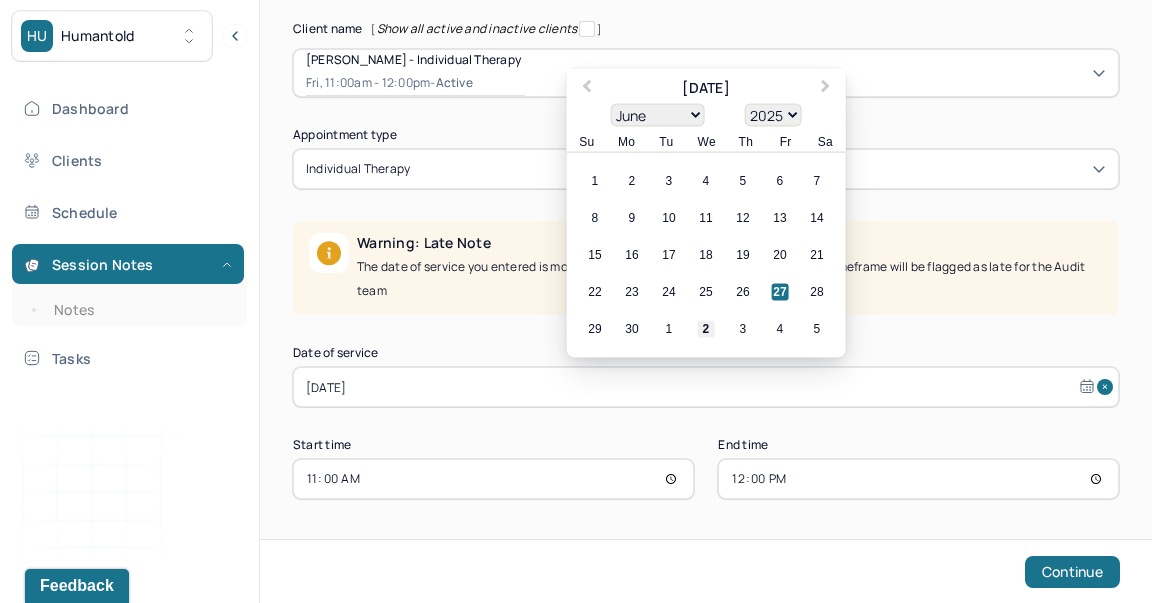 click on "2" at bounding box center (706, 329) 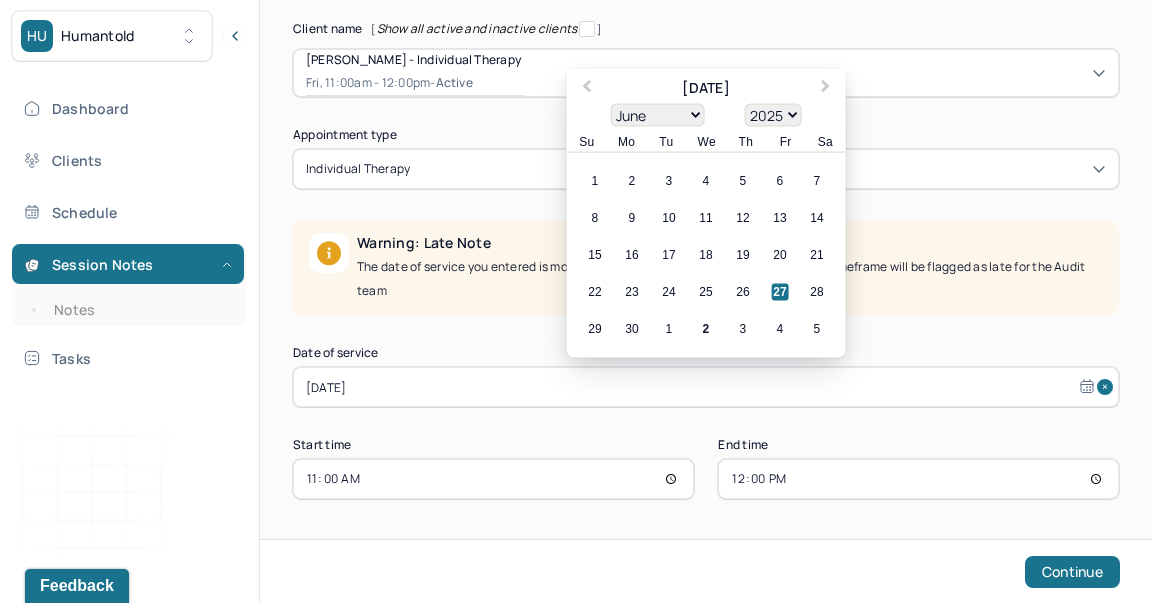 type on "[DATE]" 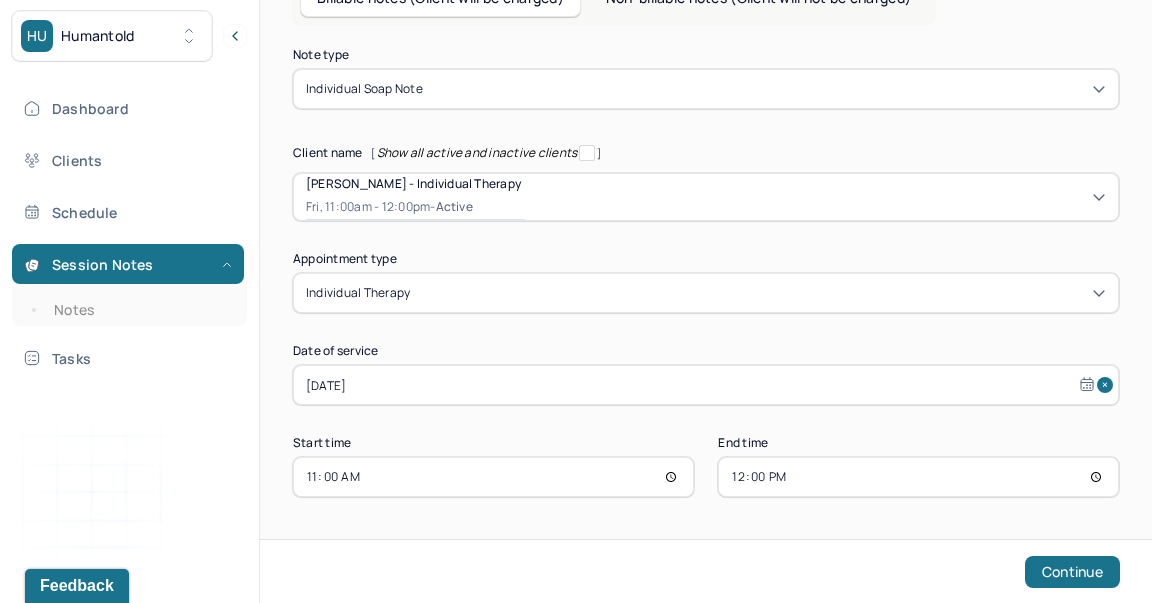 scroll, scrollTop: 167, scrollLeft: 0, axis: vertical 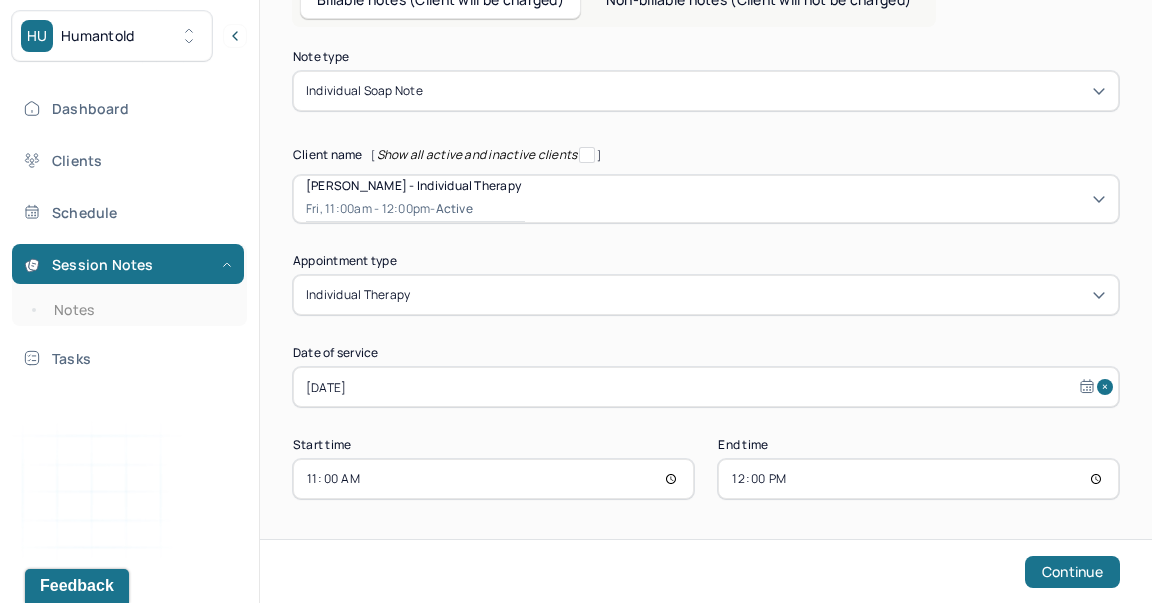 click on "11:00" at bounding box center [493, 479] 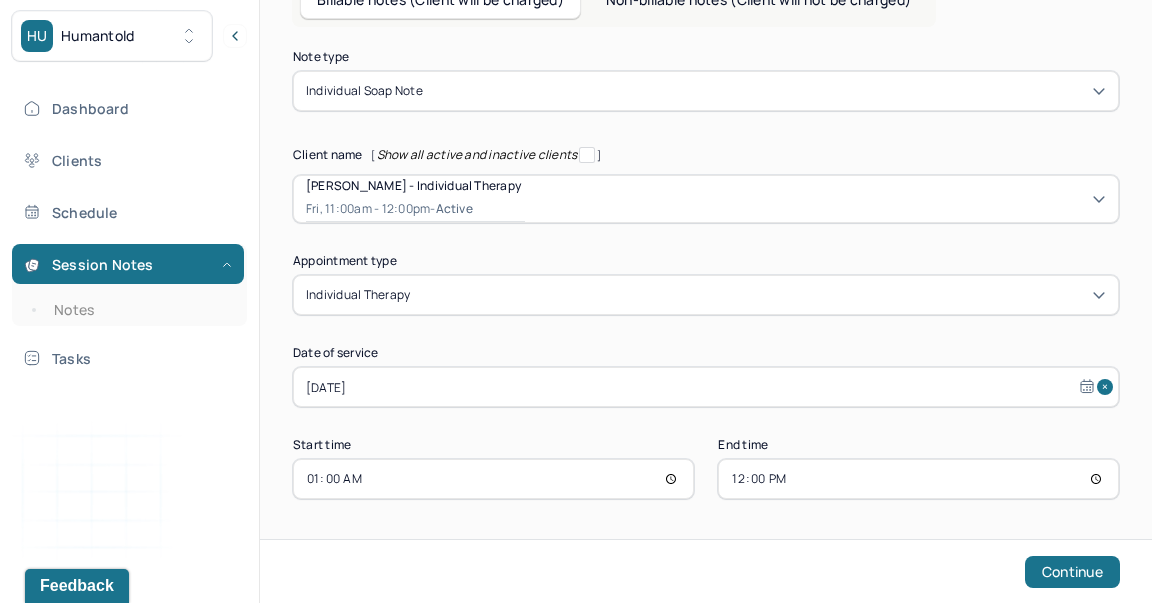 type on "13:00" 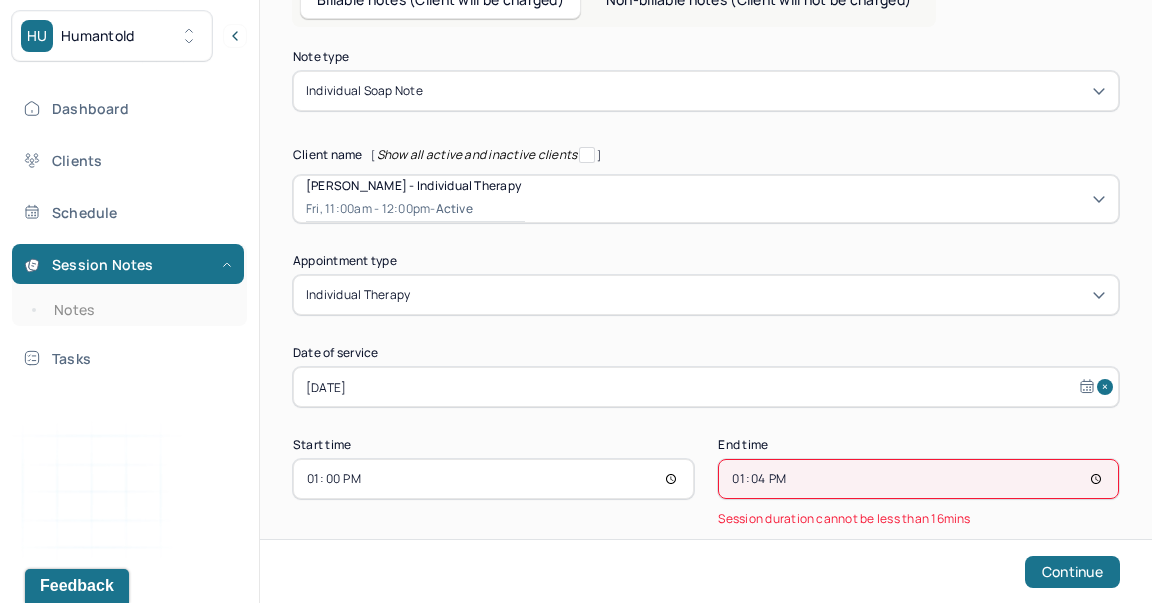 type on "13:45" 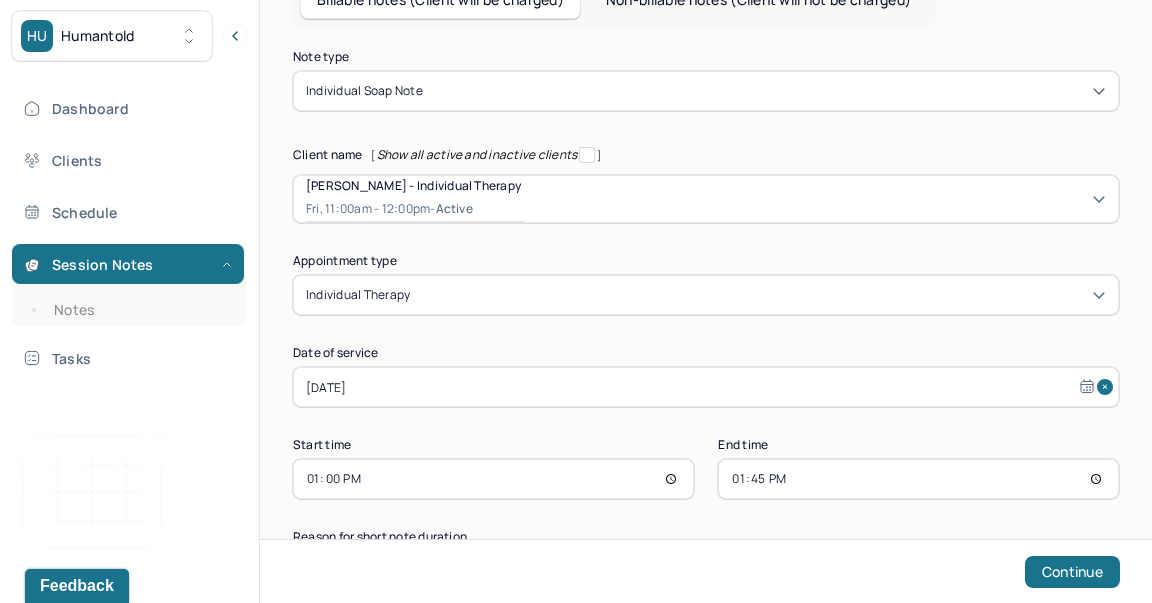 scroll, scrollTop: 227, scrollLeft: 0, axis: vertical 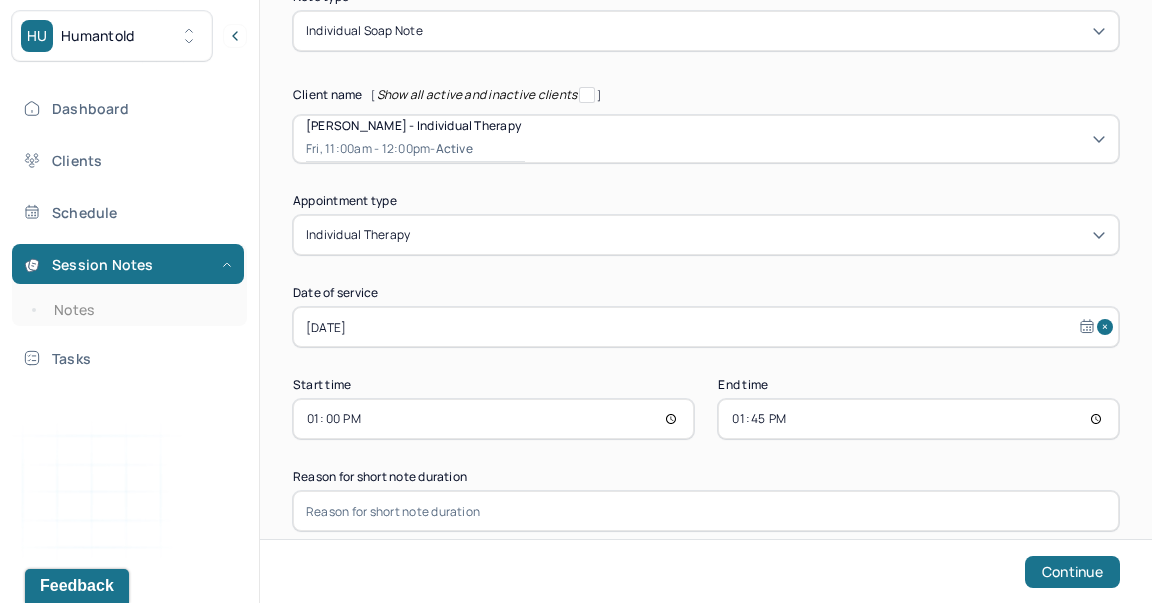 click at bounding box center (706, 511) 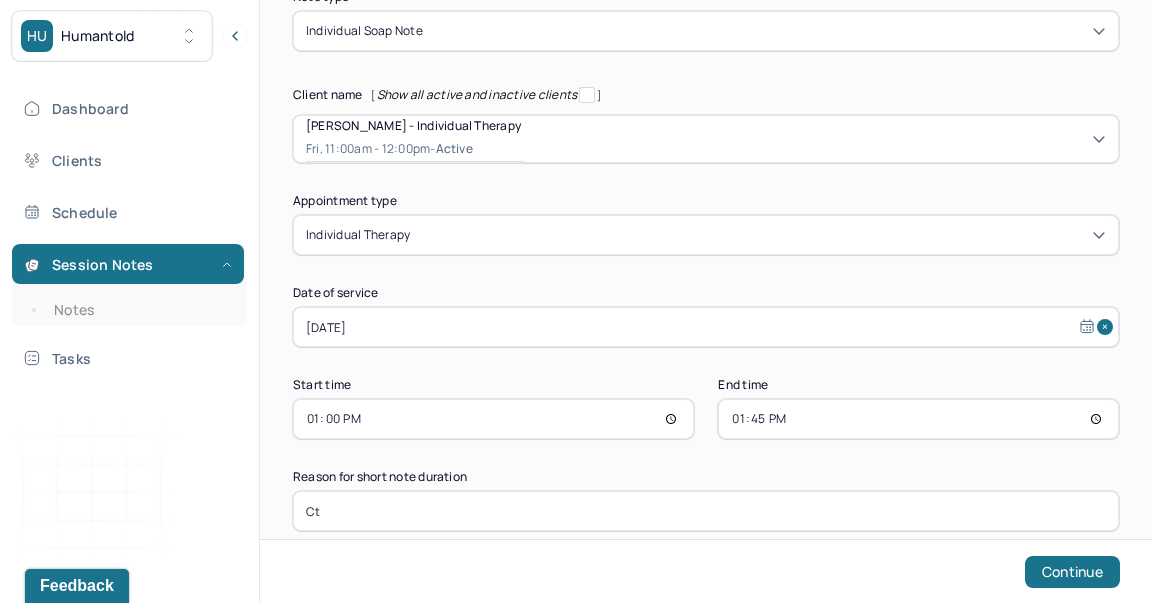 type on "C" 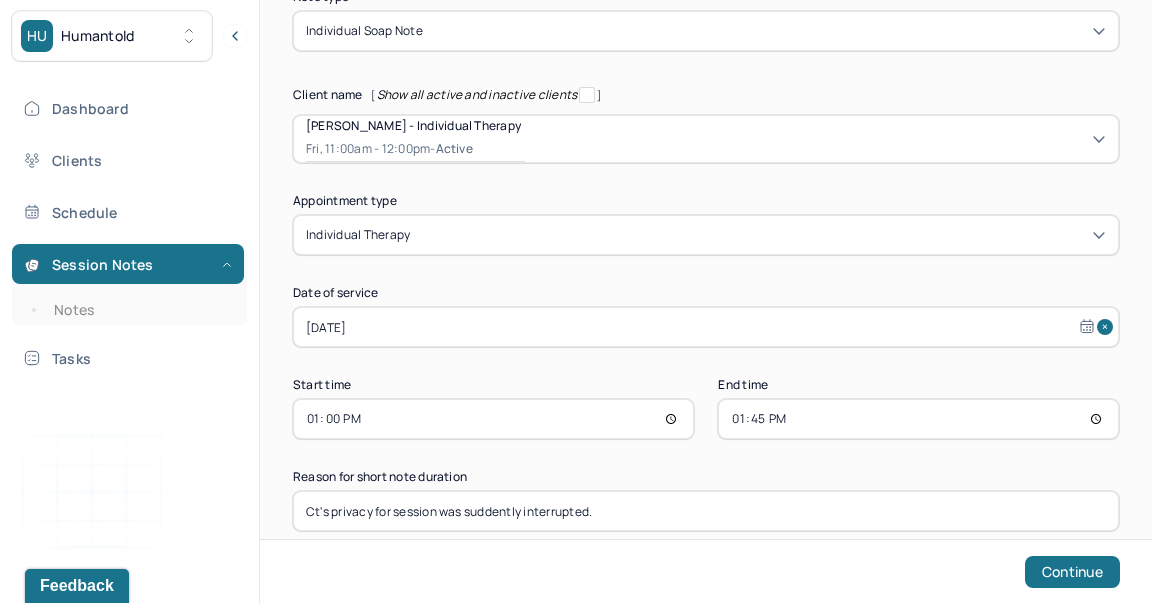 click on "Ct's privacy for session was suddently interrupted." at bounding box center [706, 511] 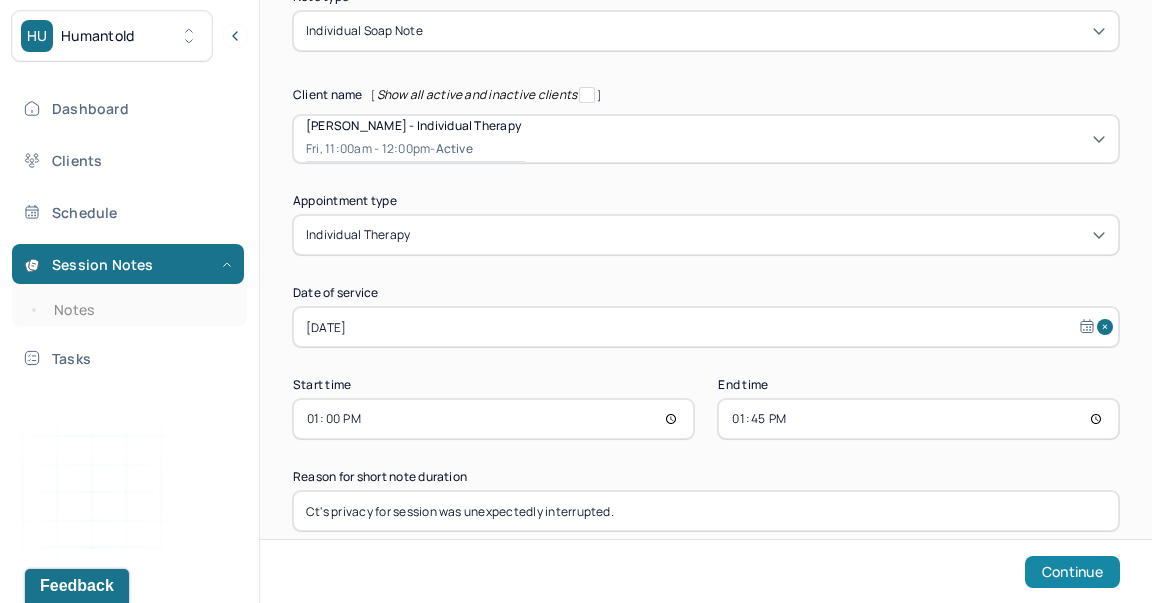 type on "Ct's privacy for session was unexpectedly interrupted." 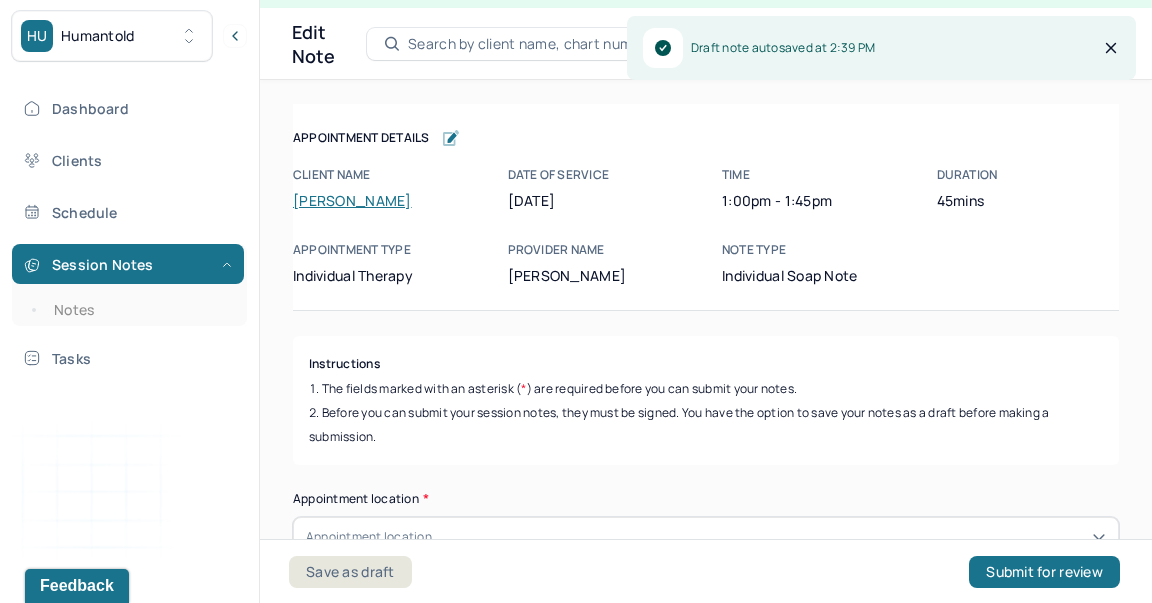 scroll, scrollTop: 36, scrollLeft: 0, axis: vertical 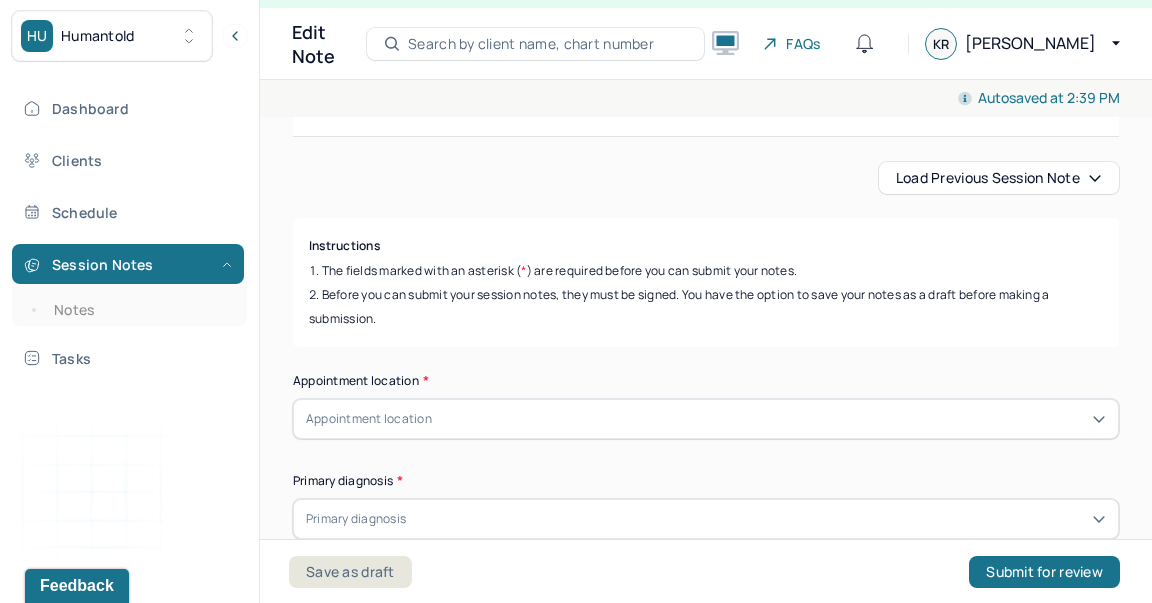 click on "Load previous session note" at bounding box center (999, 178) 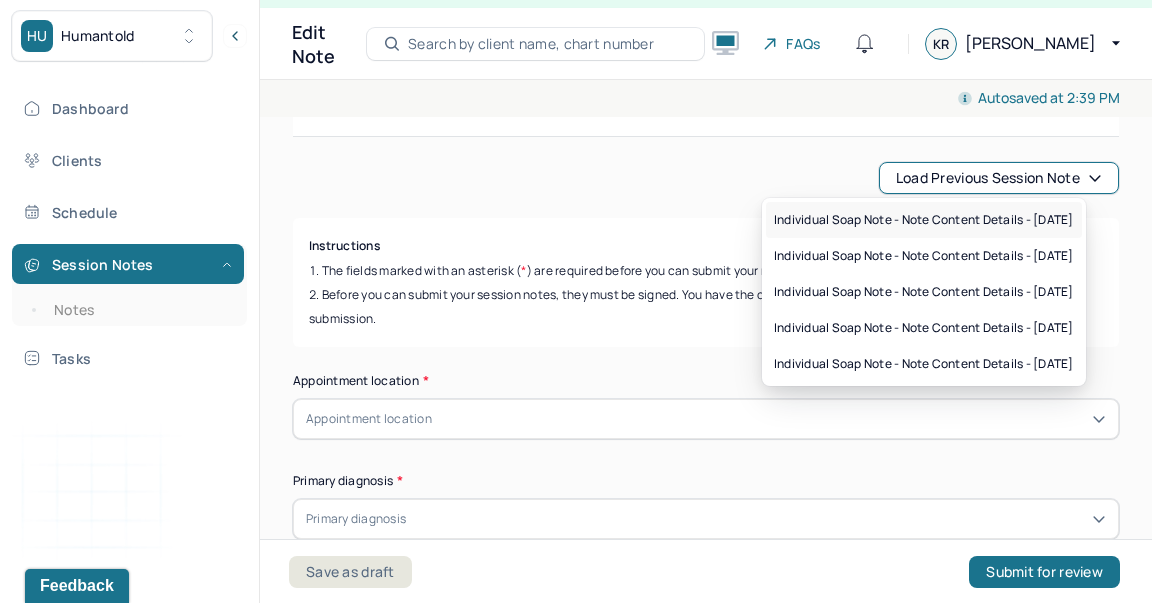 click on "Individual soap note   - Note content Details -   [DATE]" at bounding box center [924, 220] 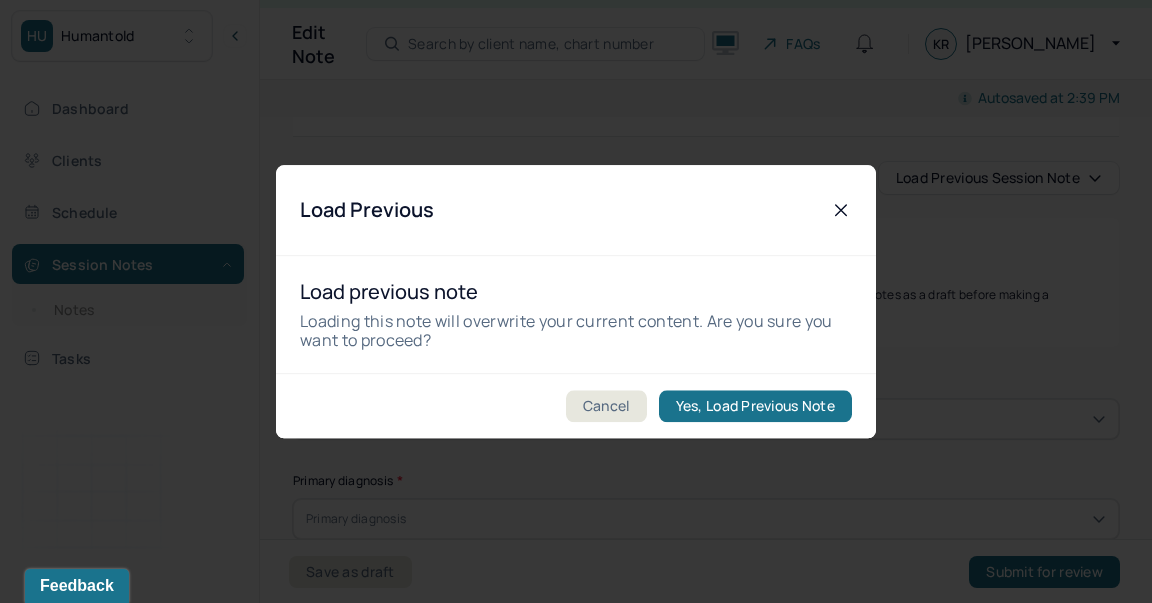 click 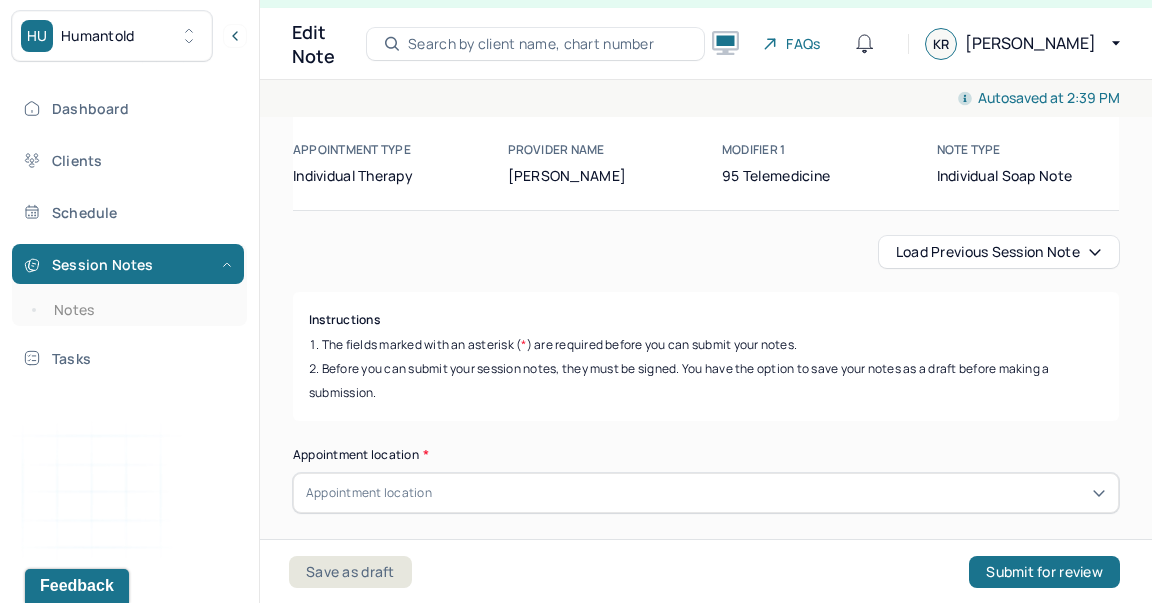 scroll, scrollTop: 0, scrollLeft: 0, axis: both 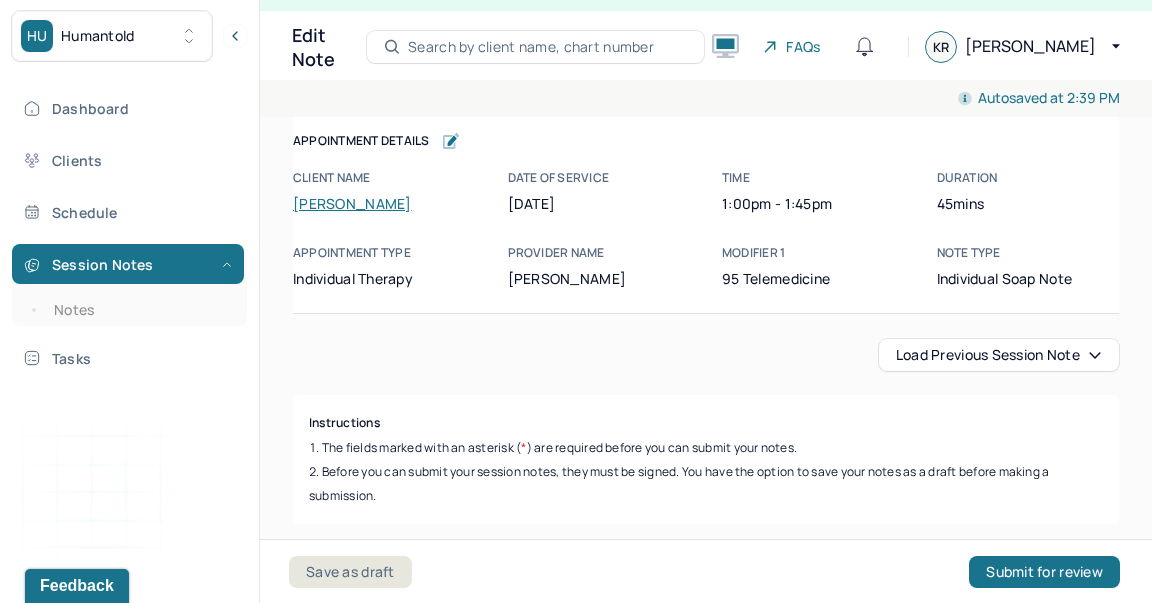 click on "Load previous session note" at bounding box center (999, 355) 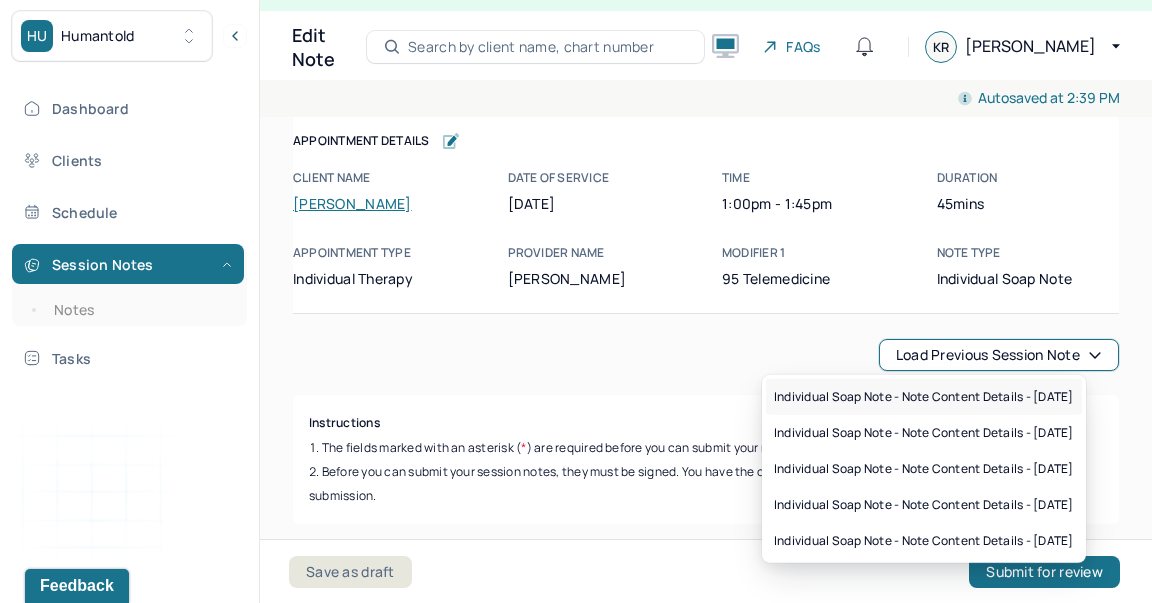 click on "Individual soap note   - Note content Details -   [DATE]" at bounding box center (924, 397) 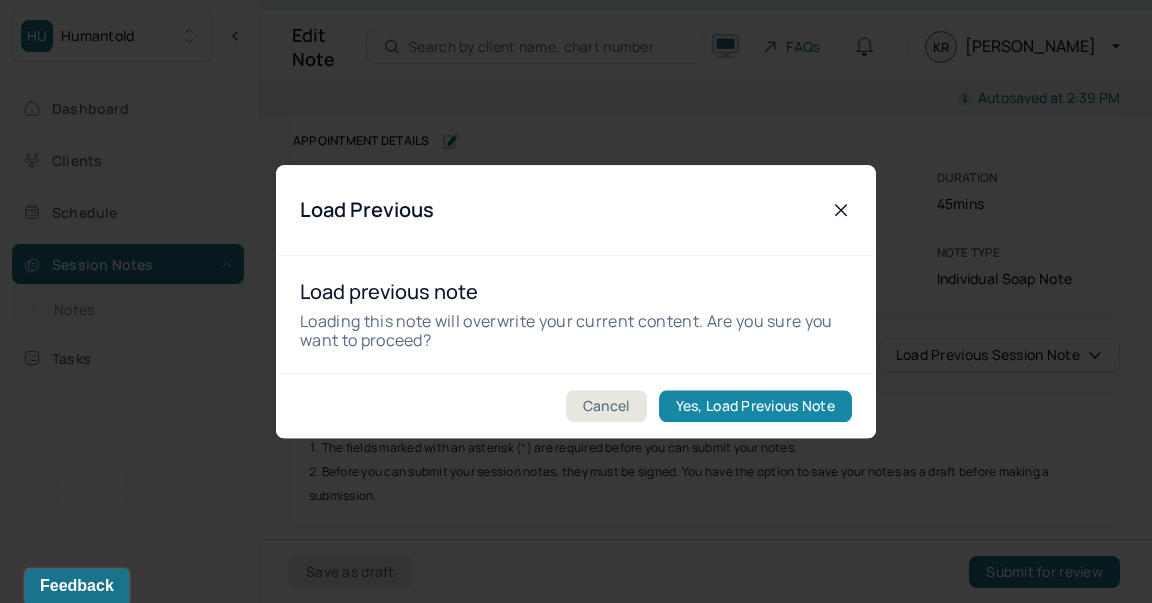 click on "Yes, Load Previous Note" at bounding box center [755, 406] 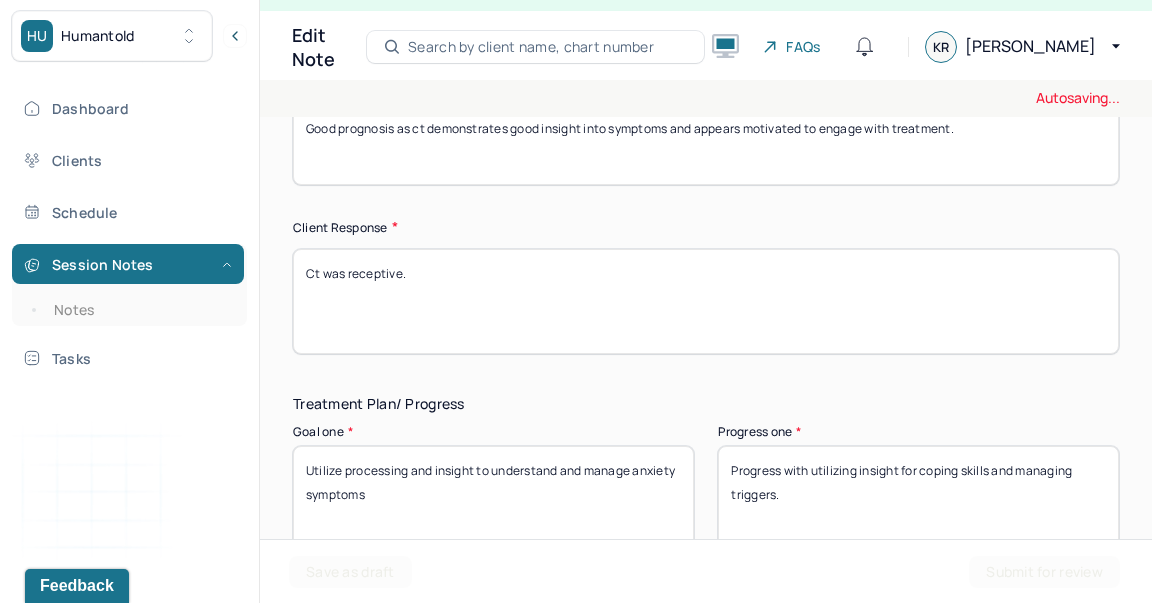 scroll, scrollTop: 3192, scrollLeft: 0, axis: vertical 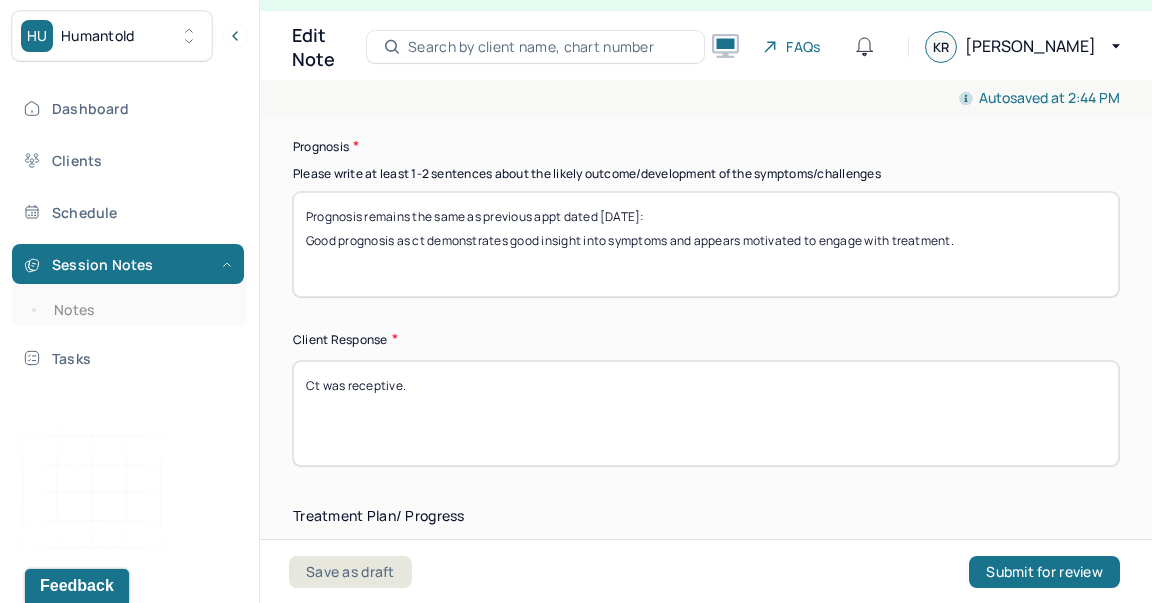 click on "Prognosis remains the same as previous appt dated [DATE]:
Good prognosis as ct demonstrates good insight into symptoms and appears motivated to engage with treatment." at bounding box center (706, 244) 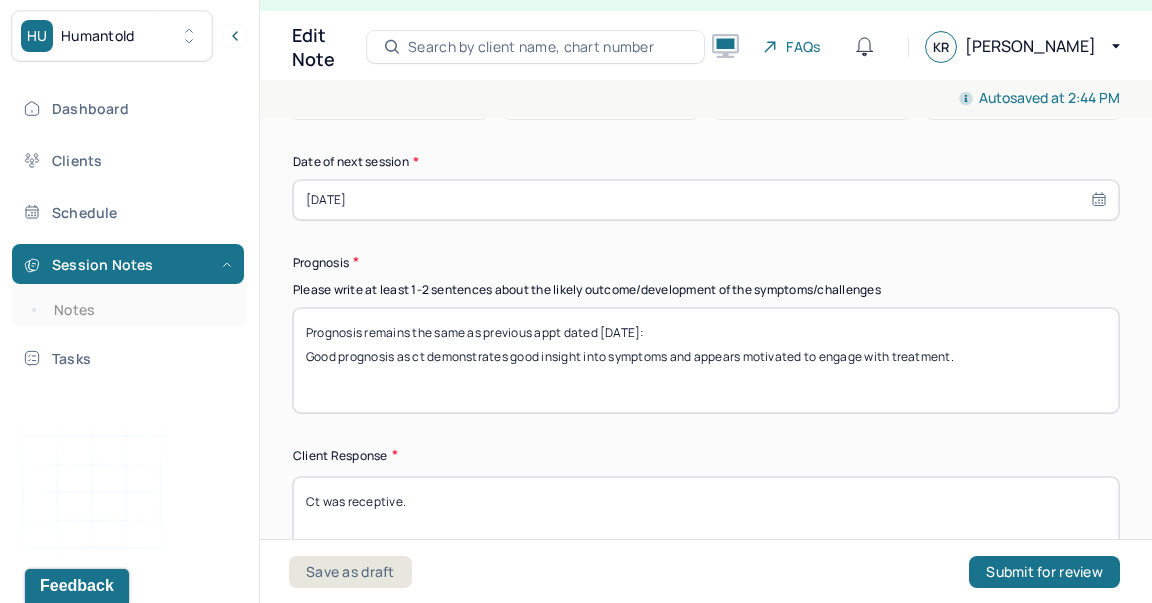 scroll, scrollTop: 3067, scrollLeft: 0, axis: vertical 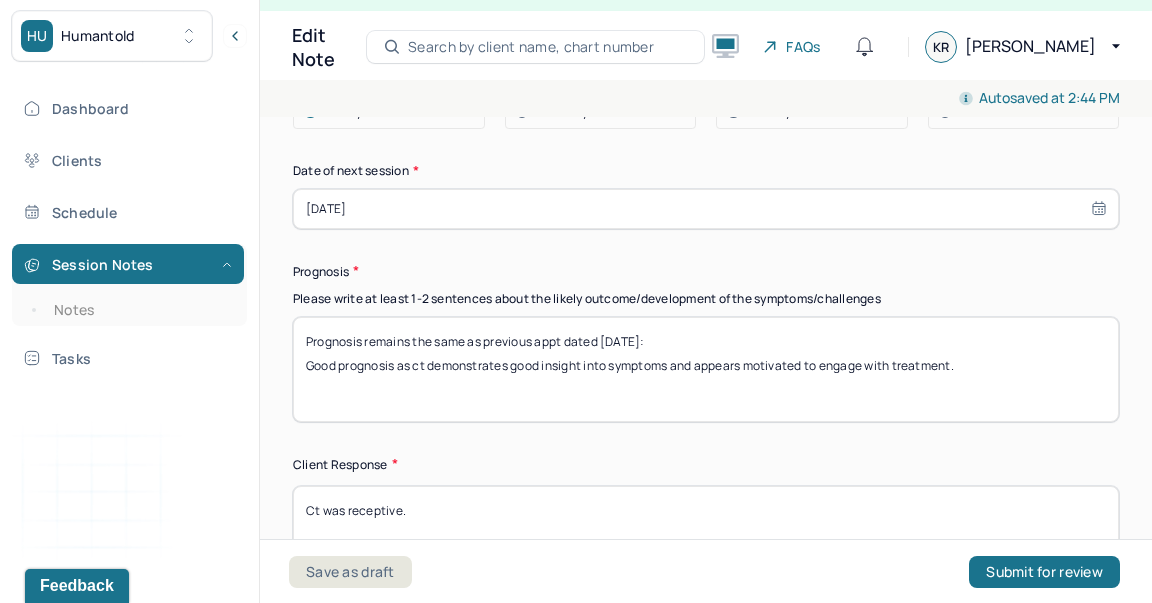 type on "Prognosis remains the same as previous appt dated [DATE]:
Good prognosis as ct demonstrates good insight into symptoms and appears motivated to engage with treatment." 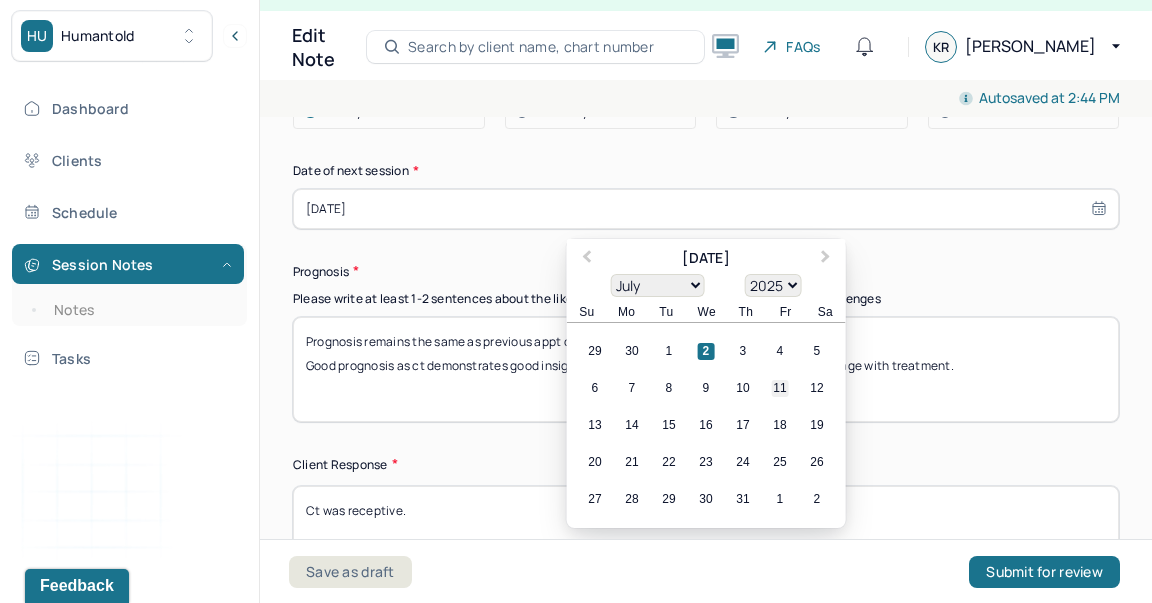 click on "11" at bounding box center [780, 388] 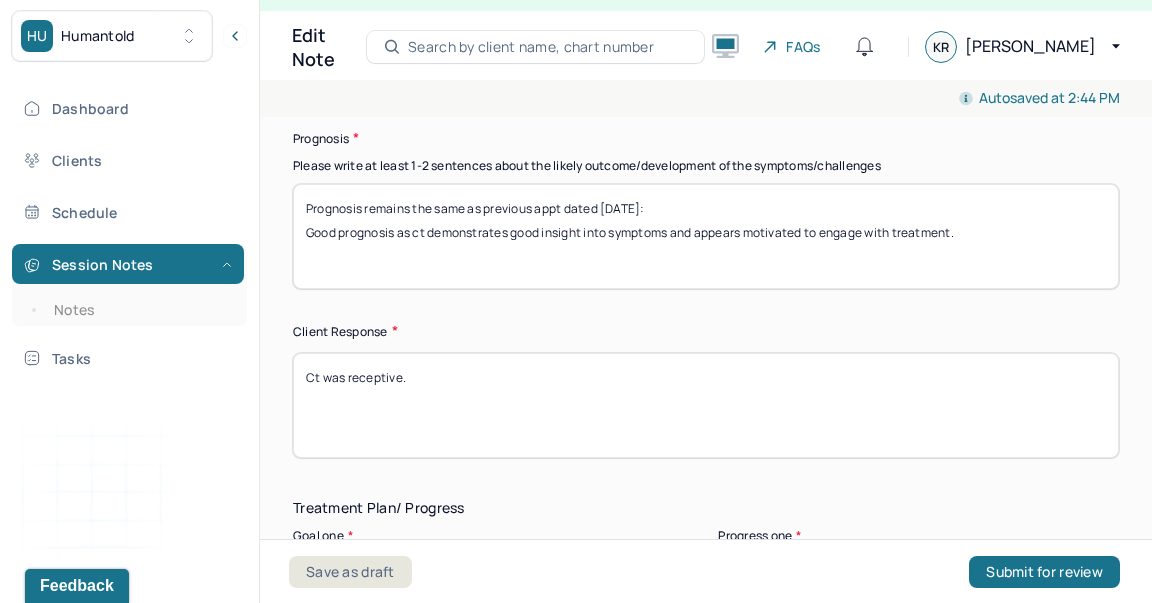 scroll, scrollTop: 3205, scrollLeft: 0, axis: vertical 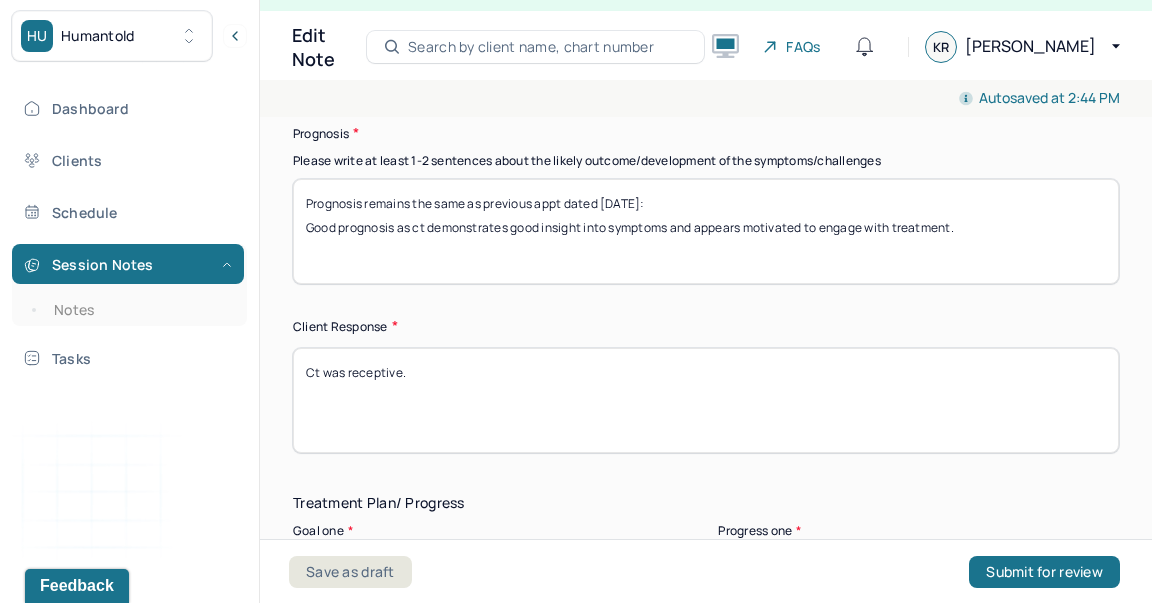 click on "Ct was receptive." at bounding box center [706, 400] 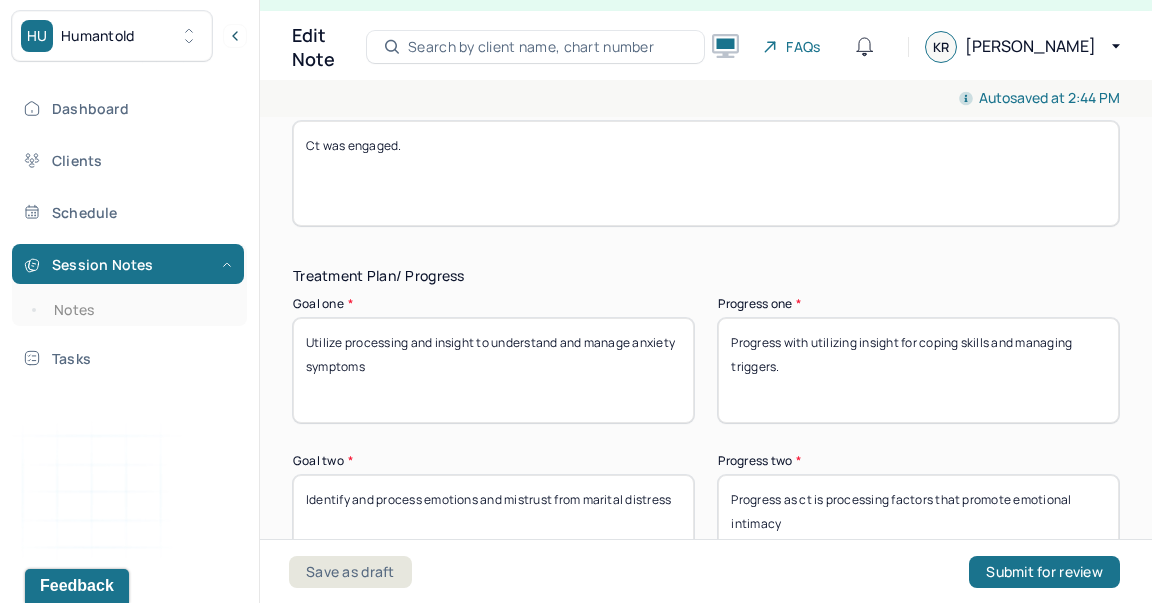 scroll, scrollTop: 3440, scrollLeft: 0, axis: vertical 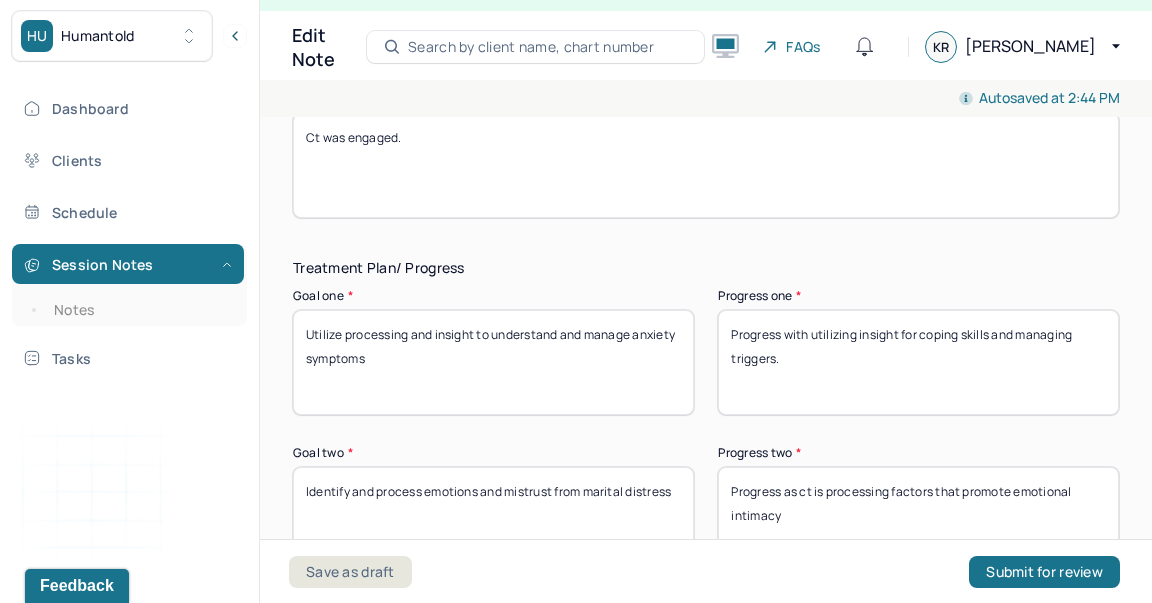 type on "Ct was engaged." 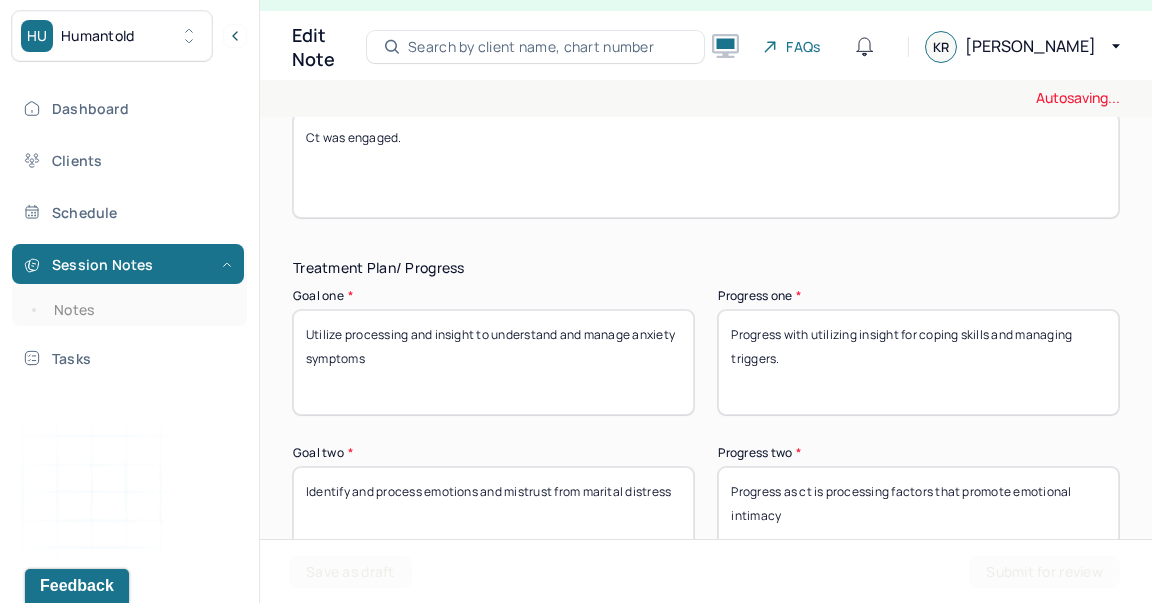 click on "Progress with utilizing insight for coping skills and managing triggers." at bounding box center (918, 362) 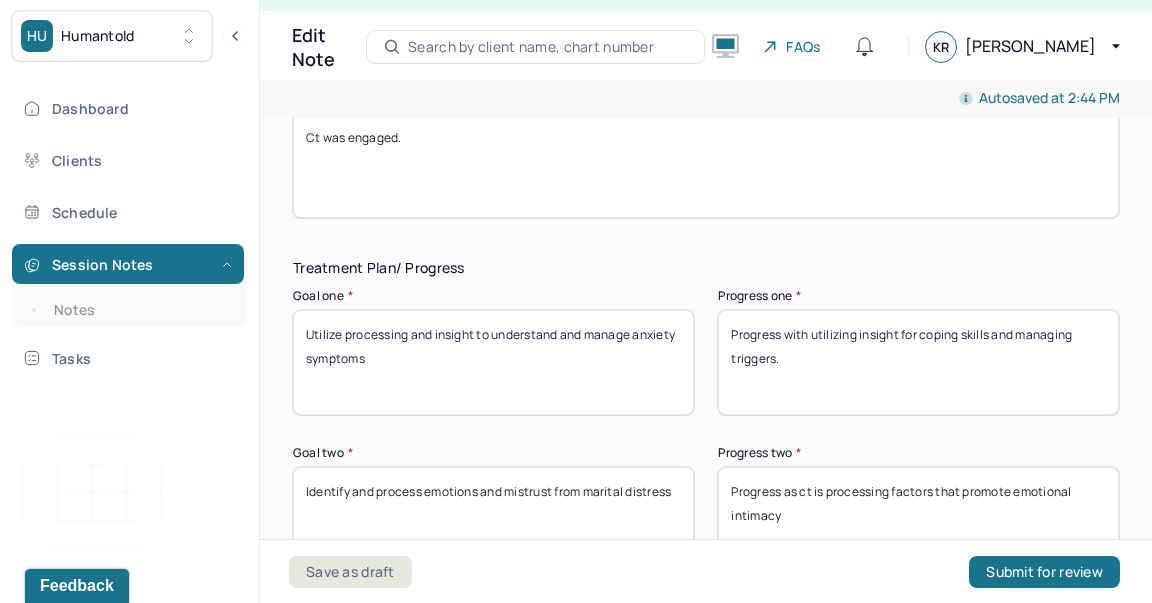 scroll, scrollTop: 3852, scrollLeft: 0, axis: vertical 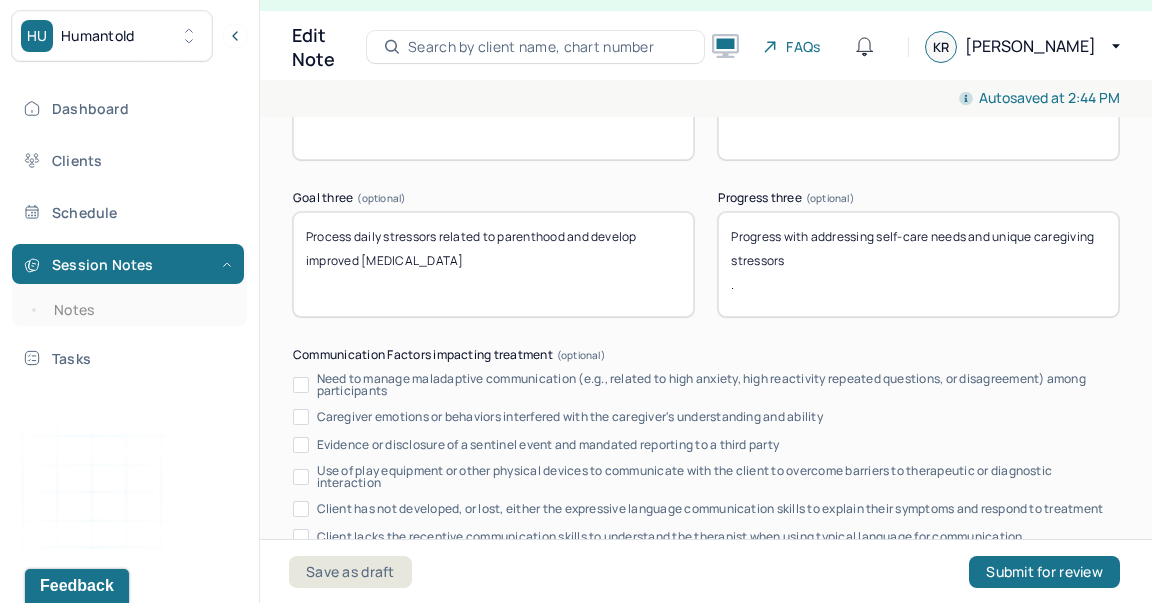 click on "Progress with addressing self-care needs and unique caregiving stressors
." at bounding box center [918, 264] 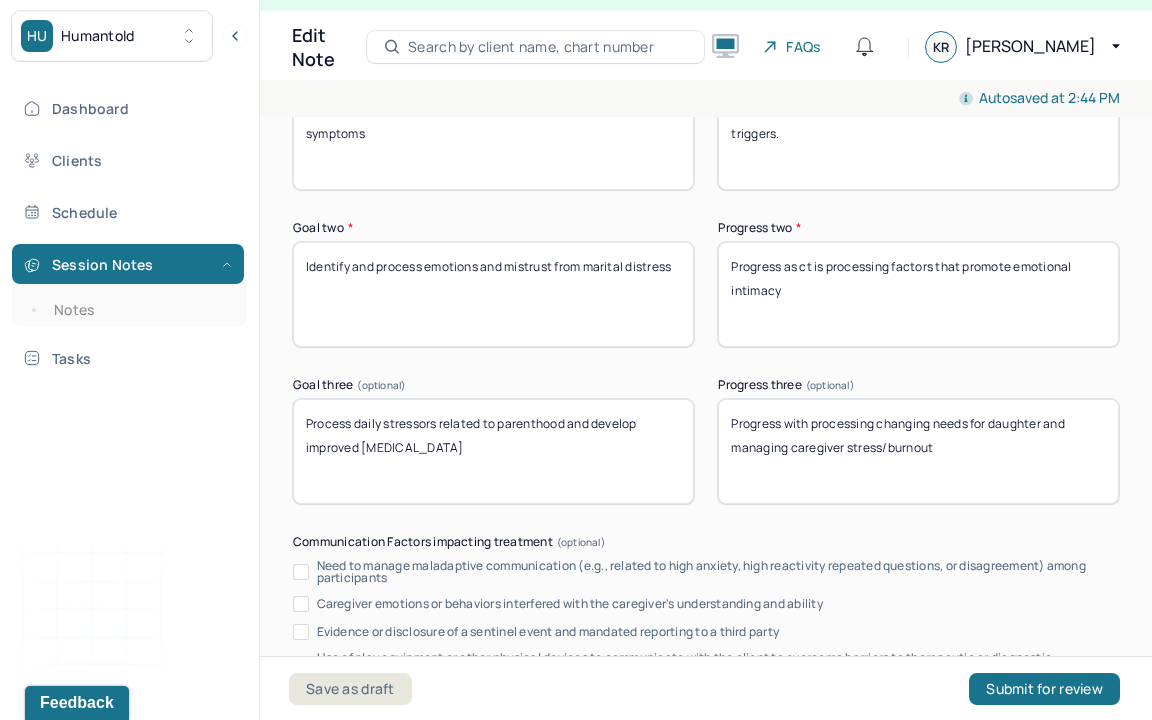 scroll, scrollTop: 3598, scrollLeft: 0, axis: vertical 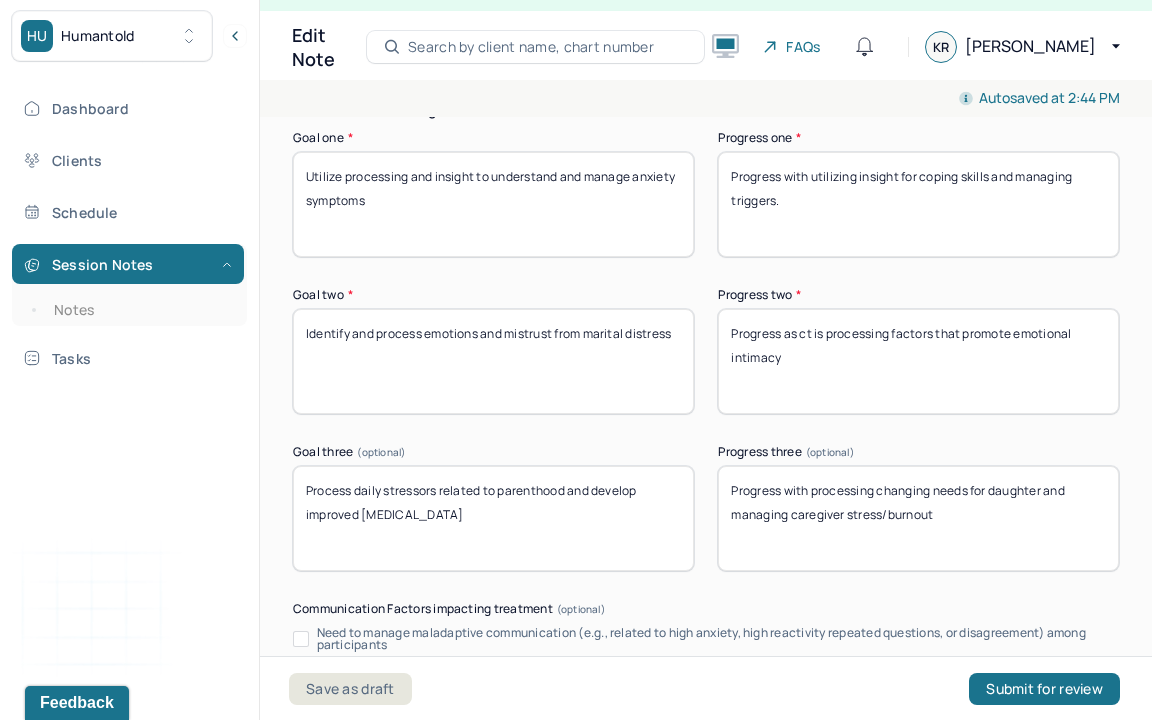 type on "Progress with processing changing needs for daughter and managing caregiver stress/burnout" 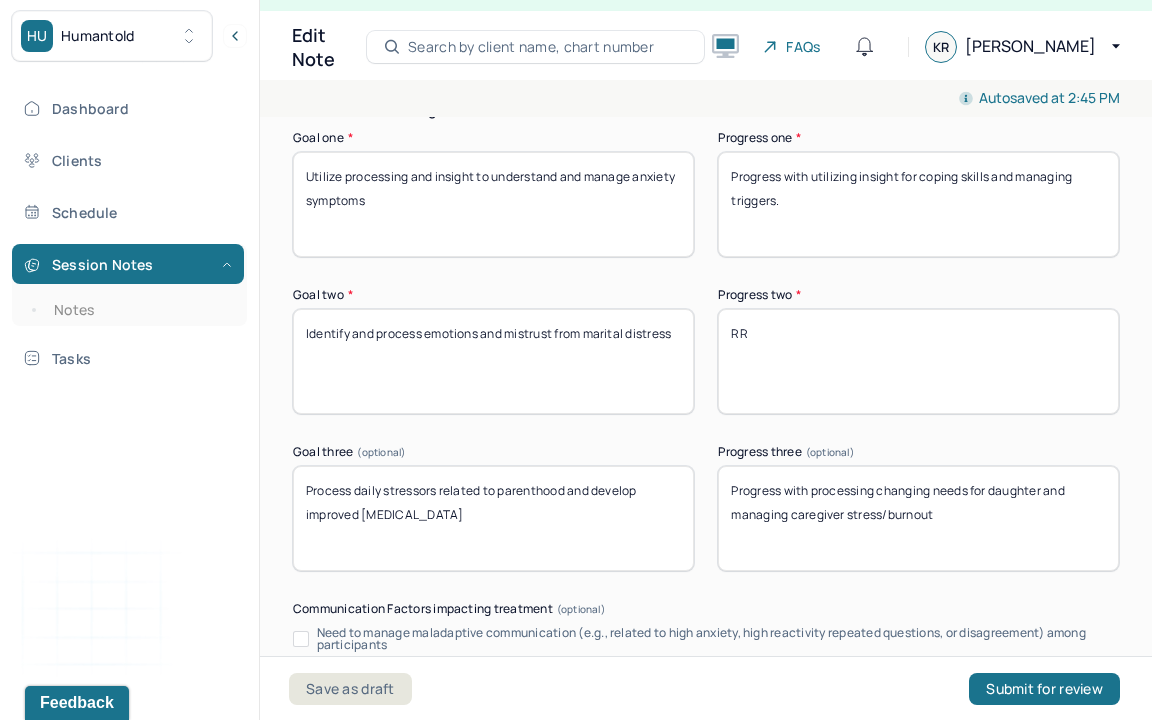 type on "R" 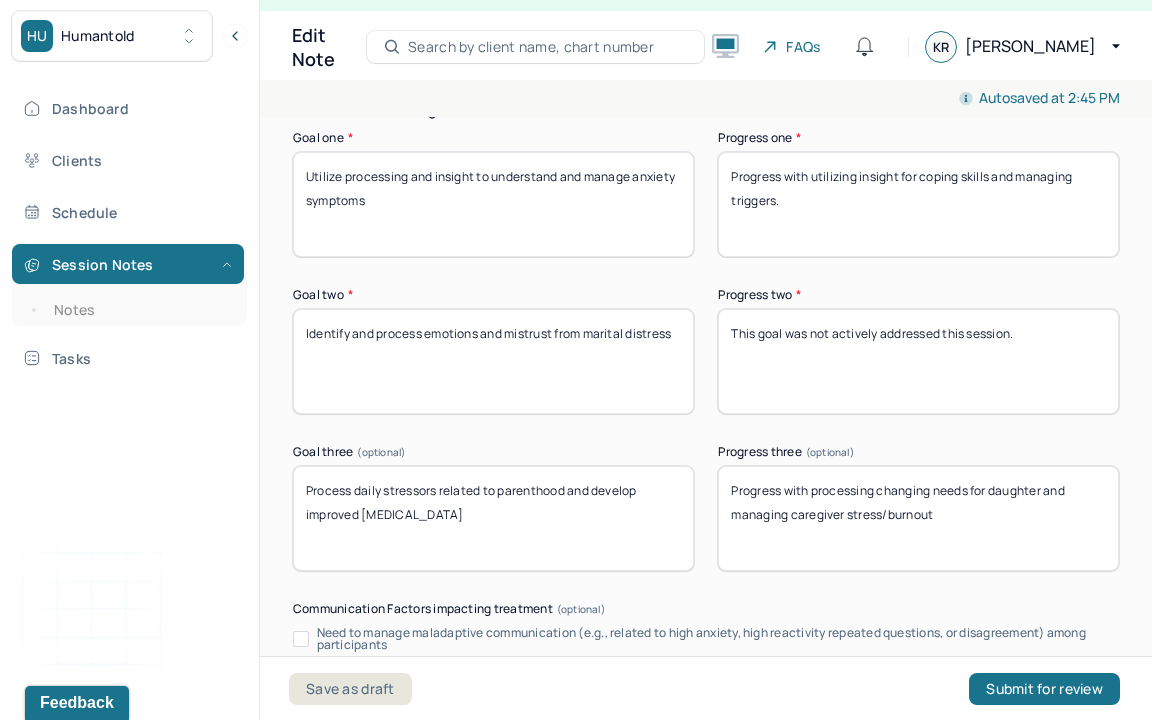 type on "This goal was not actively addressed this session." 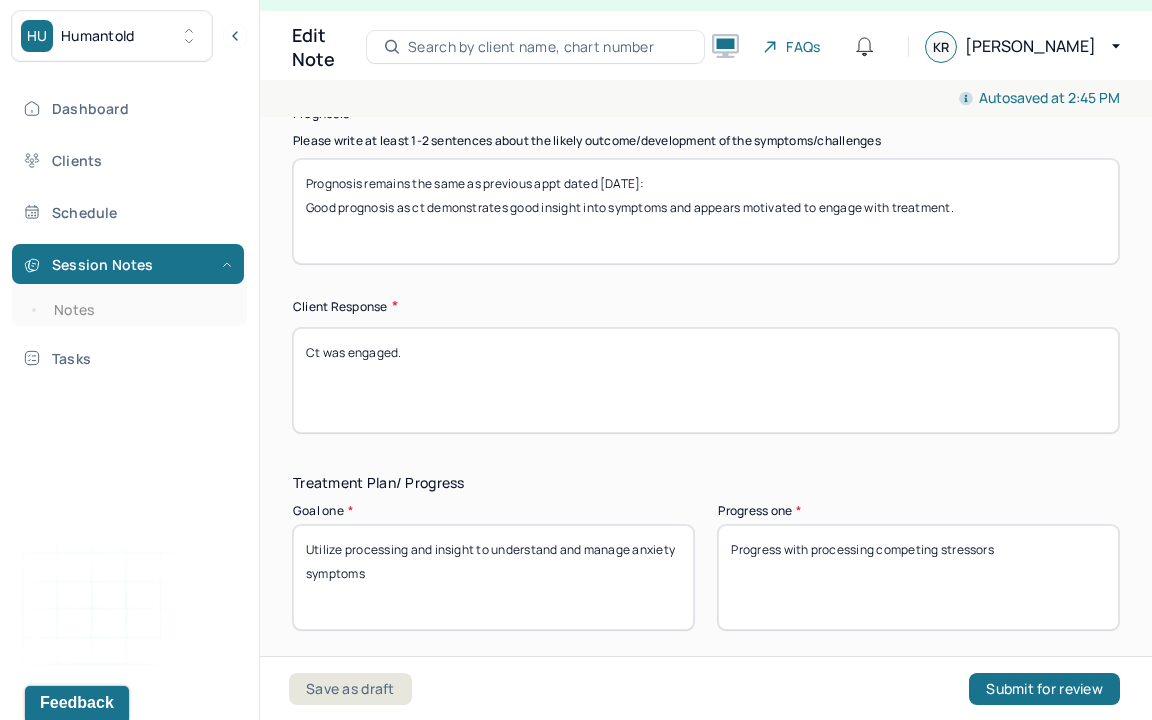 type on "Progress with processing competing stressors" 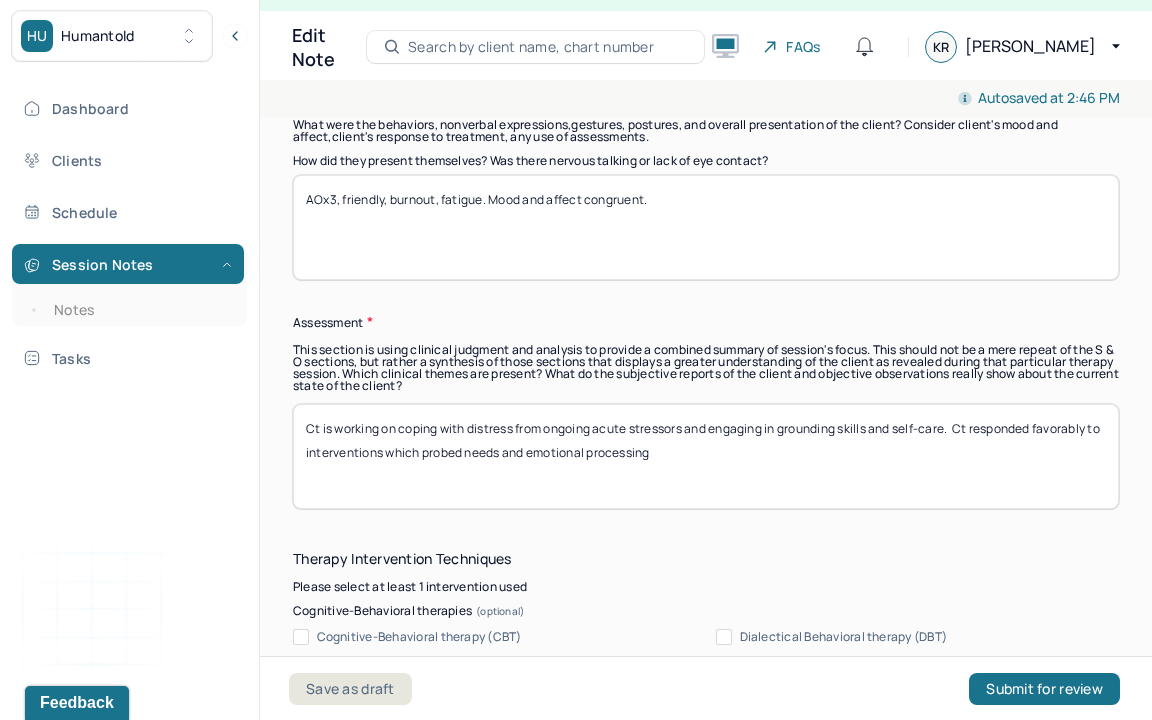 scroll, scrollTop: 1702, scrollLeft: 0, axis: vertical 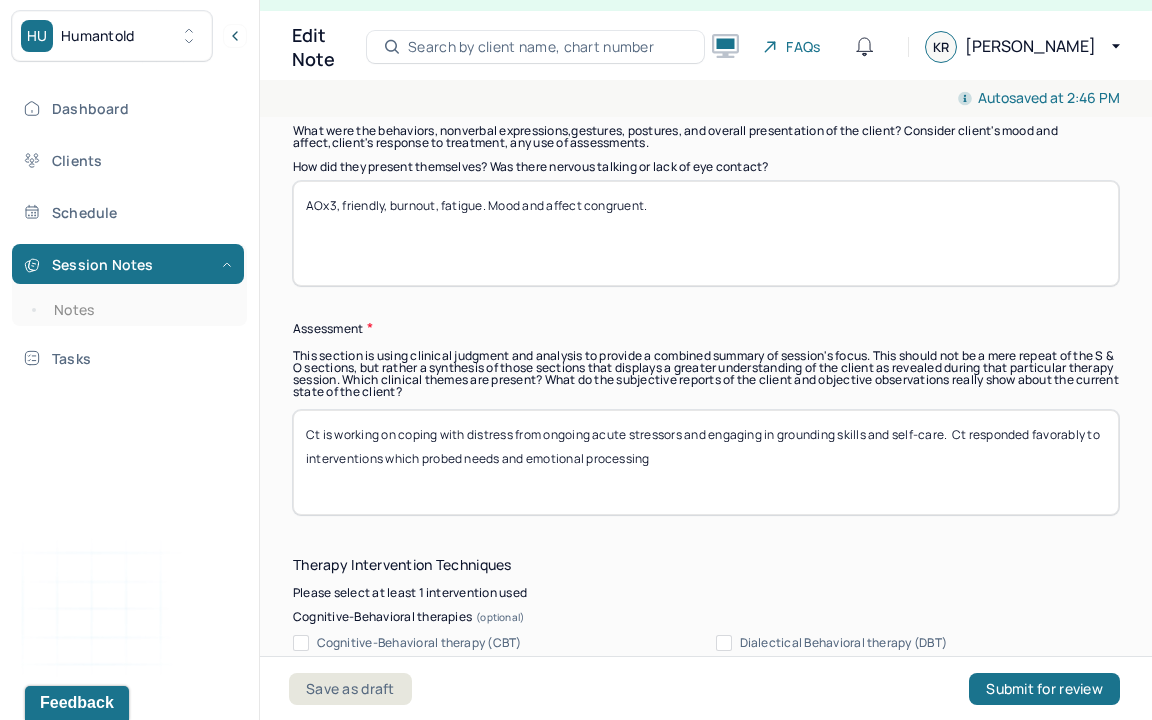 type on "Ct was receptive." 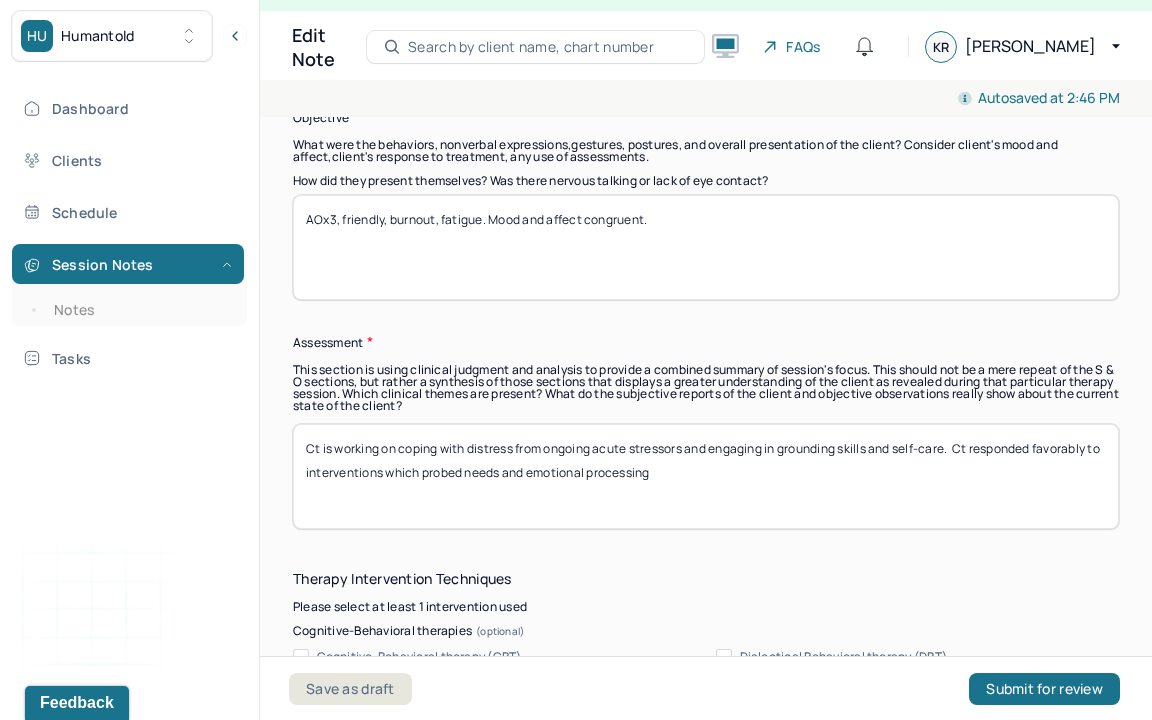 scroll, scrollTop: 1685, scrollLeft: 0, axis: vertical 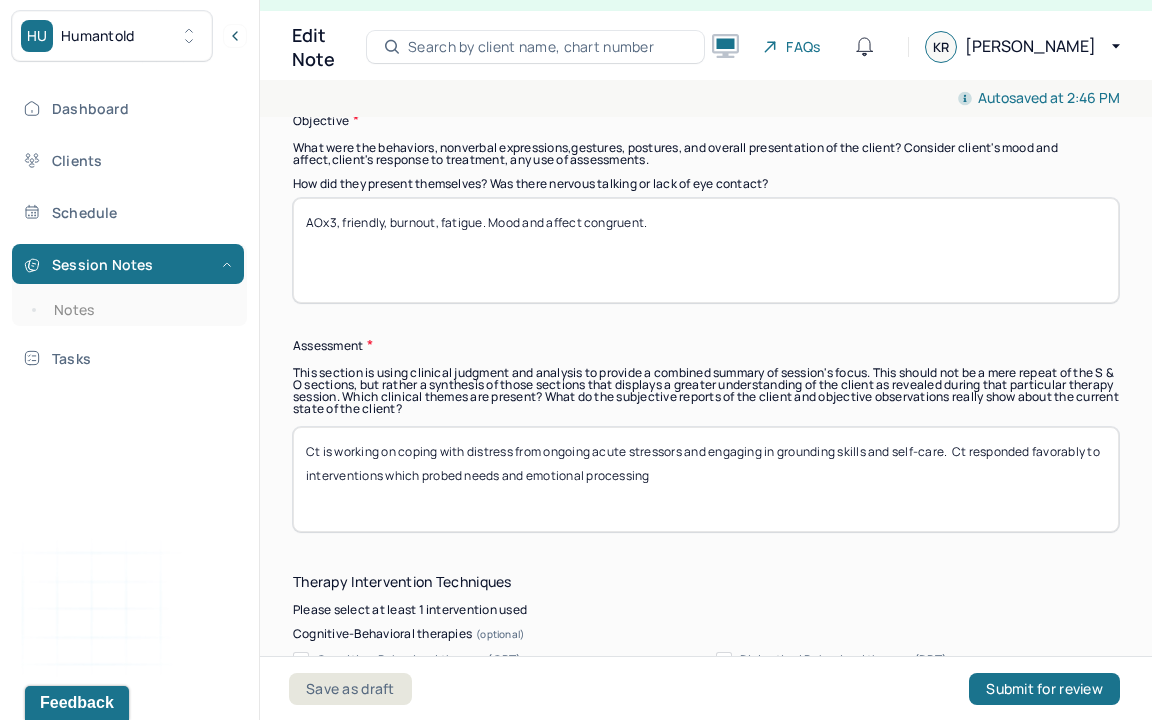 click on "Ct is working on coping with distress from ongoing acute stressors and engaging in grounding skills and self-care.  Ct responded favorably to interventions which probed needs and emotional processing" at bounding box center (706, 479) 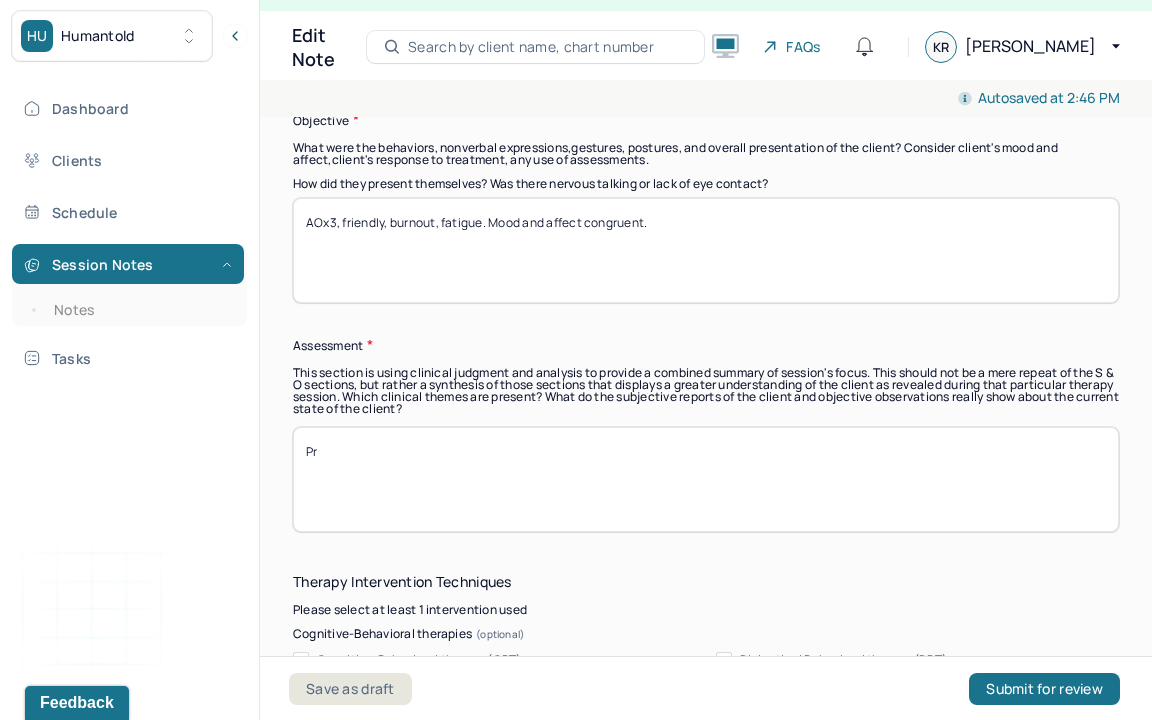 type on "P" 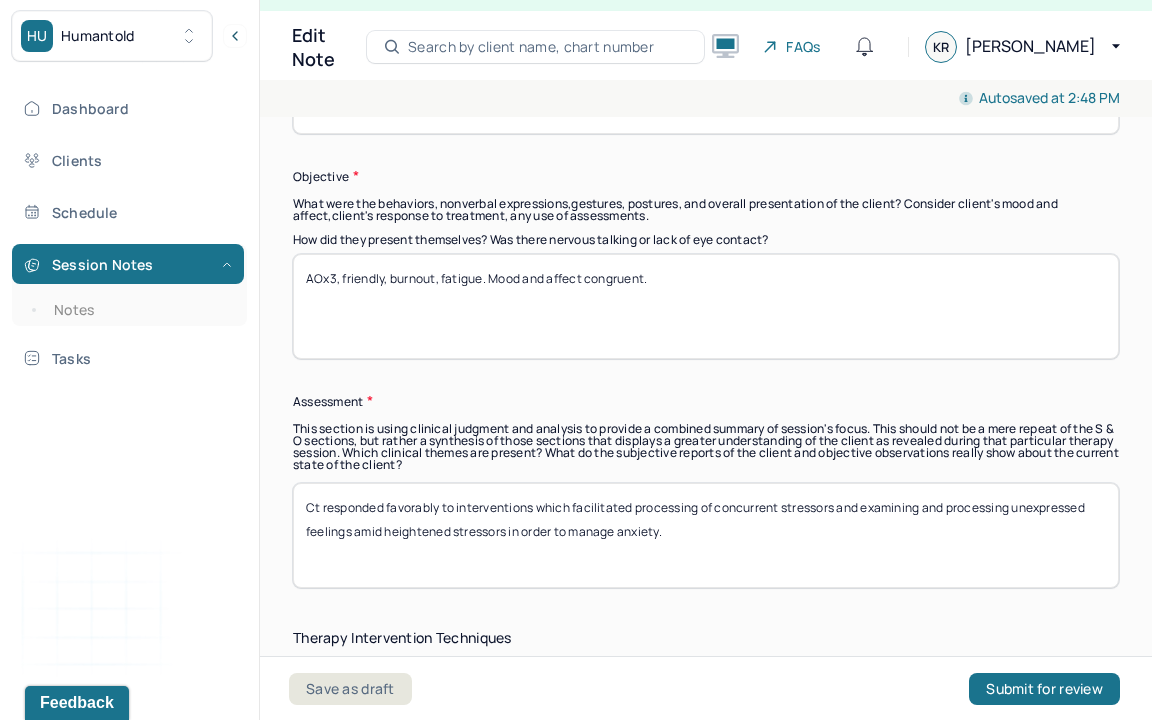scroll, scrollTop: 1557, scrollLeft: 0, axis: vertical 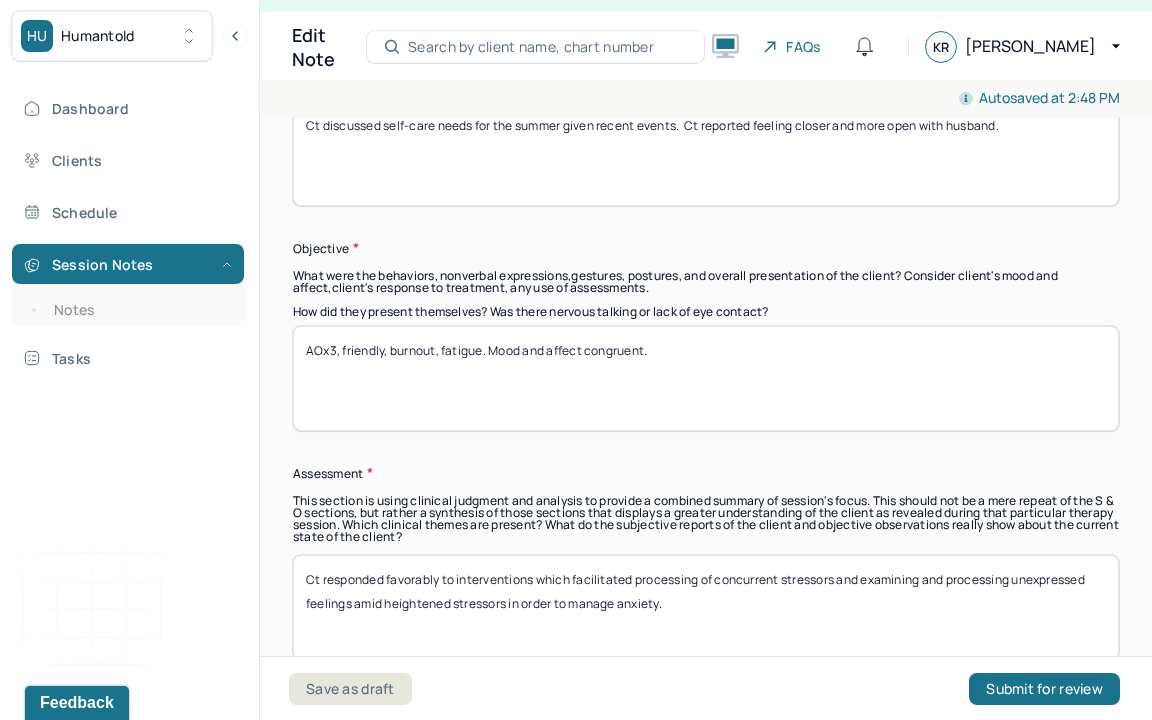 type on "Ct responded favorably to interventions which facilitated processing of concurrent stressors and examining and processing unexpressed feelings amid heightened stressors in order to manage anxiety." 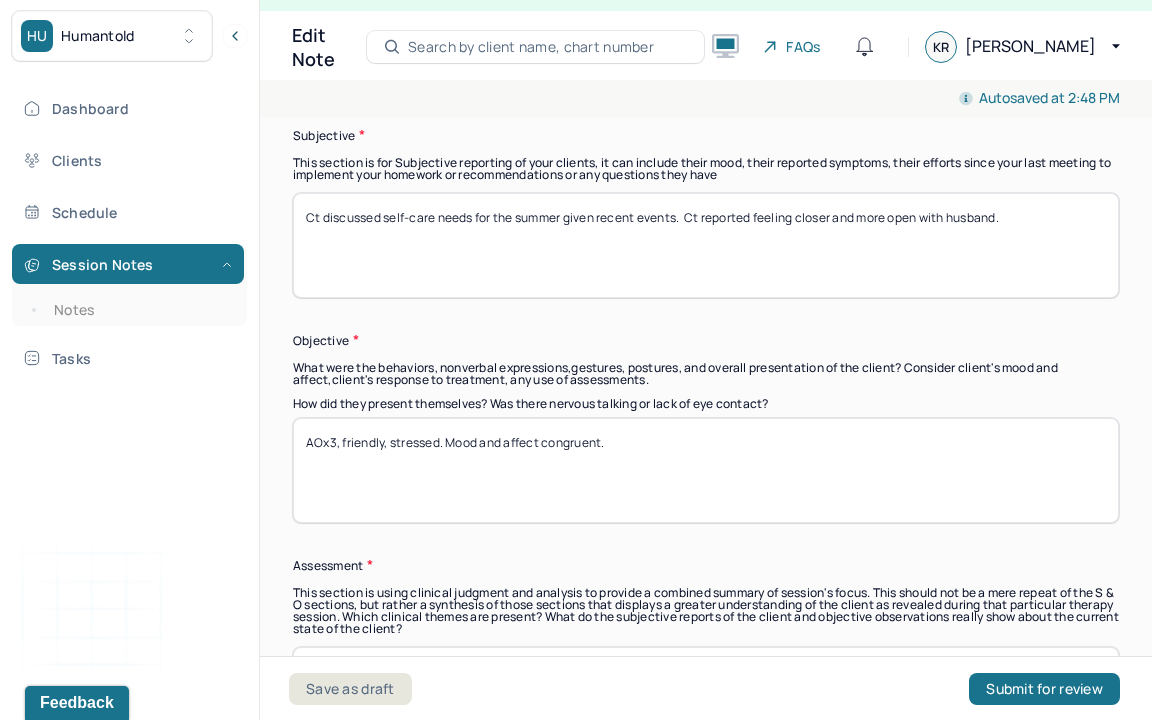 scroll, scrollTop: 1453, scrollLeft: 0, axis: vertical 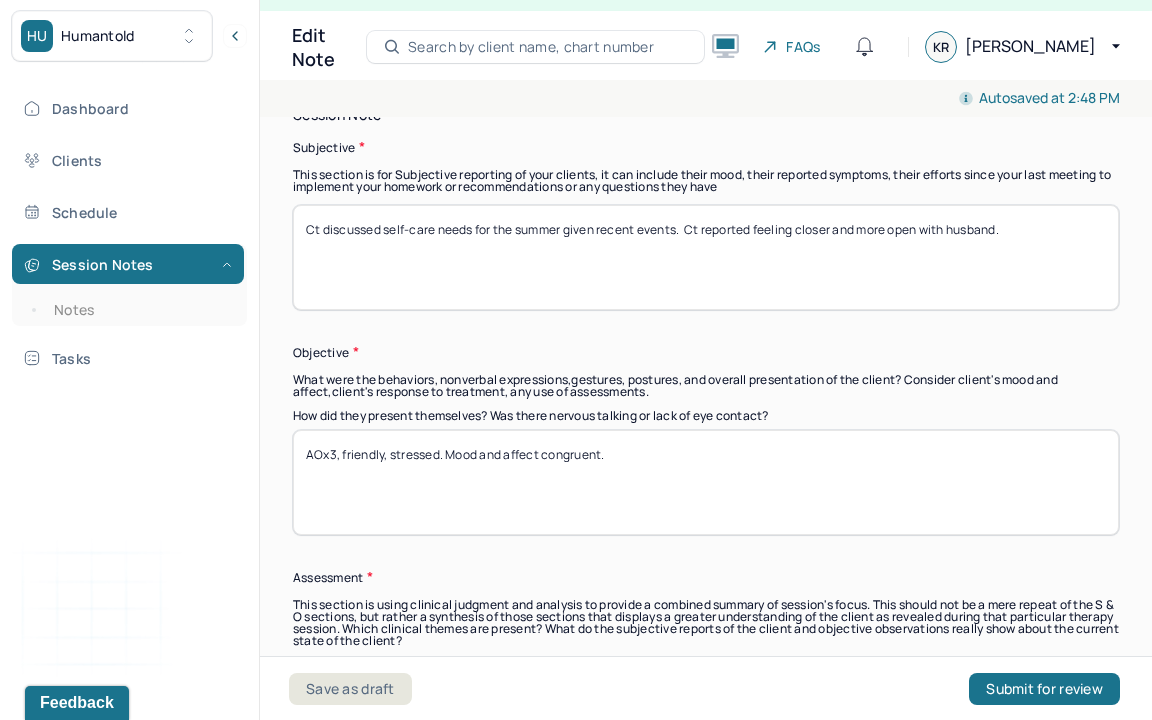 type on "AOx3, friendly, stressed. Mood and affect congruent." 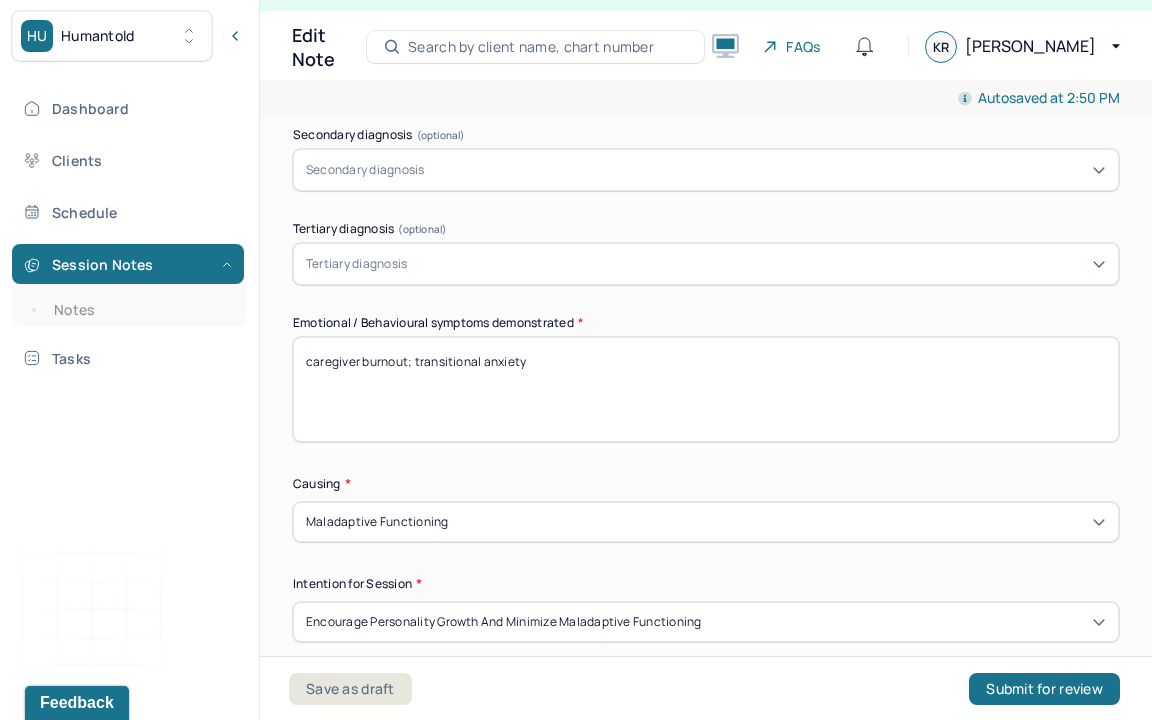 scroll, scrollTop: 848, scrollLeft: 0, axis: vertical 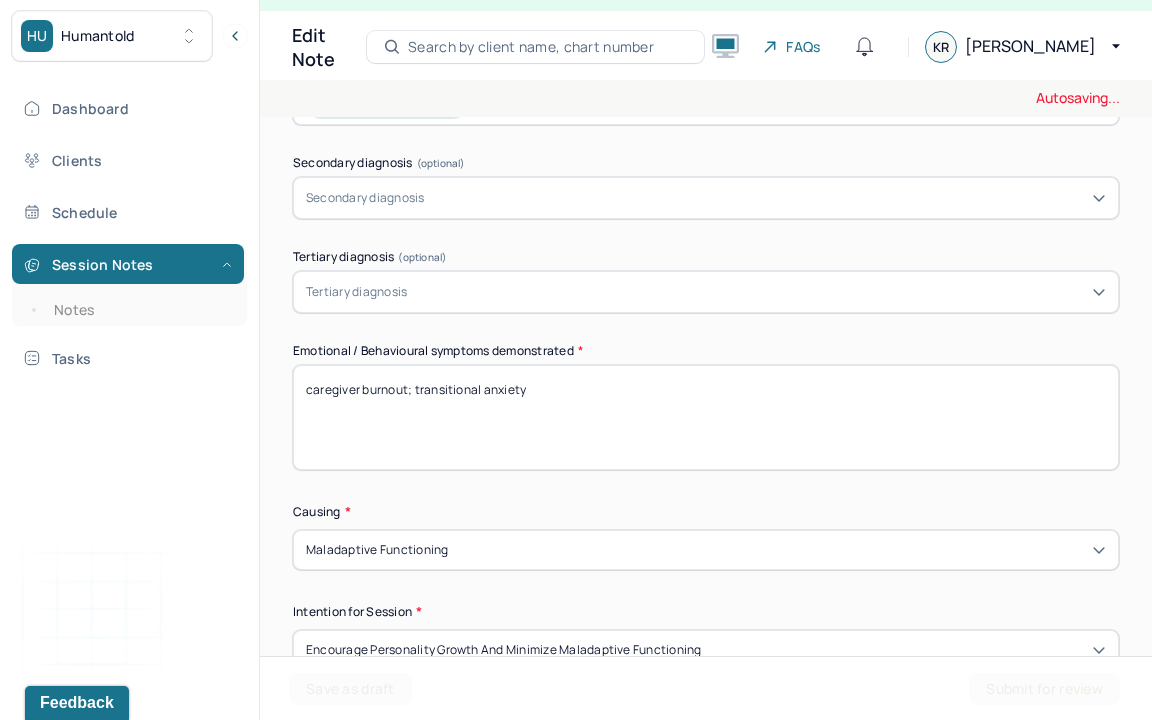 type on "Ct discussed work stress and how to manage daughter no longer being accepted at current school.  Ct discussed need for a break next week." 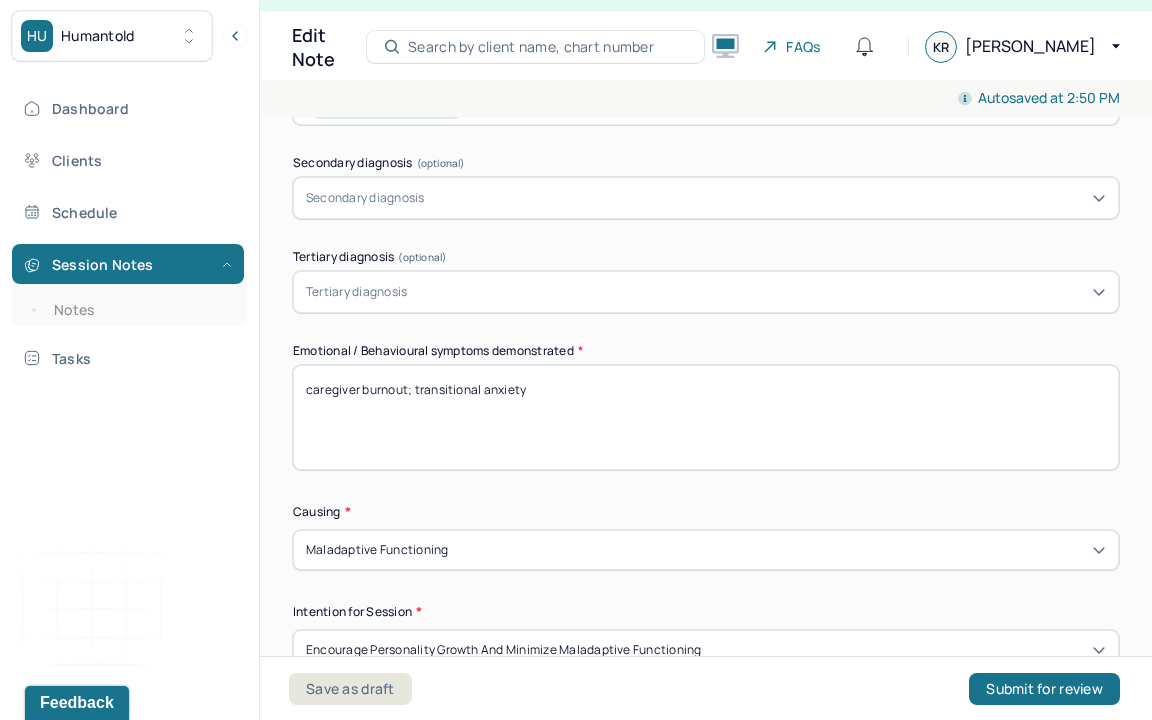 click on "caregiver burnout; transitional anxiety" at bounding box center [706, 417] 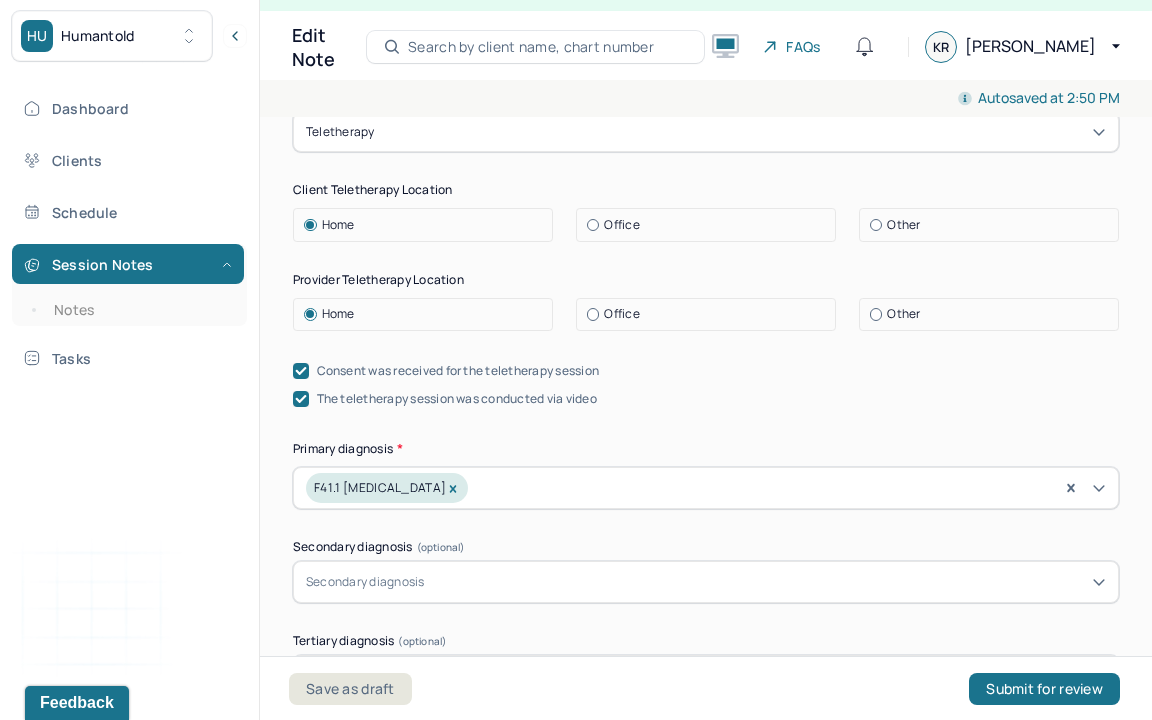 scroll, scrollTop: 467, scrollLeft: 0, axis: vertical 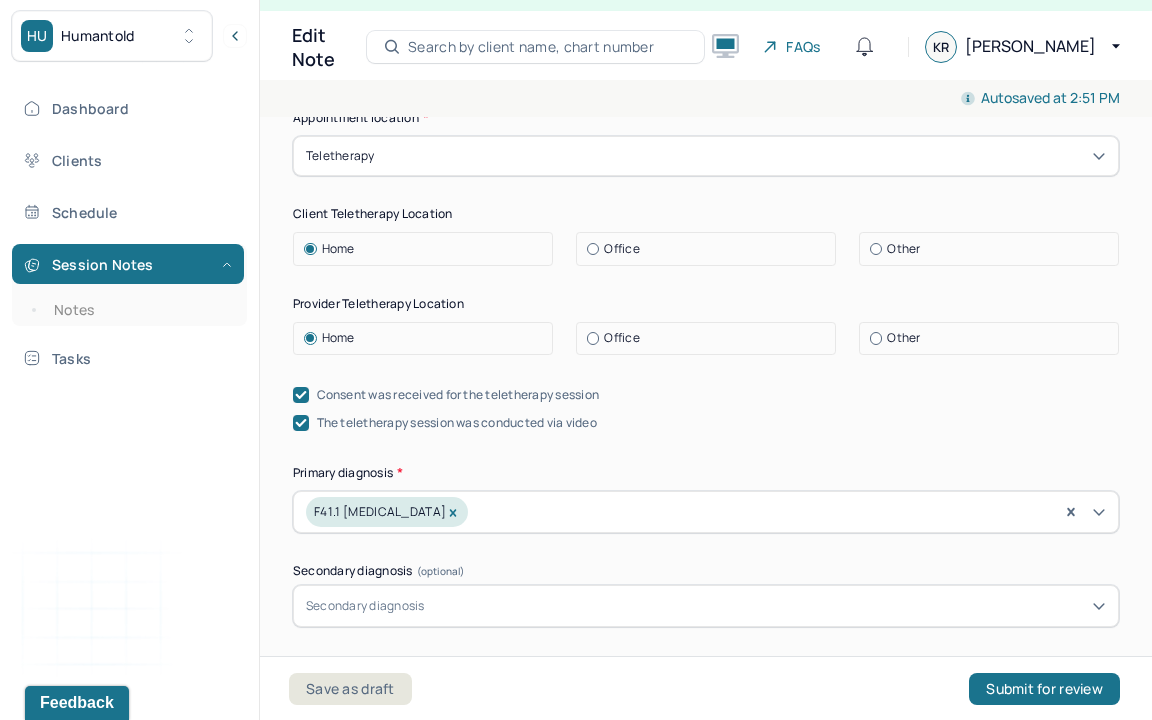 type on "Stress, burnout, fatigue" 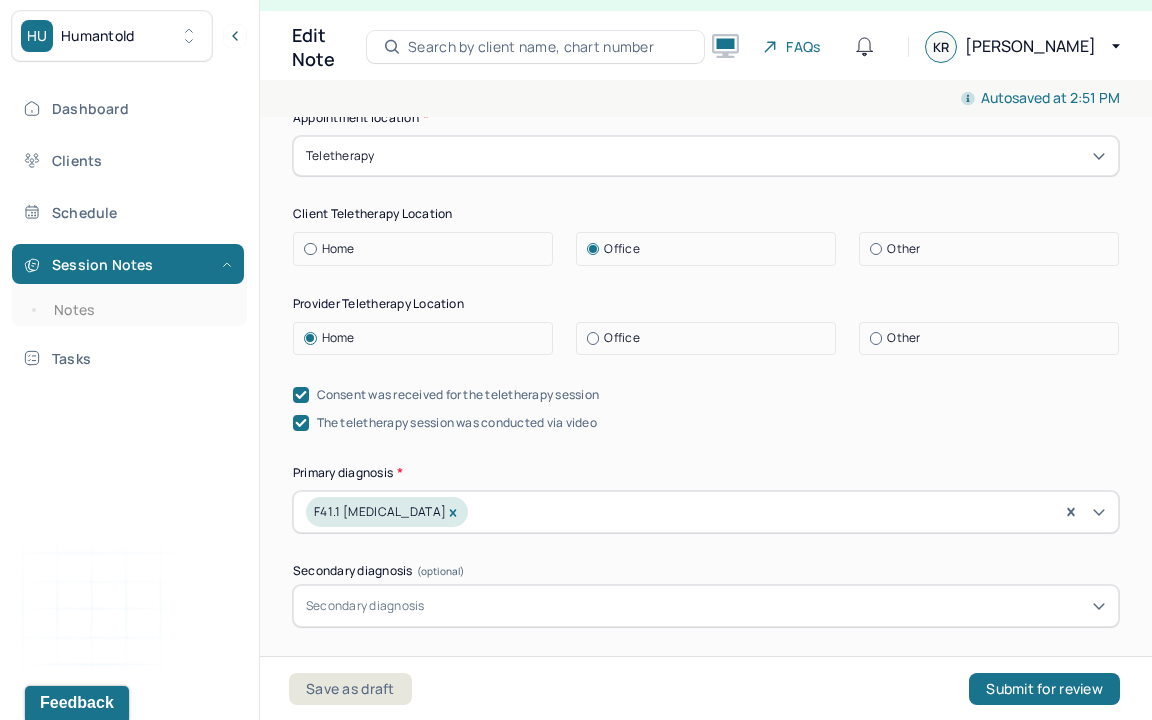 click at bounding box center [876, 249] 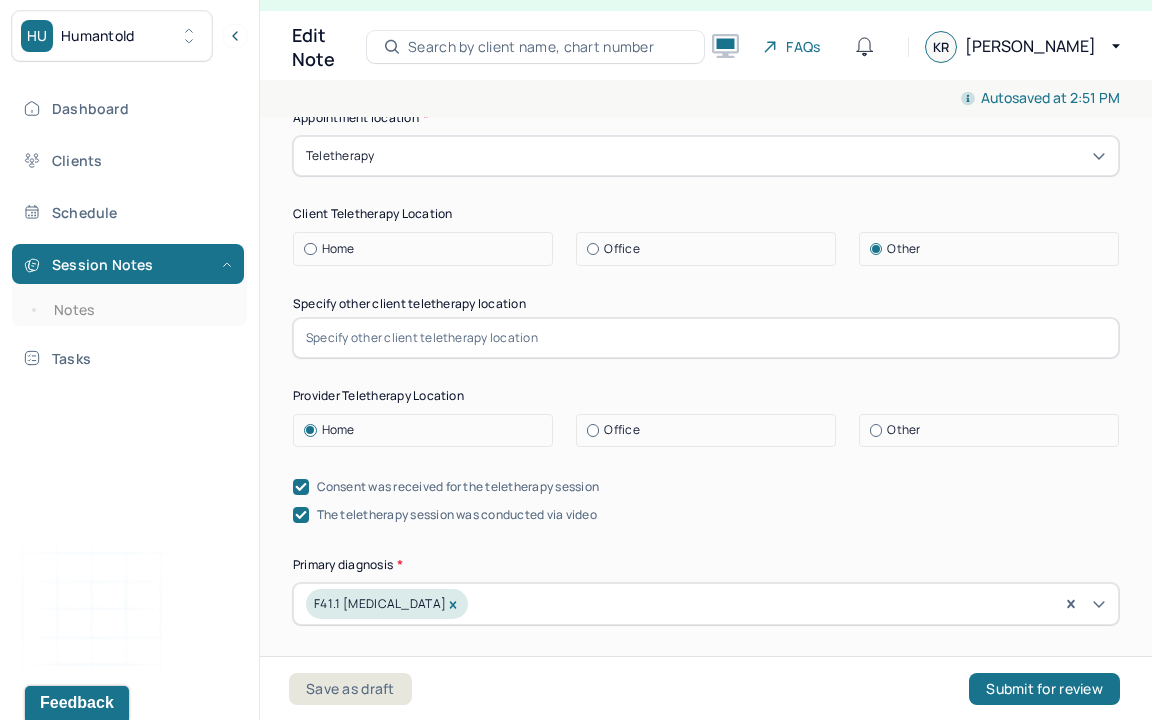 click at bounding box center [706, 338] 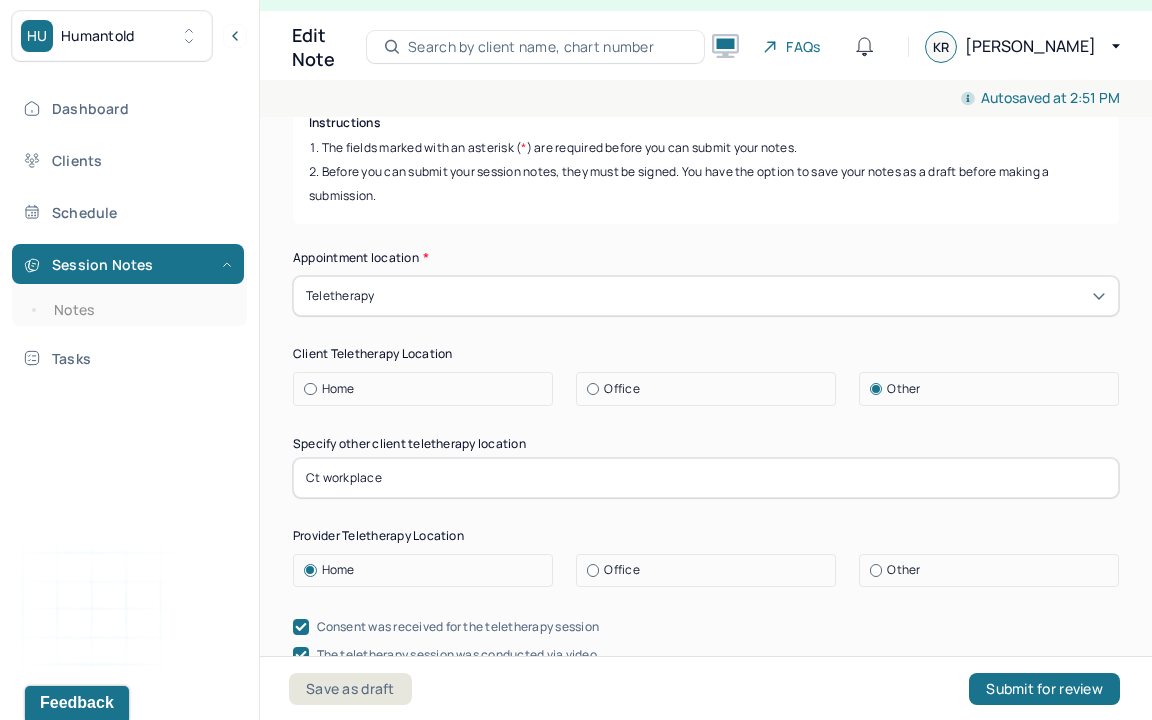 scroll, scrollTop: 295, scrollLeft: 0, axis: vertical 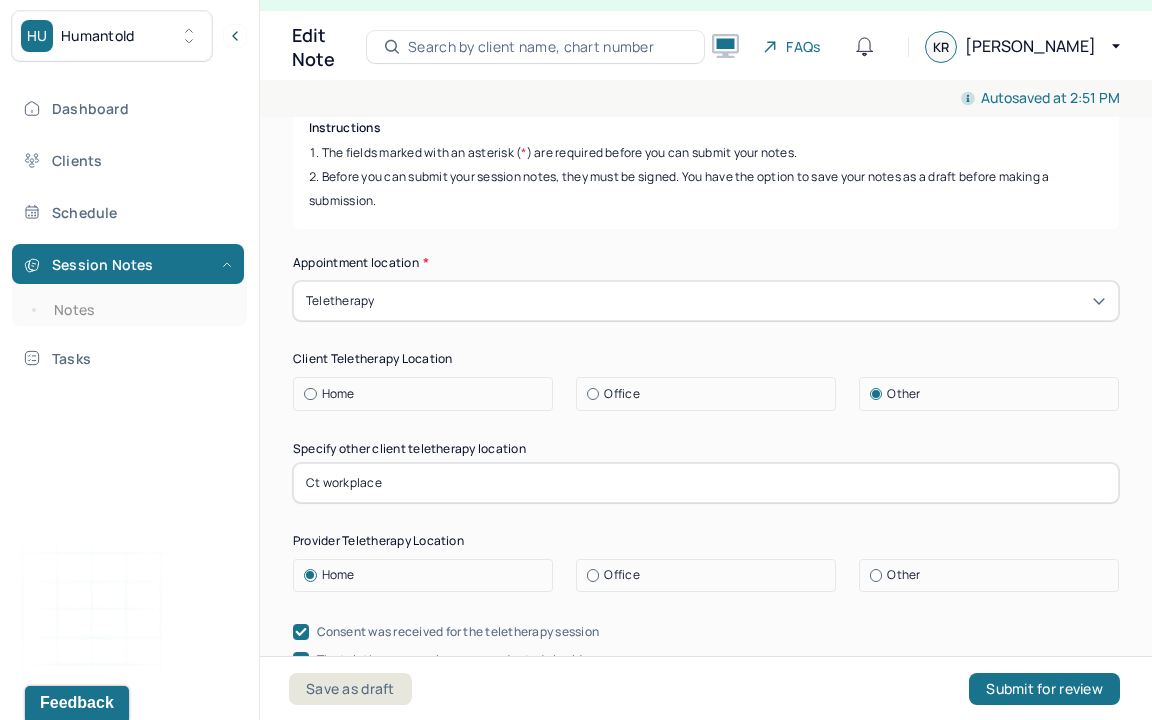 type on "Ct workplace" 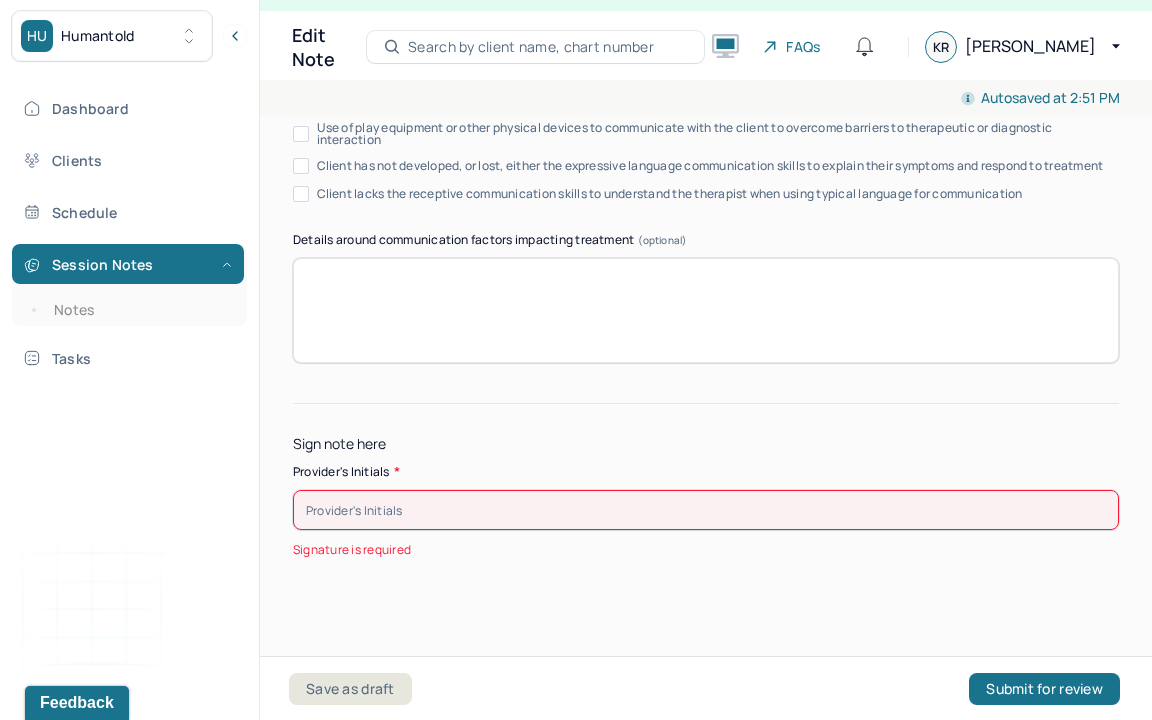 scroll, scrollTop: 4303, scrollLeft: 0, axis: vertical 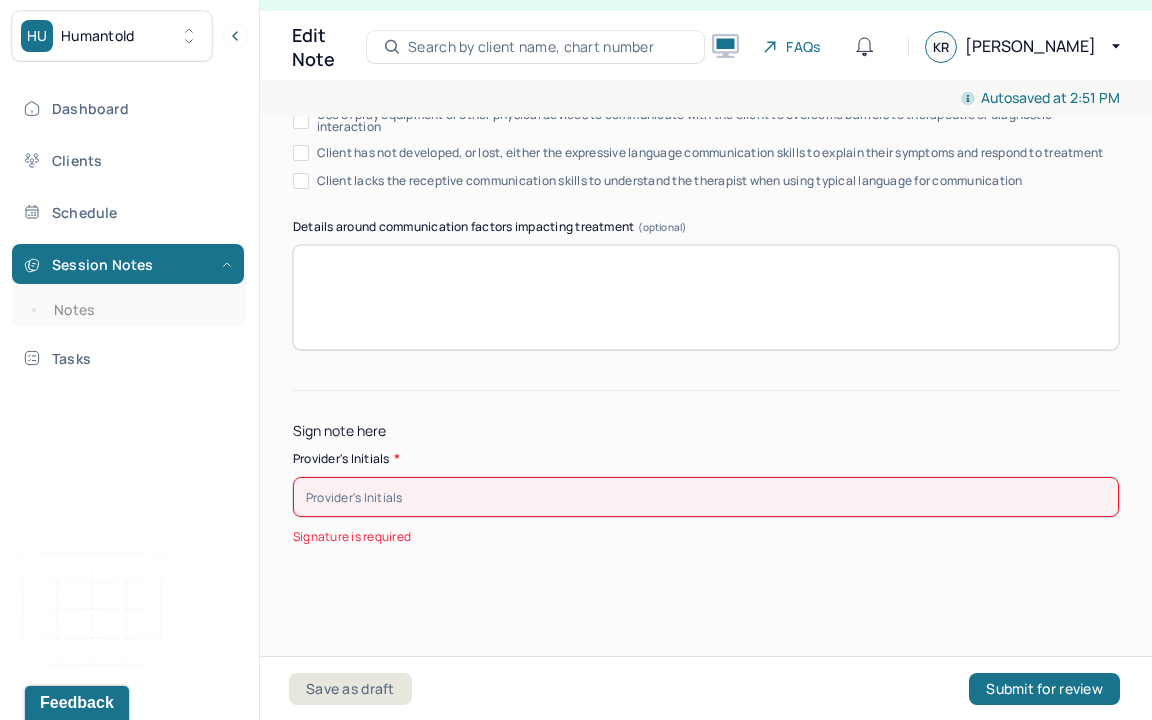 click at bounding box center (706, 497) 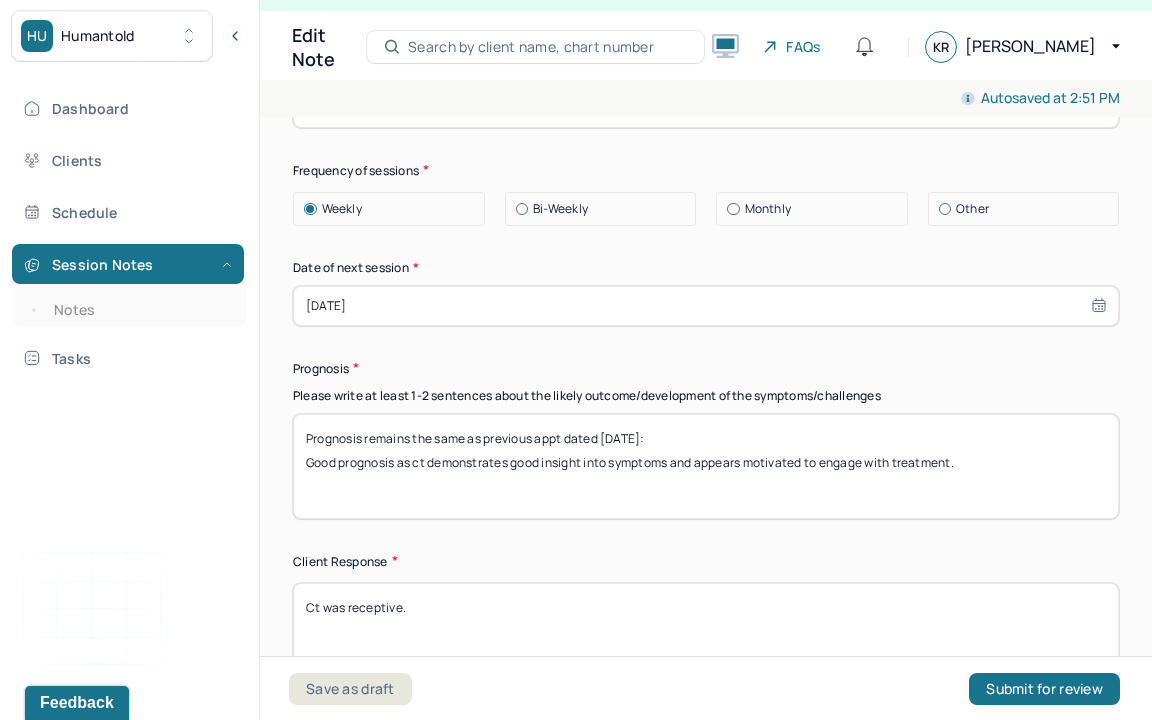scroll, scrollTop: 3064, scrollLeft: 0, axis: vertical 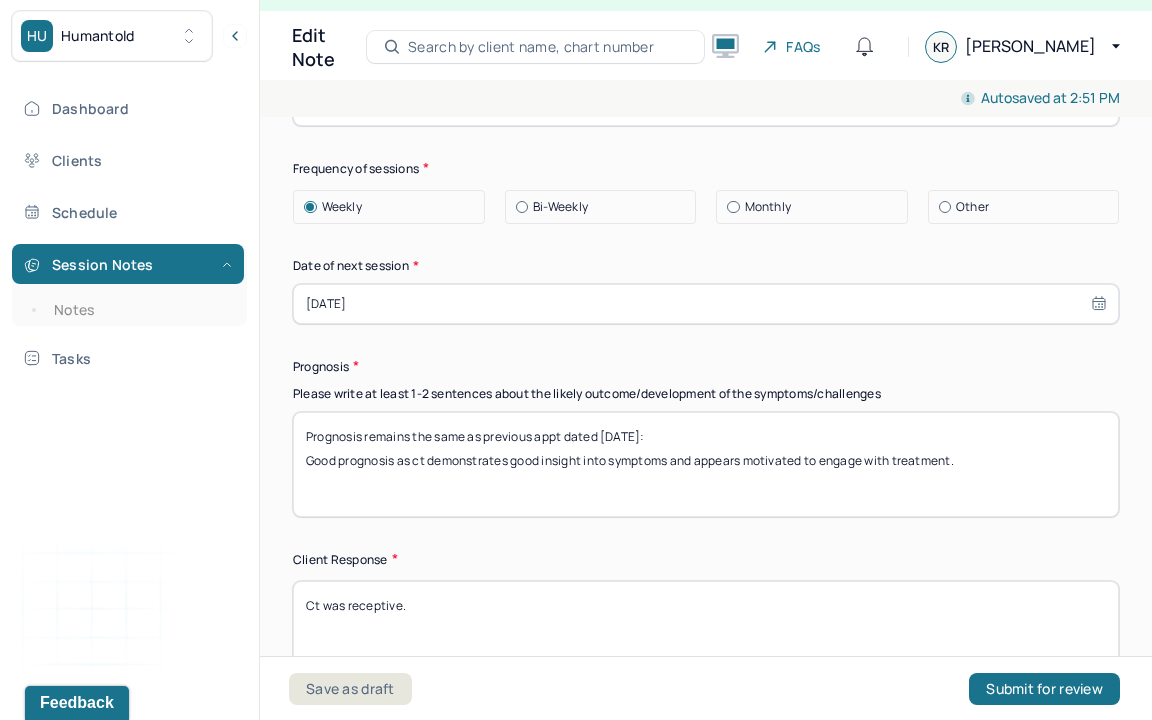 type on "KR" 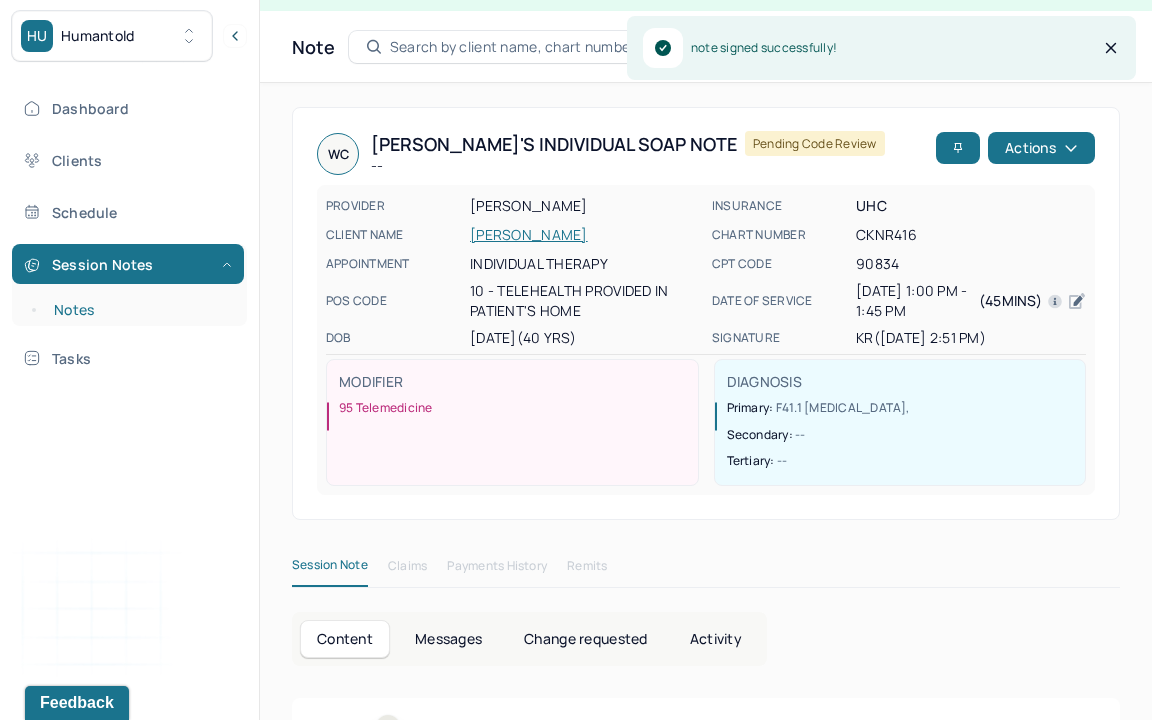 click on "Notes" at bounding box center (139, 310) 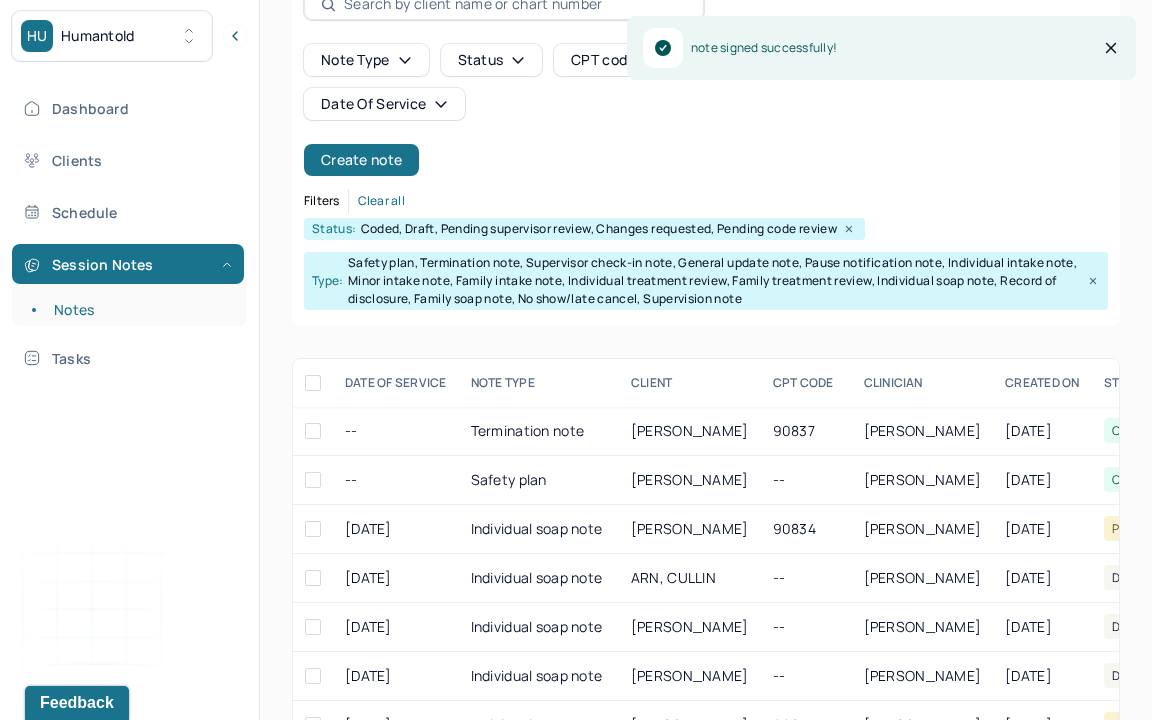 scroll, scrollTop: 190, scrollLeft: 0, axis: vertical 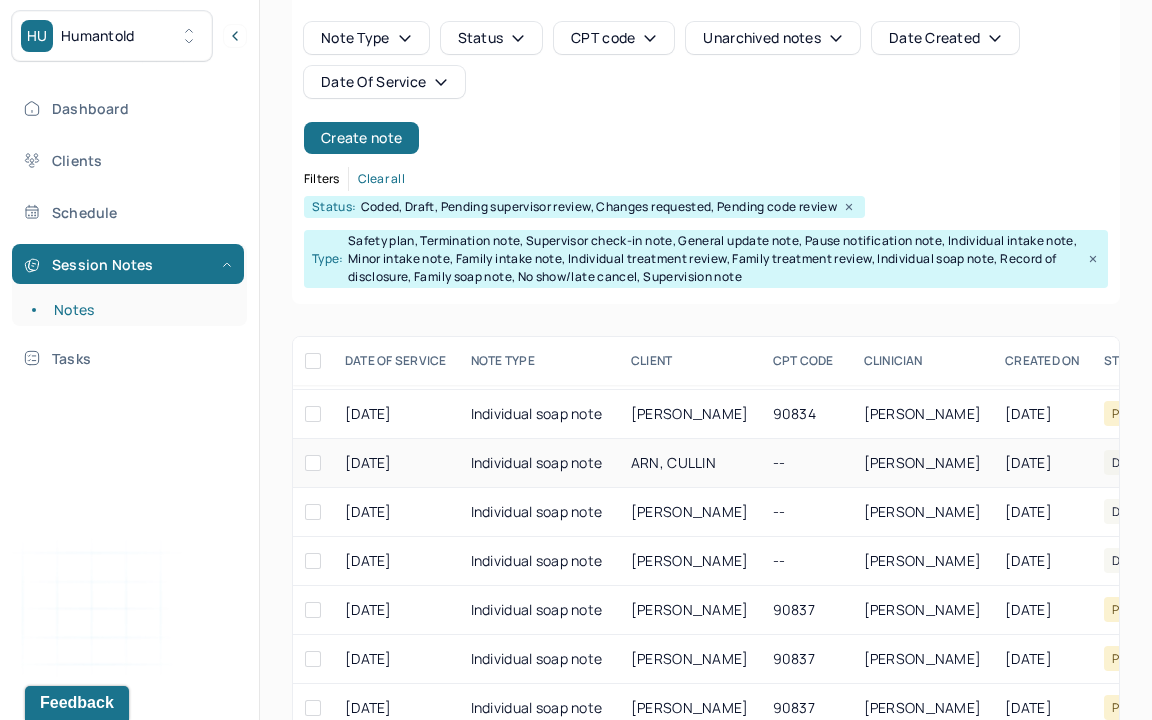 click on "ARN, CULLIN" at bounding box center (673, 462) 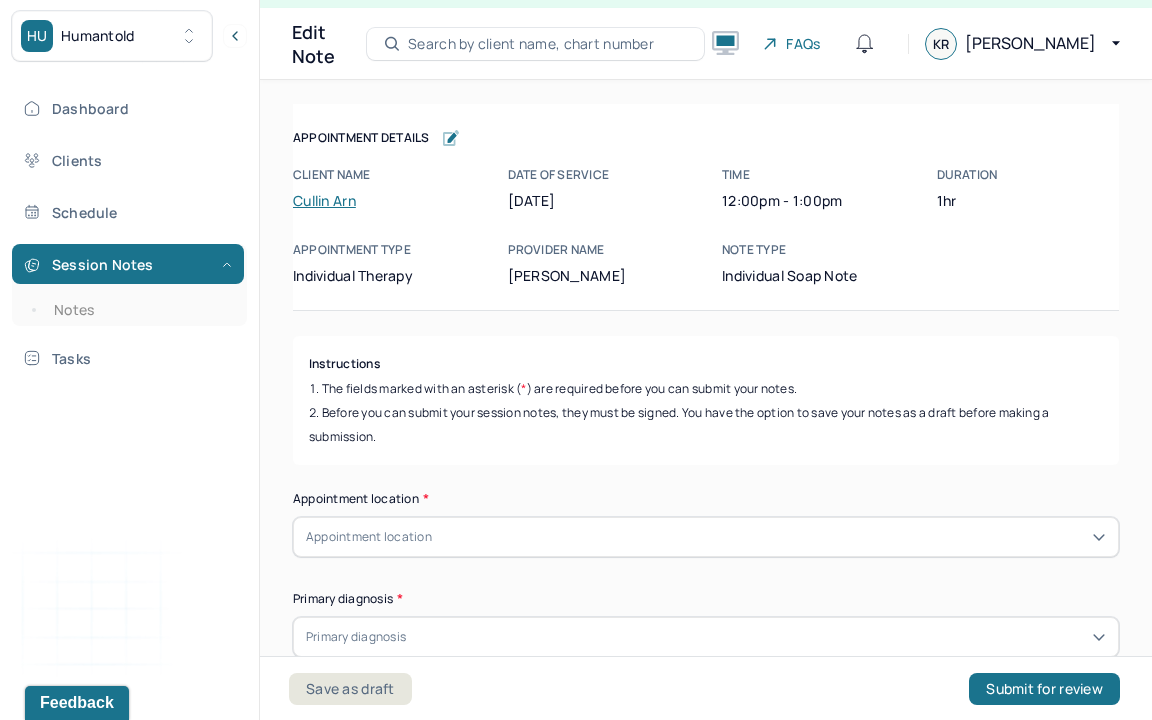 scroll, scrollTop: 36, scrollLeft: 0, axis: vertical 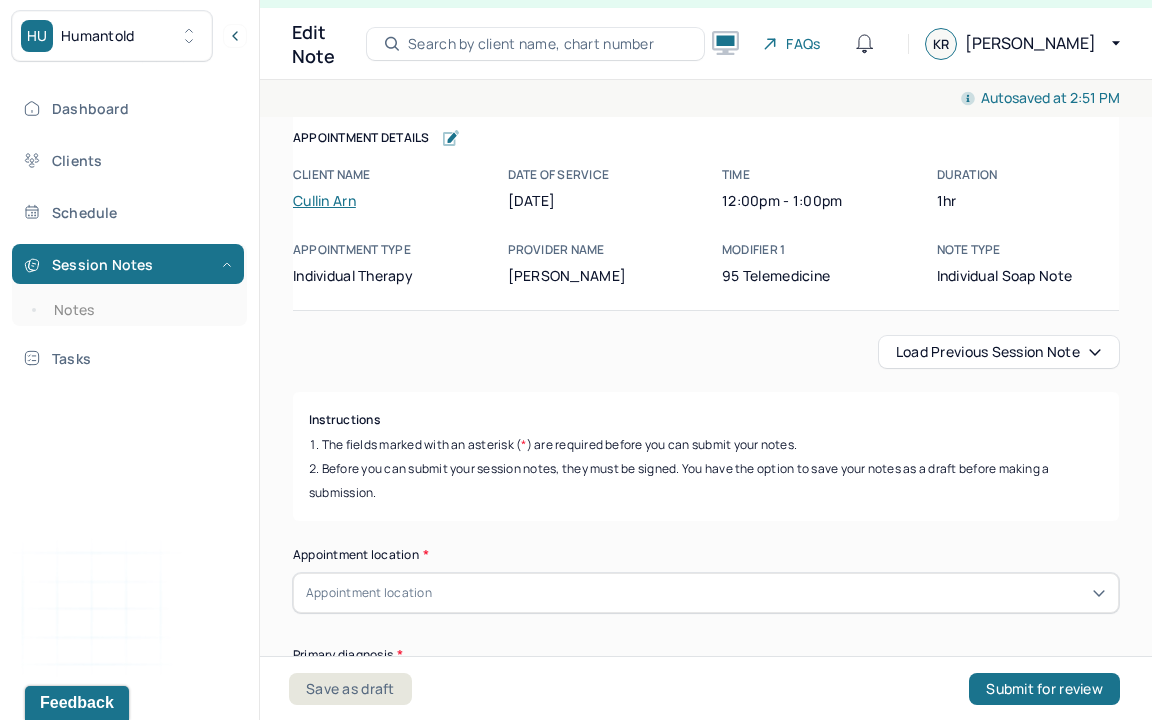 click on "Load previous session note   Instructions The fields marked with an asterisk ( * ) are required before you can submit your notes. Before you can submit your session notes, they must be signed. You have the option to save your notes as a draft before making a submission. Appointment location * Appointment location Primary diagnosis * Primary diagnosis Secondary diagnosis (optional) Secondary diagnosis Tertiary diagnosis (optional) Tertiary diagnosis Emotional / Behavioural symptoms demonstrated * Causing * Causing Intention for Session * Intention for Session Session Note Subjective This section is for Subjective reporting of your clients, it can include their mood, their reported symptoms, their efforts since your last meeting to implement your homework or recommendations or any questions they have Objective What were the behaviors, nonverbal expressions,gestures, postures, and overall presentation of the client? Consider client's mood and affect,client's response to treatment, any use of assessments. EDMR" at bounding box center [706, 2475] 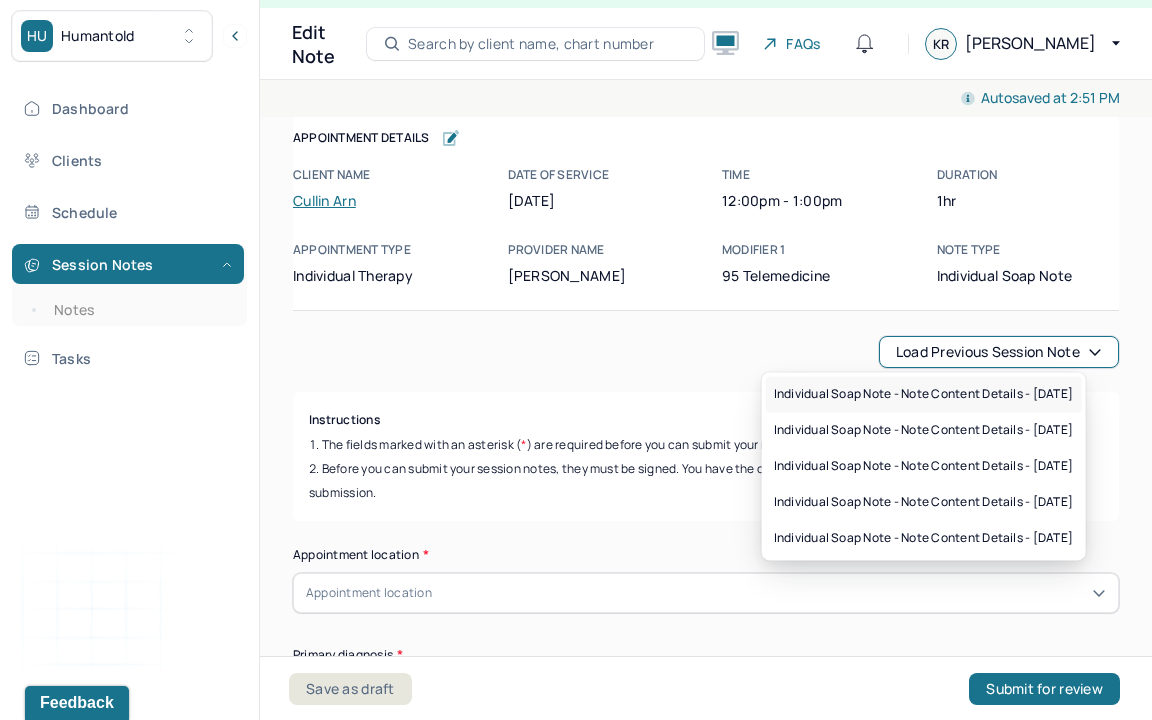 click on "Individual soap note   - Note content Details -   [DATE]" at bounding box center (924, 394) 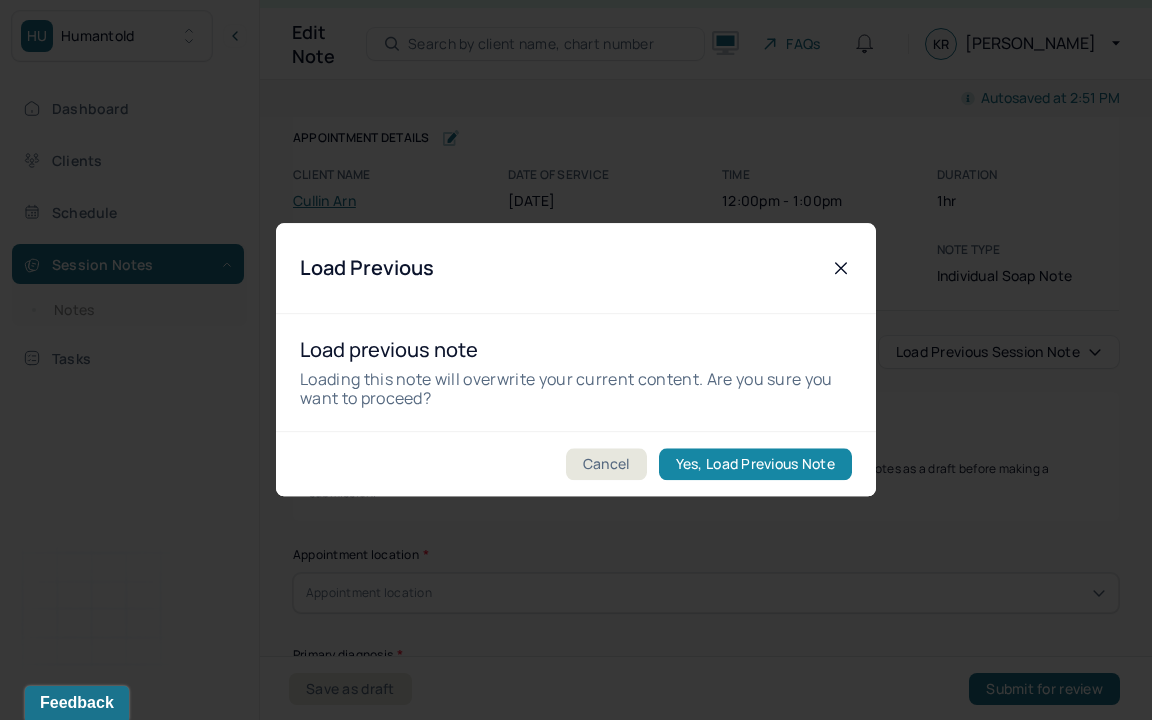 click on "Yes, Load Previous Note" at bounding box center [755, 465] 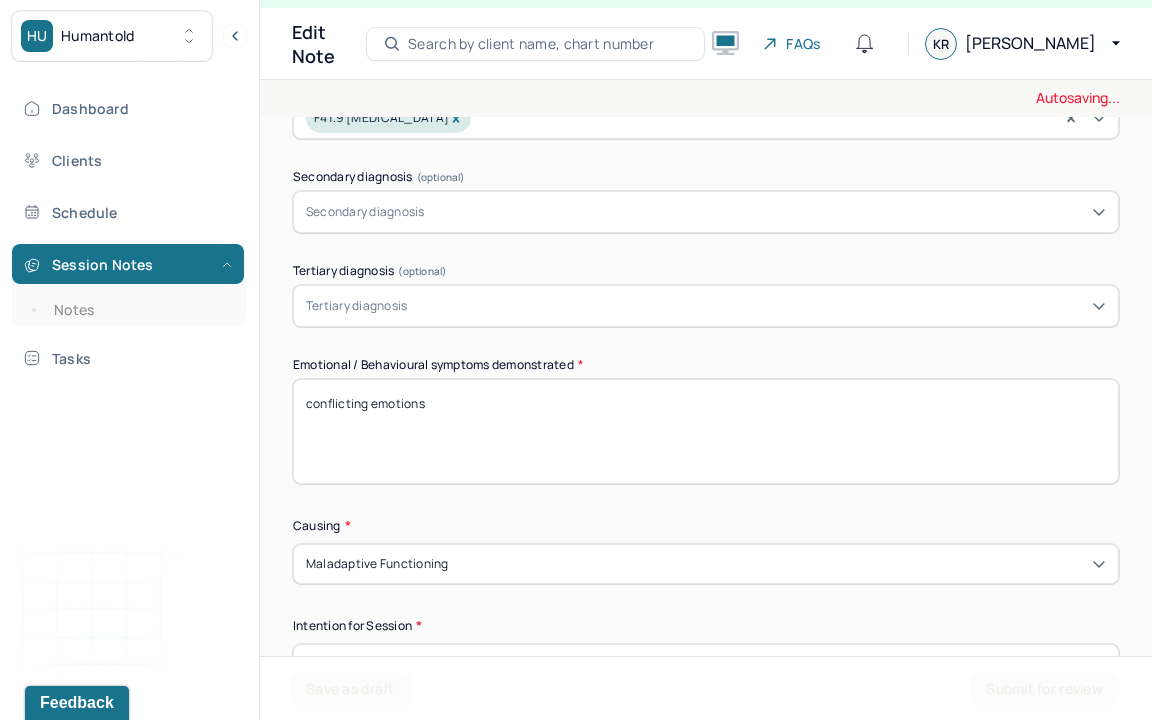 scroll, scrollTop: 833, scrollLeft: 0, axis: vertical 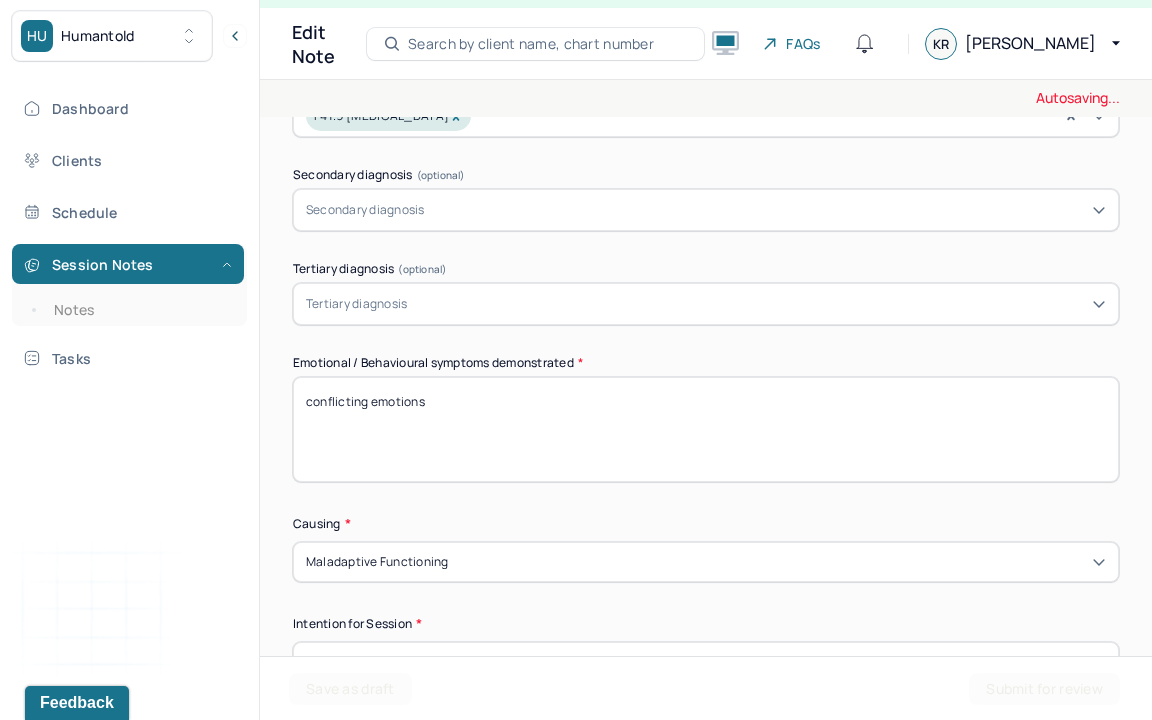 click on "conflicting emotions" at bounding box center [706, 429] 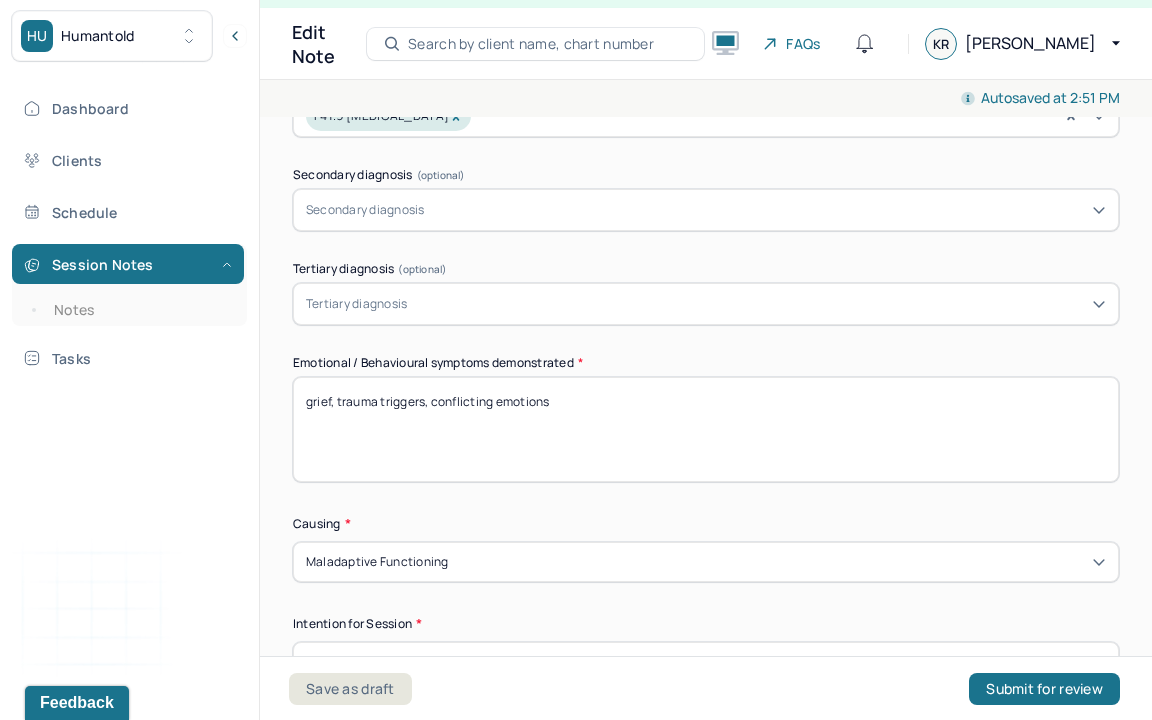 drag, startPoint x: 434, startPoint y: 395, endPoint x: 621, endPoint y: 410, distance: 187.60065 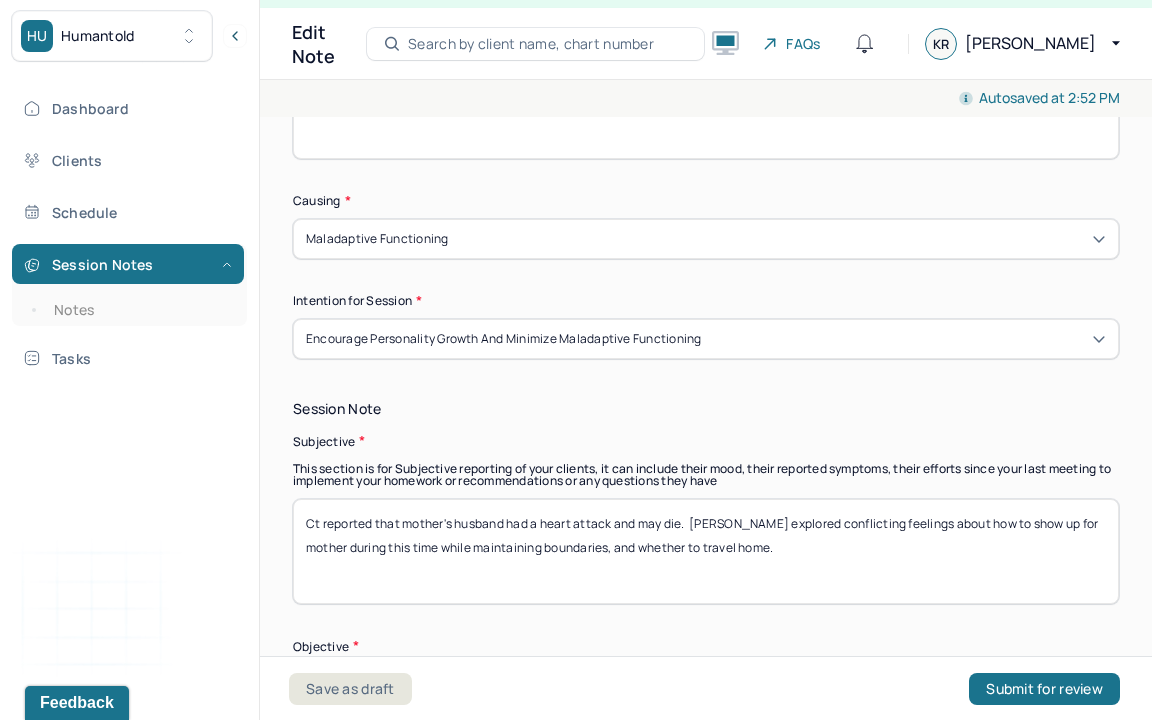scroll, scrollTop: 1163, scrollLeft: 0, axis: vertical 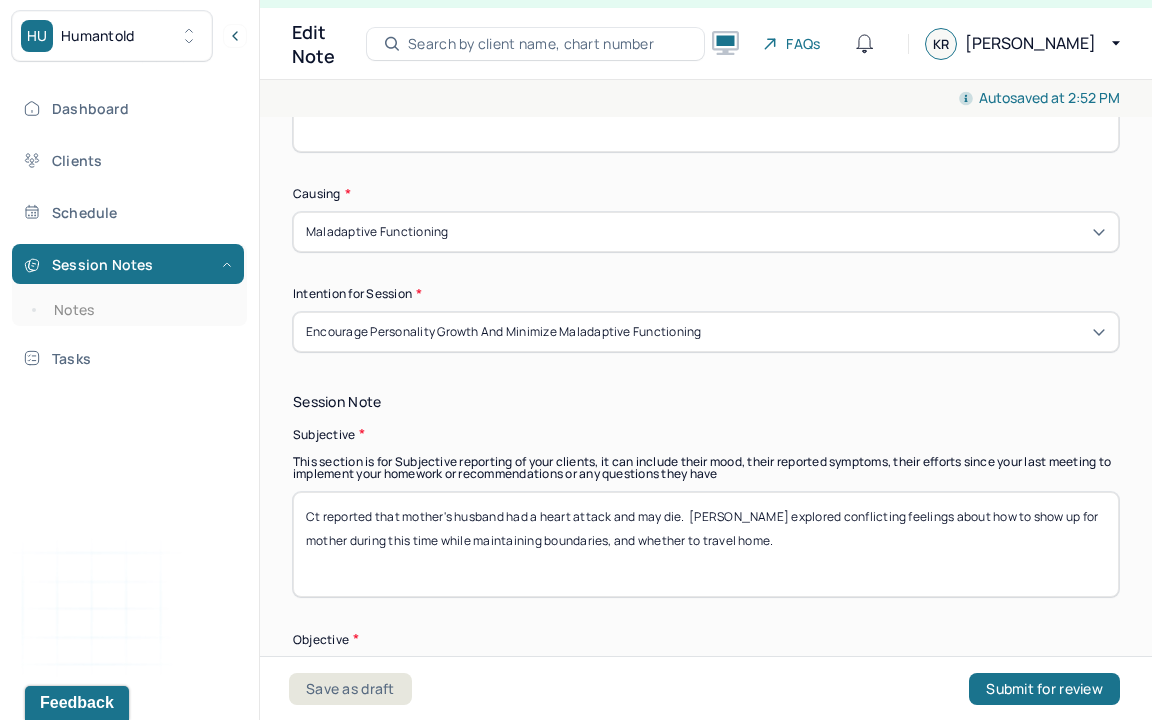 type on "grief, trauma triggers, dissonance" 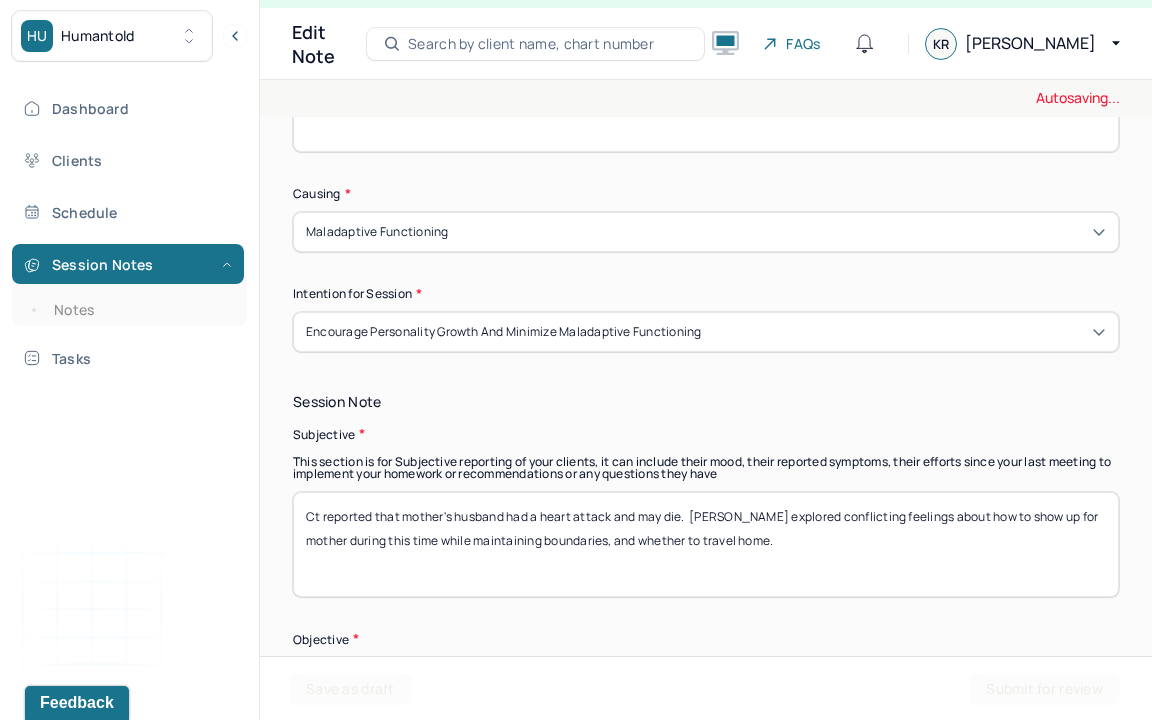 click on "Ct reported that mother's husband had a heart attack and may die.  [PERSON_NAME] explored conflicting feelings about how to show up for mother during this time while maintaining boundaries, and whether to travel home." at bounding box center (706, 544) 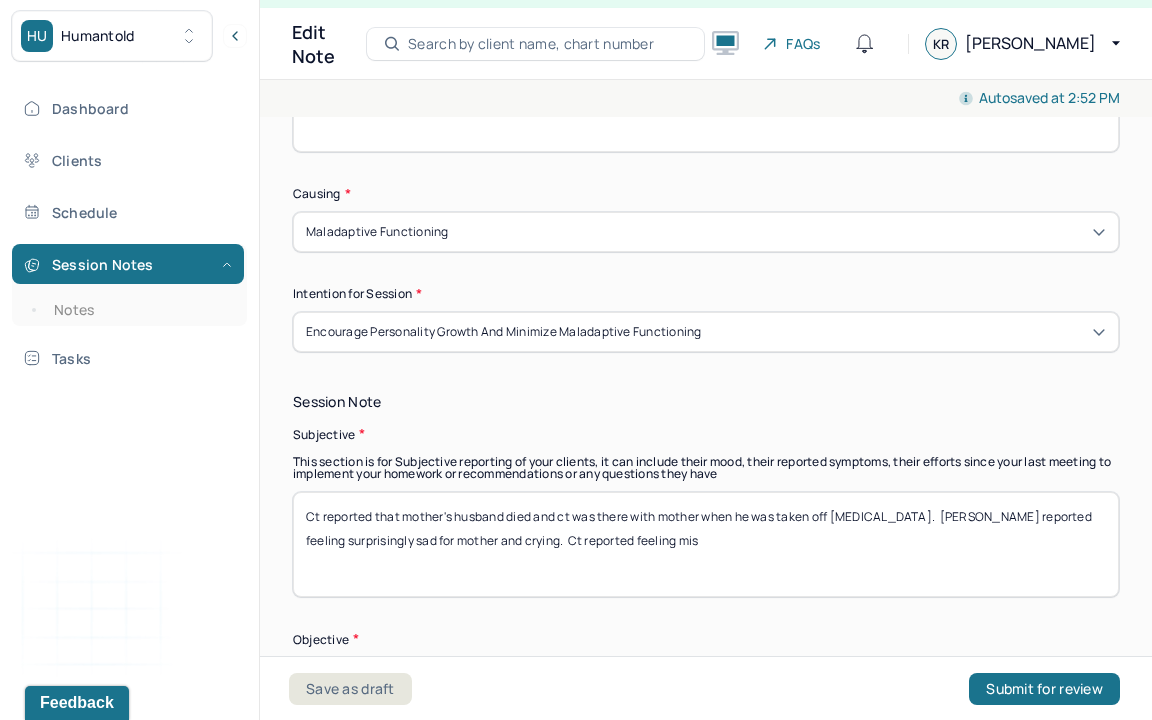 click on "Ct reported that mother's husband had a heart attack and may die.  [PERSON_NAME] explored conflicting feelings about how to show up for mother during this time while maintaining boundaries, and whether to travel home." at bounding box center (706, 544) 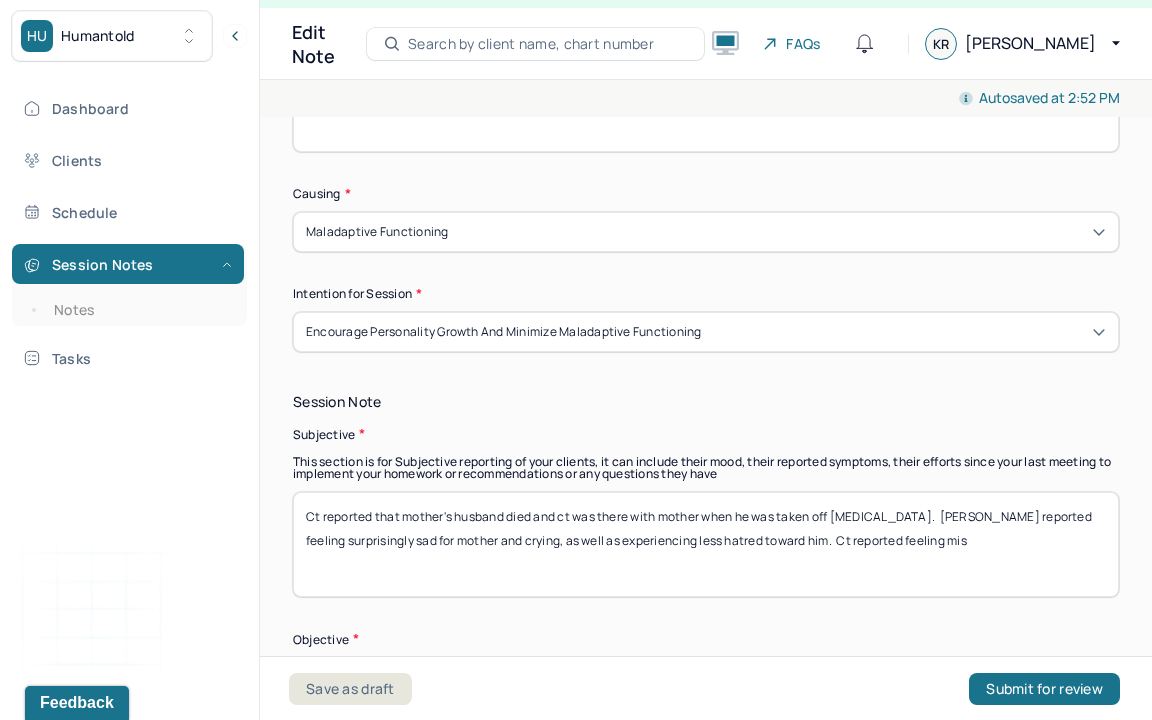 click on "Ct reported that mother's husband died and ct was there with mother when he was taken off [MEDICAL_DATA].  [PERSON_NAME] reported feeling surprisingly sad for mother and crying.  Ct reported feeling mis" at bounding box center (706, 544) 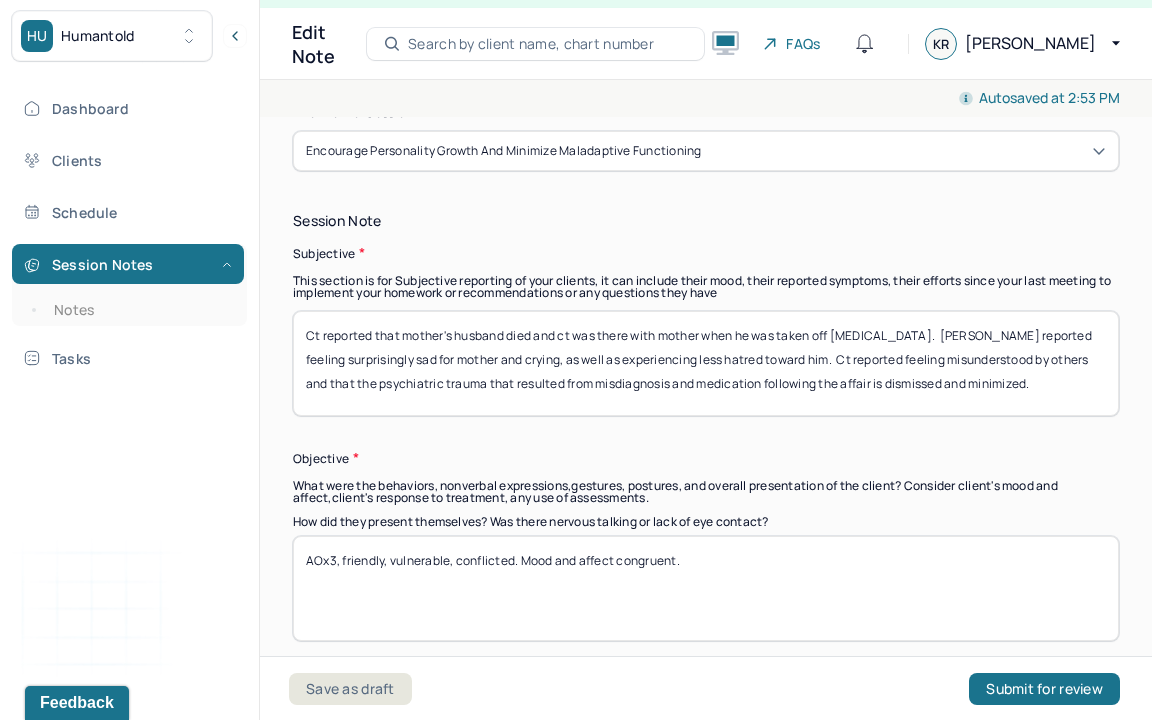 scroll, scrollTop: 1368, scrollLeft: 0, axis: vertical 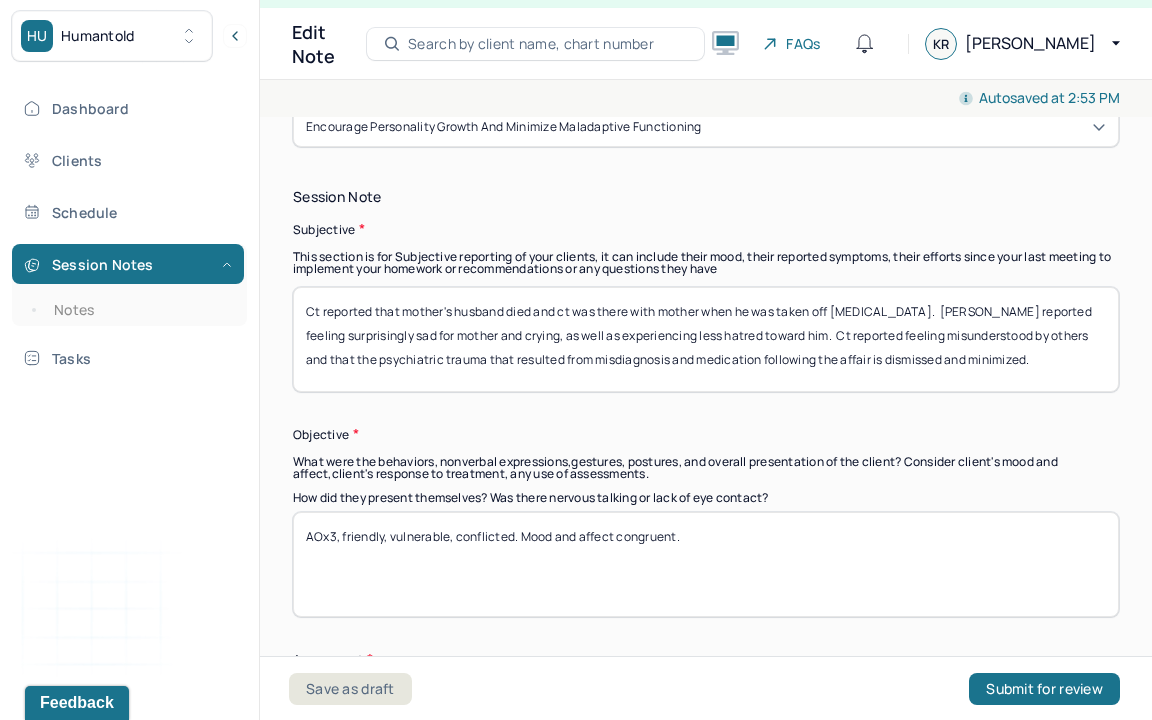 type on "Ct reported that mother's husband died and ct was there with mother when he was taken off [MEDICAL_DATA].  [PERSON_NAME] reported feeling surprisingly sad for mother and crying, as well as experiencing less hatred toward him.  Ct reported feeling misunderstood by others and that the psychiatric trauma that resulted from misdiagnosis and medication following the affair is dismissed and minimized." 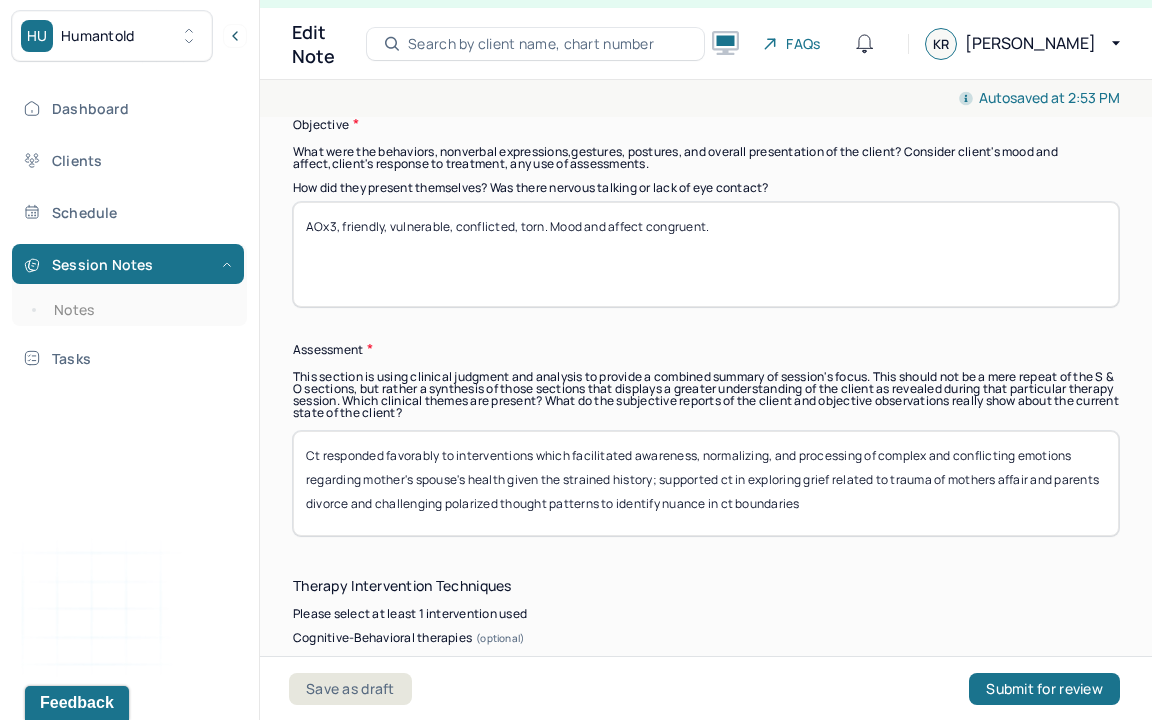scroll, scrollTop: 1739, scrollLeft: 0, axis: vertical 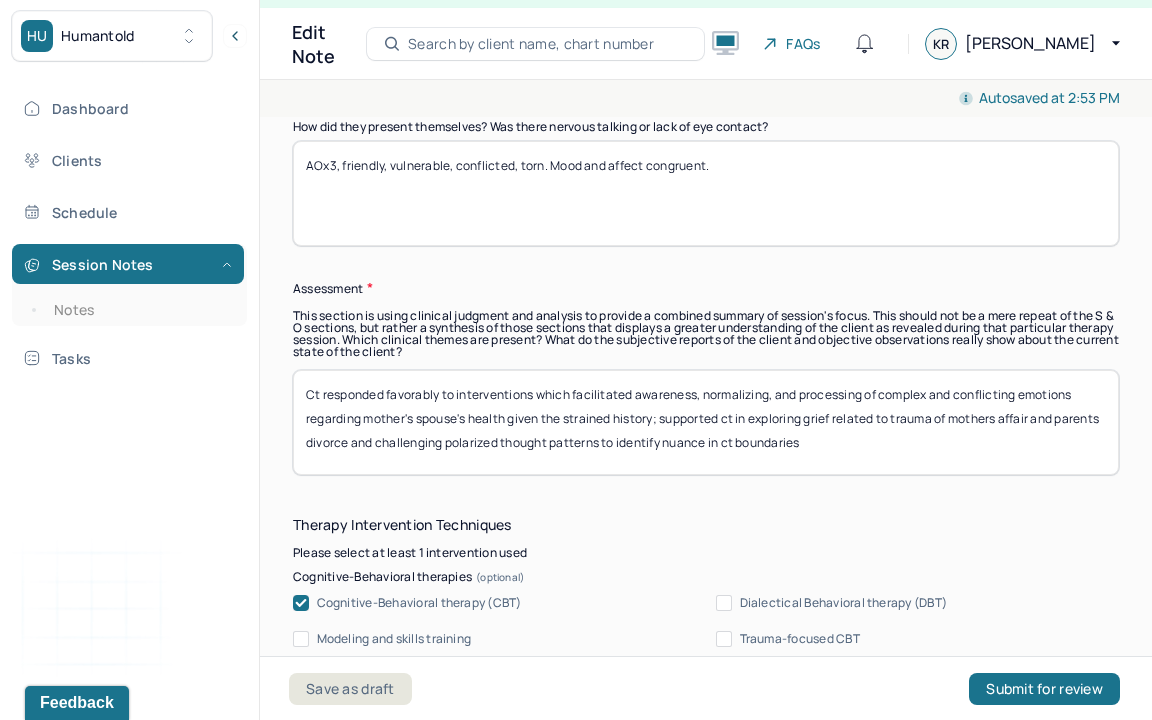 type on "AOx3, friendly, vulnerable, conflicted, torn. Mood and affect congruent." 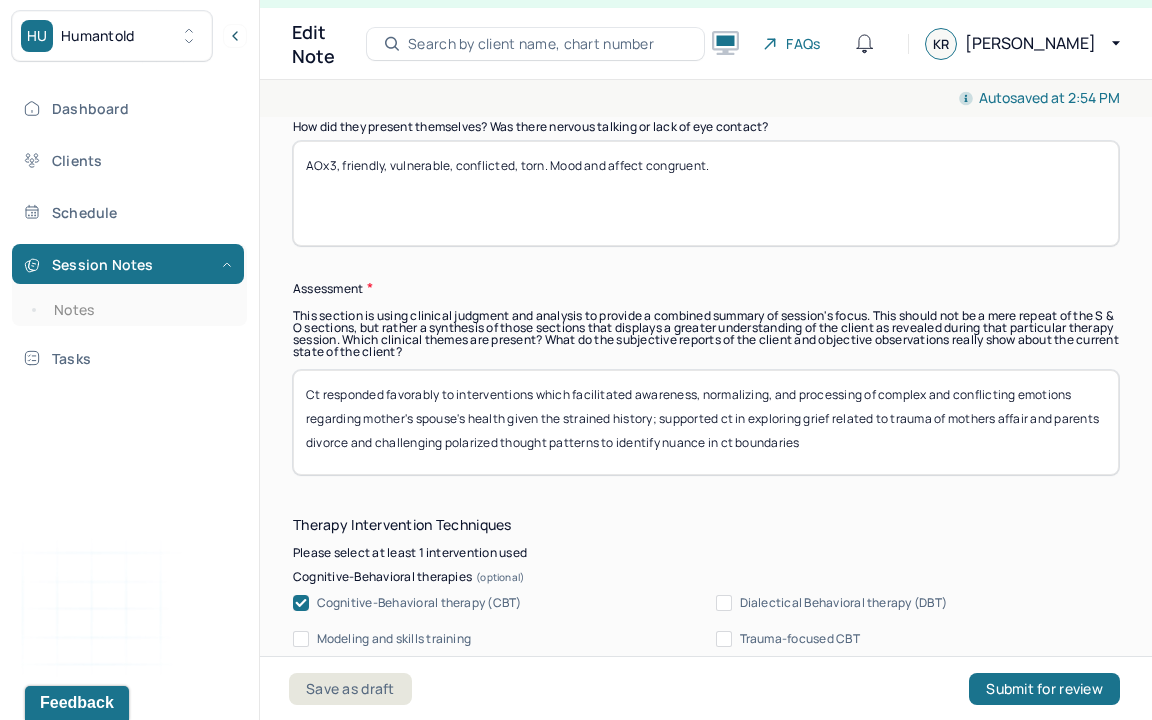drag, startPoint x: 904, startPoint y: 452, endPoint x: 573, endPoint y: 390, distance: 336.7566 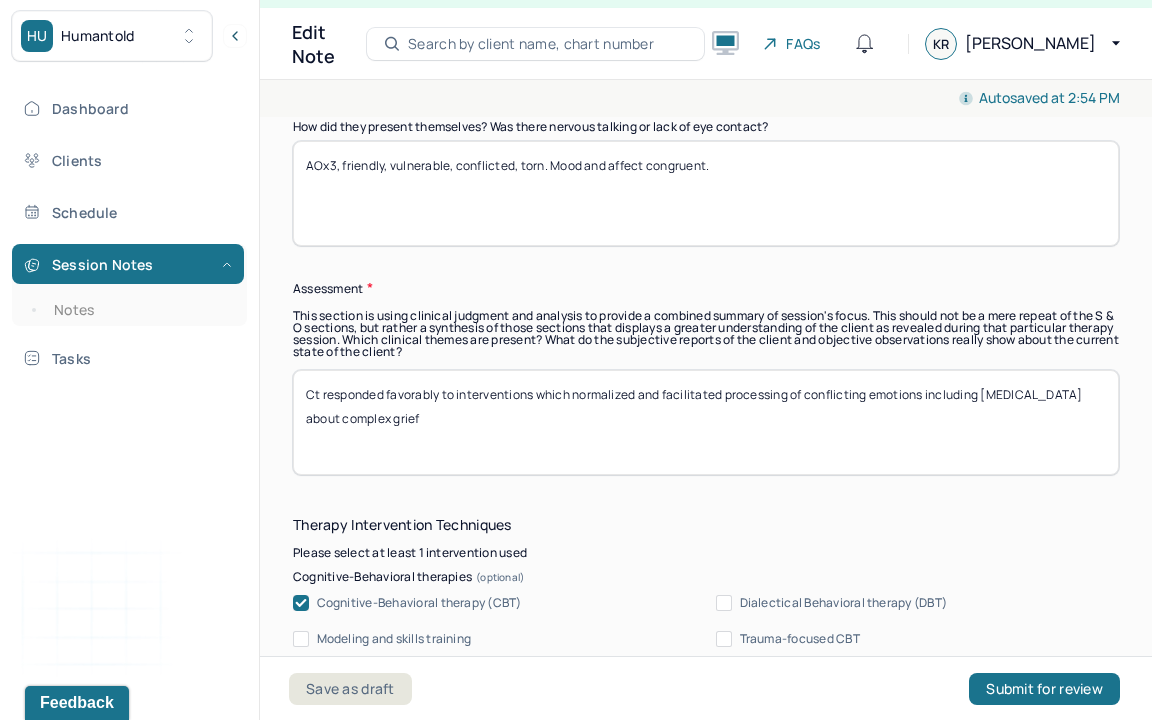 drag, startPoint x: 454, startPoint y: 420, endPoint x: 345, endPoint y: 409, distance: 109.55364 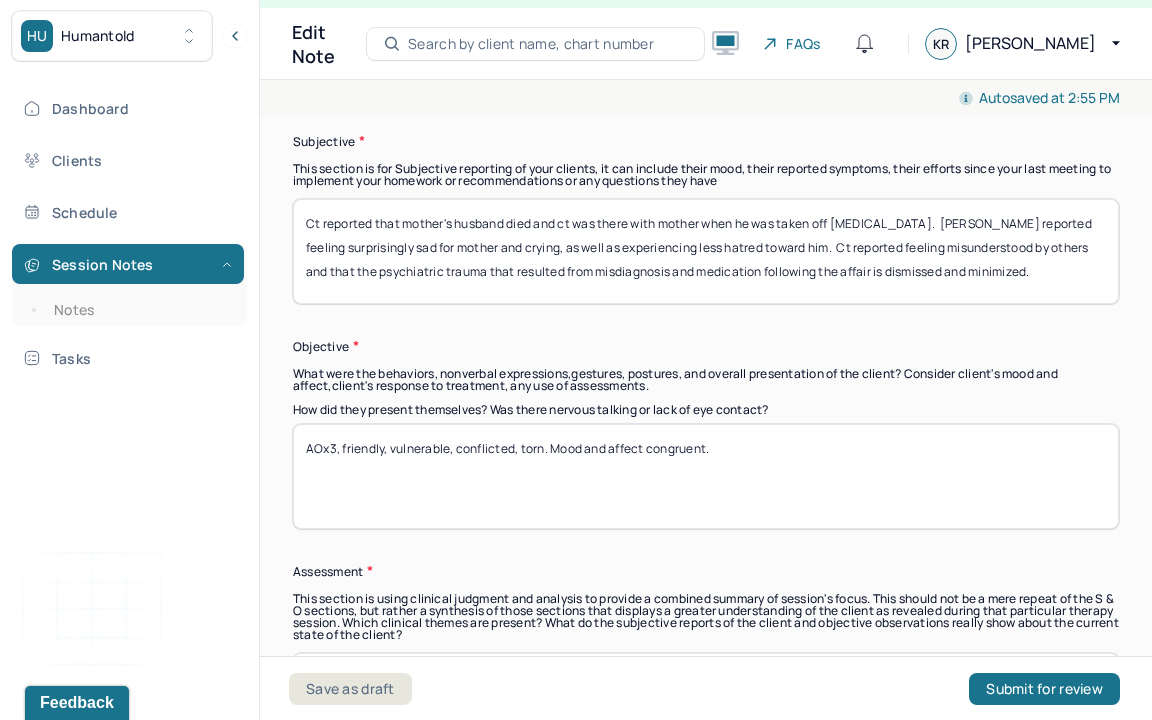 scroll, scrollTop: 1402, scrollLeft: 0, axis: vertical 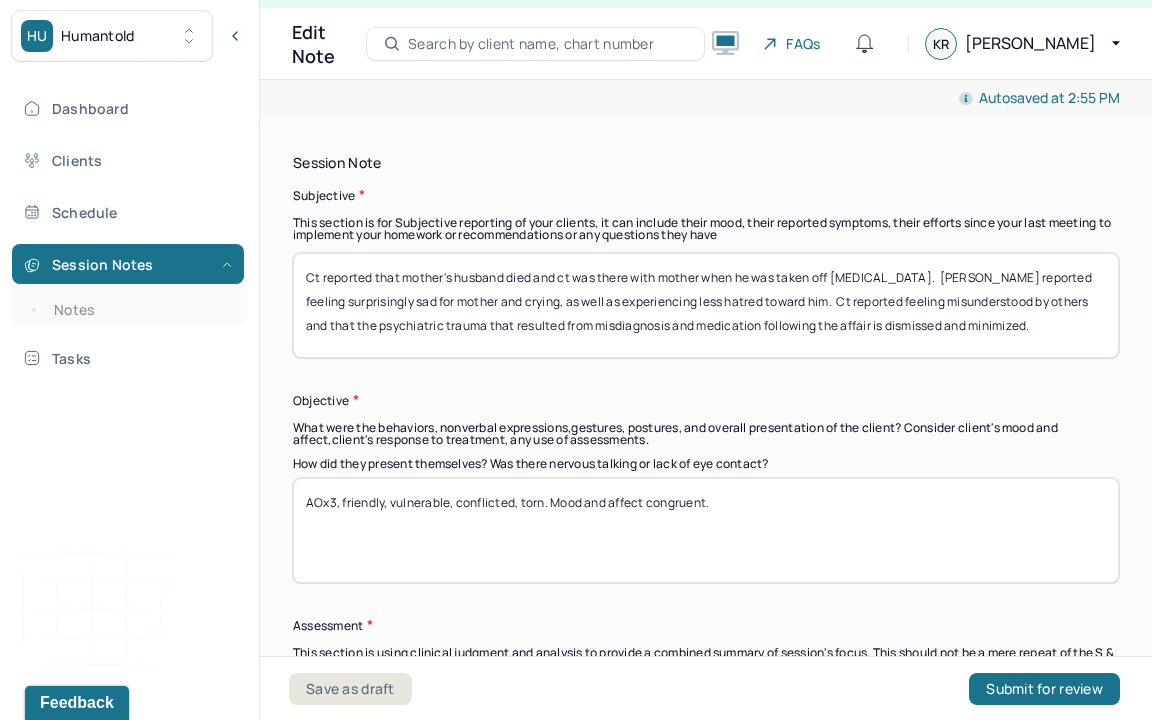type on "Ct responded favorably to interventions which normalized and facilitated processing of conflicting emotions resulting from grief; ct is experiencing heightened trauma triggers following his illness and death due to the traumatic fallout of being forced to undergo psychiatric treatment" 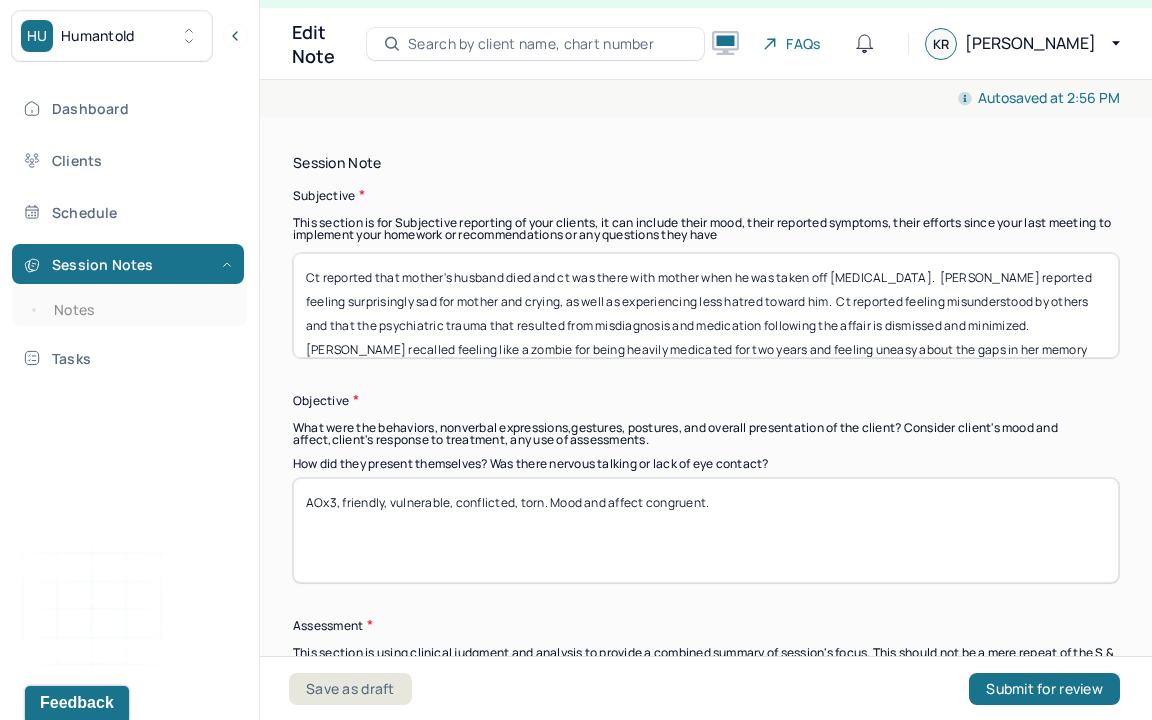 scroll, scrollTop: 15, scrollLeft: 0, axis: vertical 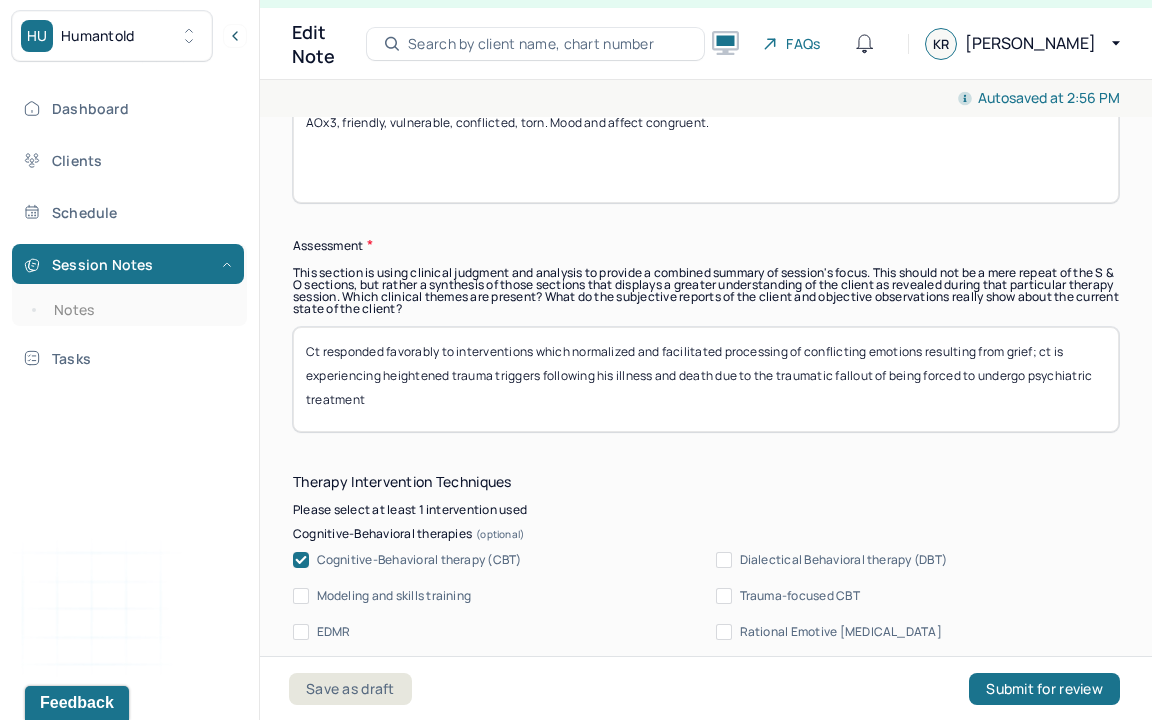type on "Ct reported that mother's husband died and ct was there with mother when he was taken off [MEDICAL_DATA].  [PERSON_NAME] reported feeling surprisingly sad for mother and crying, as well as experiencing less hatred toward him.  Ct reported feeling misunderstood by others and that the psychiatric trauma that resulted from misdiagnosis and medication following the affair is dismissed and minimized.  [PERSON_NAME] recalled feeling like a zombie for being heavily medicated for two years and feeling uneasy about the gaps in her memory from that time." 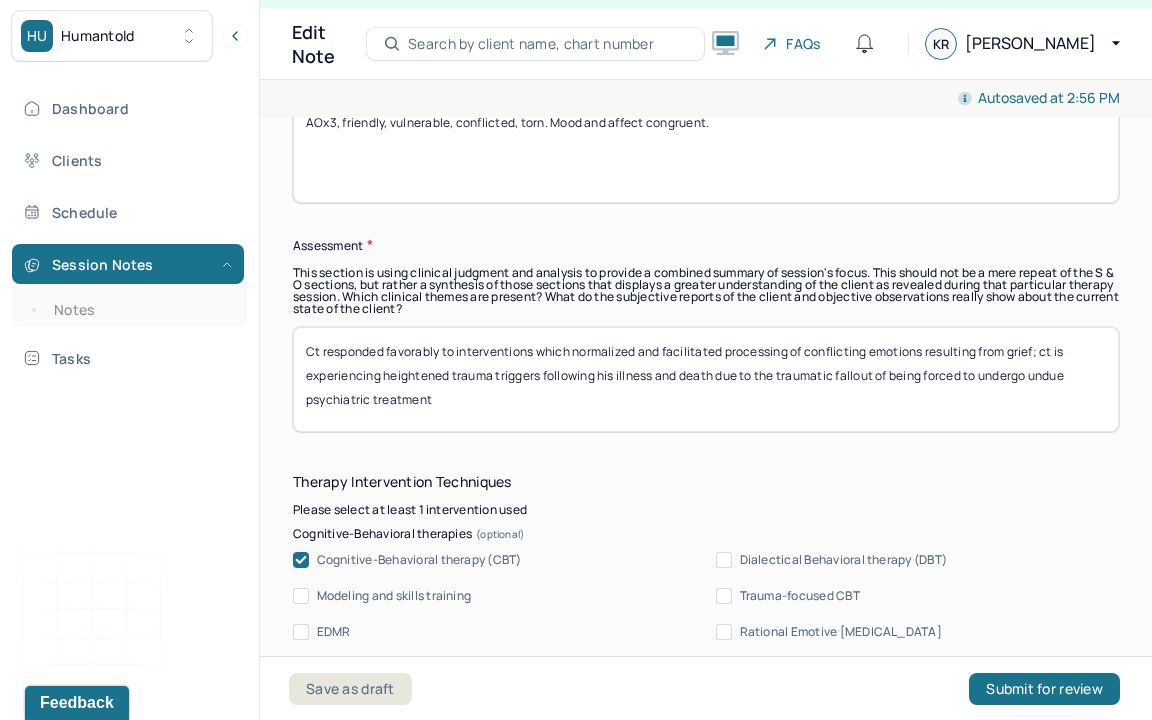 click on "Ct responded favorably to interventions which normalized and facilitated processing of conflicting emotions resulting from grief; ct is experiencing heightened trauma triggers following his illness and death due to the traumatic fallout of being forced to undergo psychiatric treatment" at bounding box center [706, 379] 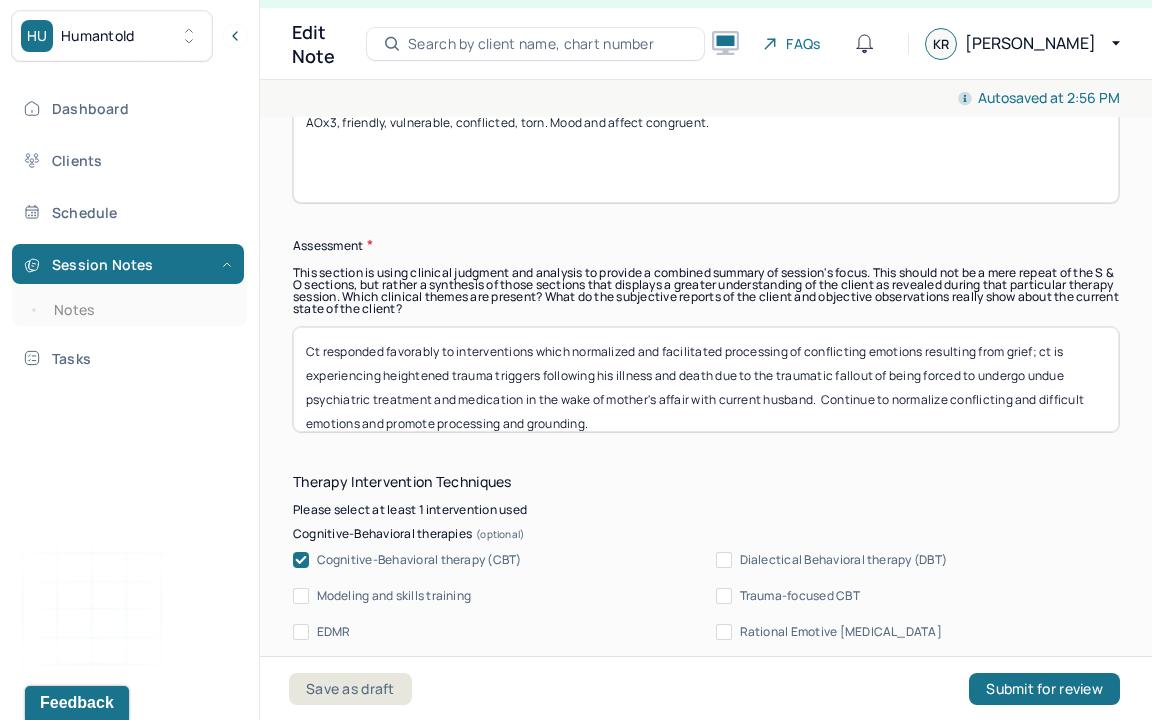 scroll, scrollTop: 15, scrollLeft: 0, axis: vertical 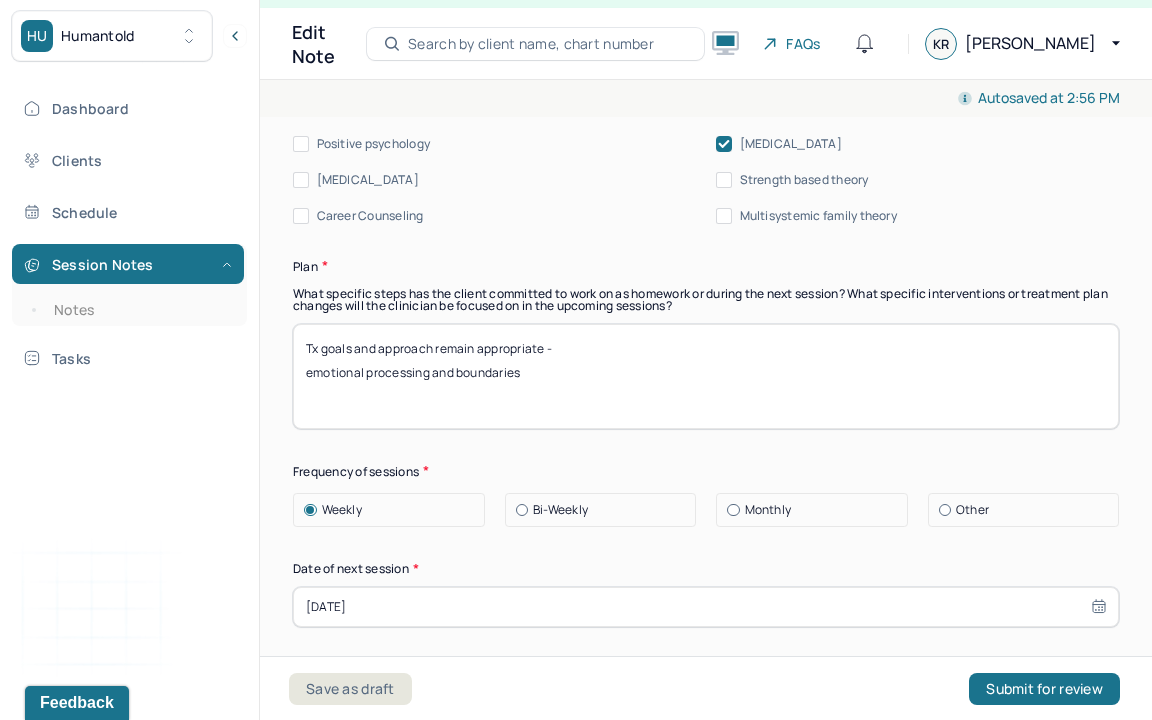 type on "Ct responded favorably to interventions which normalized and facilitated processing of conflicting emotions resulting from grief; ct is experiencing heightened trauma triggers following his illness and death due to the traumatic fallout of being forced to undergo undue psychiatric treatment and medication in the wake of mother's affair with current husband.  Continue to normalize conflicting and difficult emotions and promote processing and grounding." 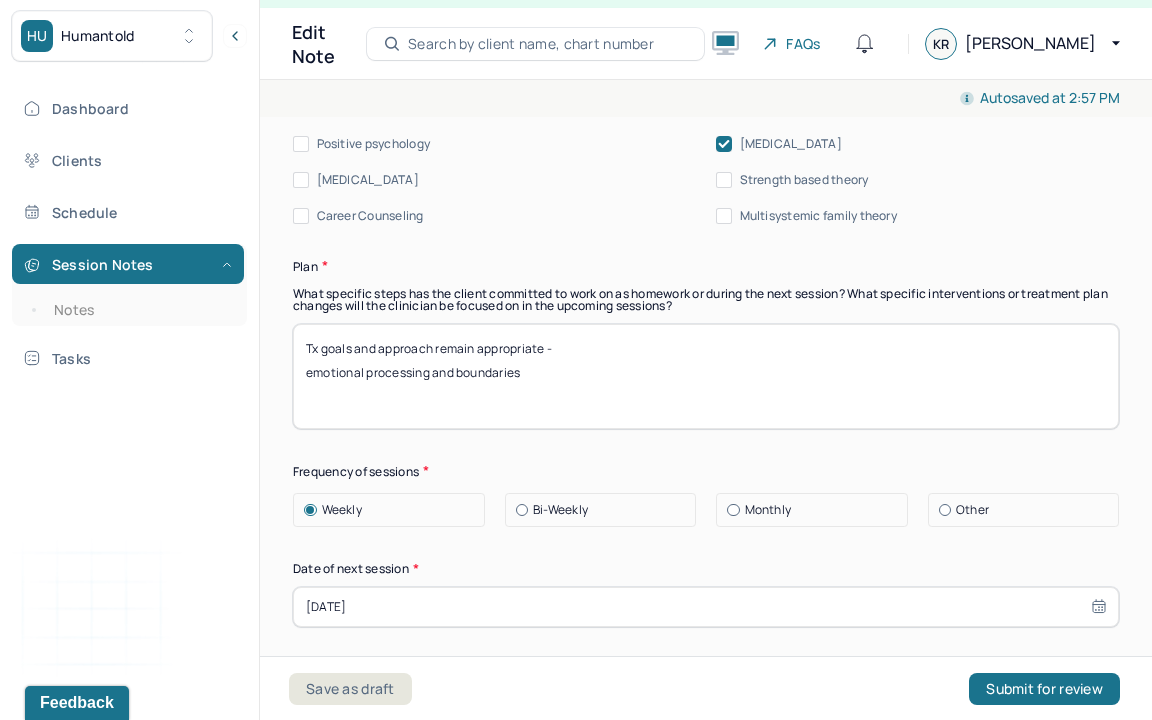 drag, startPoint x: 554, startPoint y: 351, endPoint x: 321, endPoint y: 359, distance: 233.1373 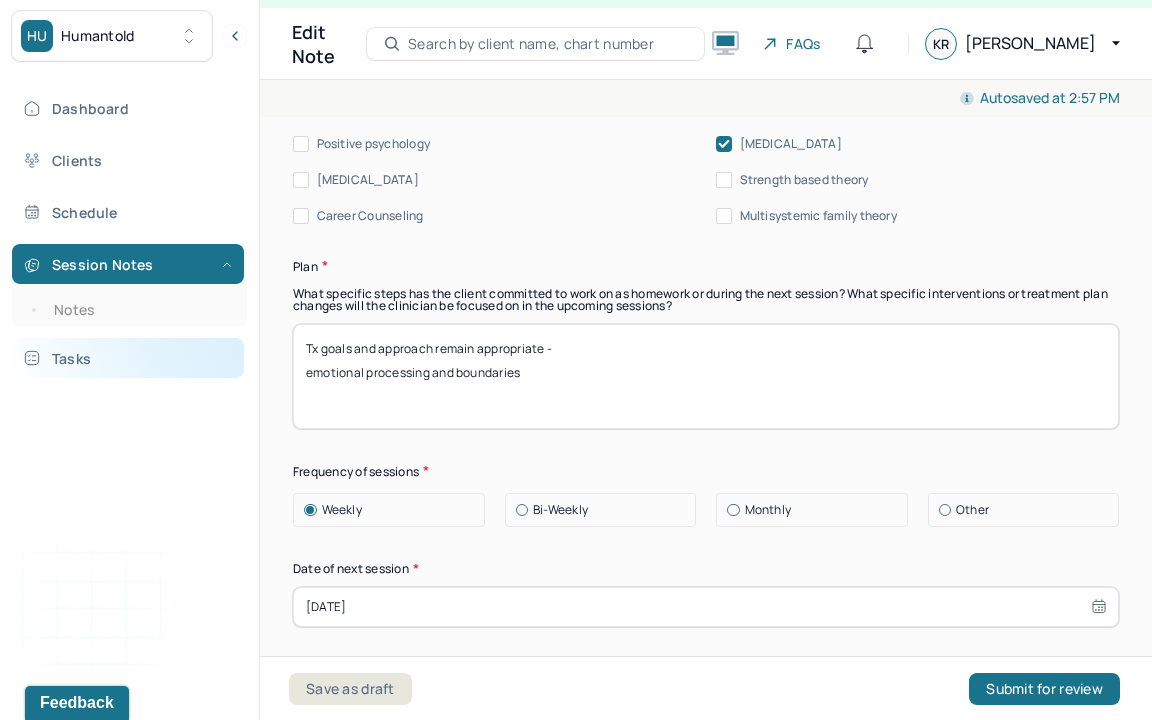 drag, startPoint x: 528, startPoint y: 371, endPoint x: 237, endPoint y: 365, distance: 291.06186 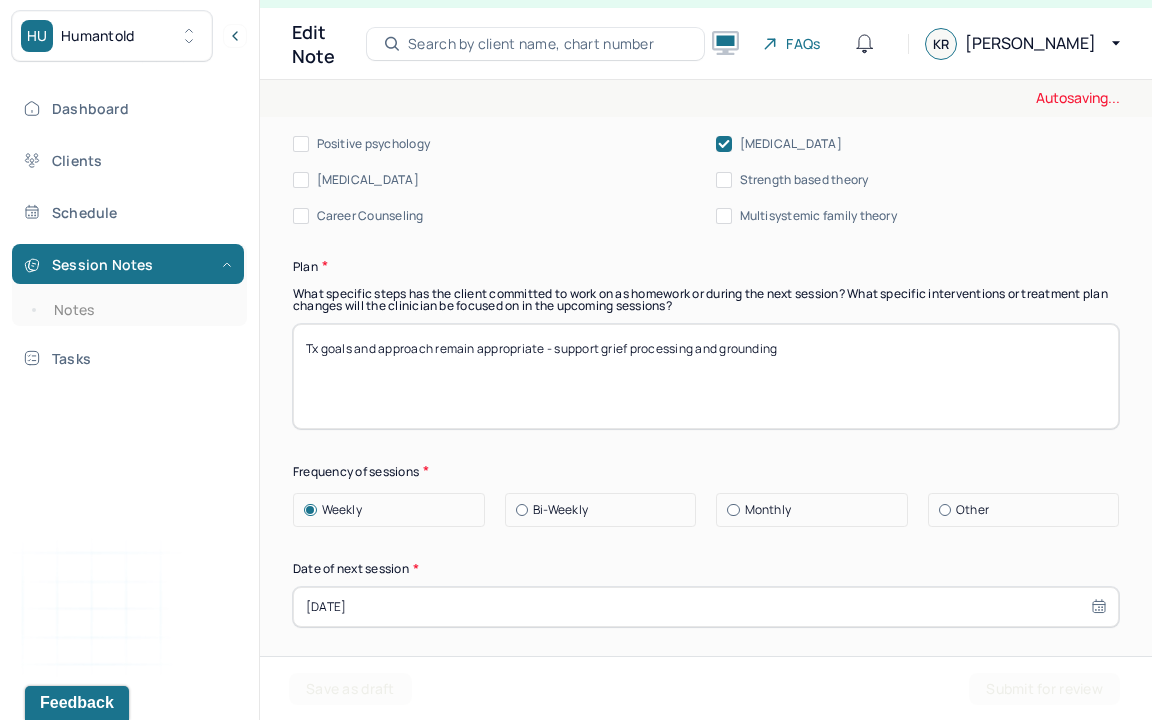 type on "Tx goals and approach remain appropriate - support grief processing and grounding" 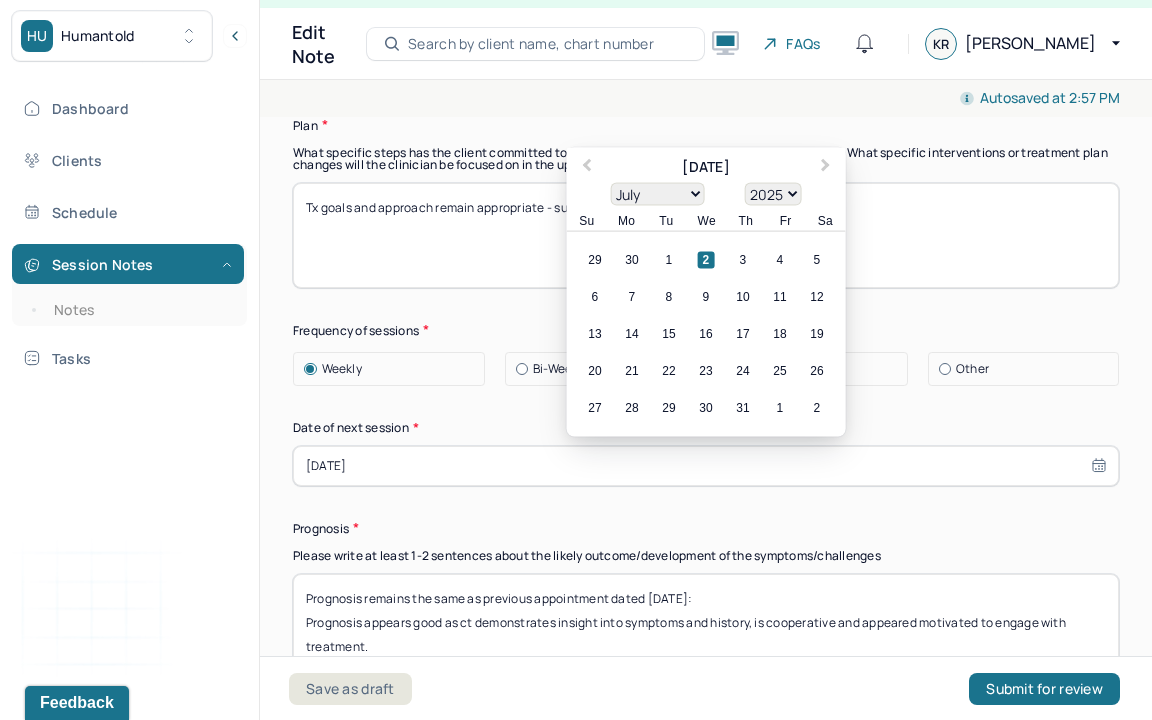 scroll, scrollTop: 2838, scrollLeft: 0, axis: vertical 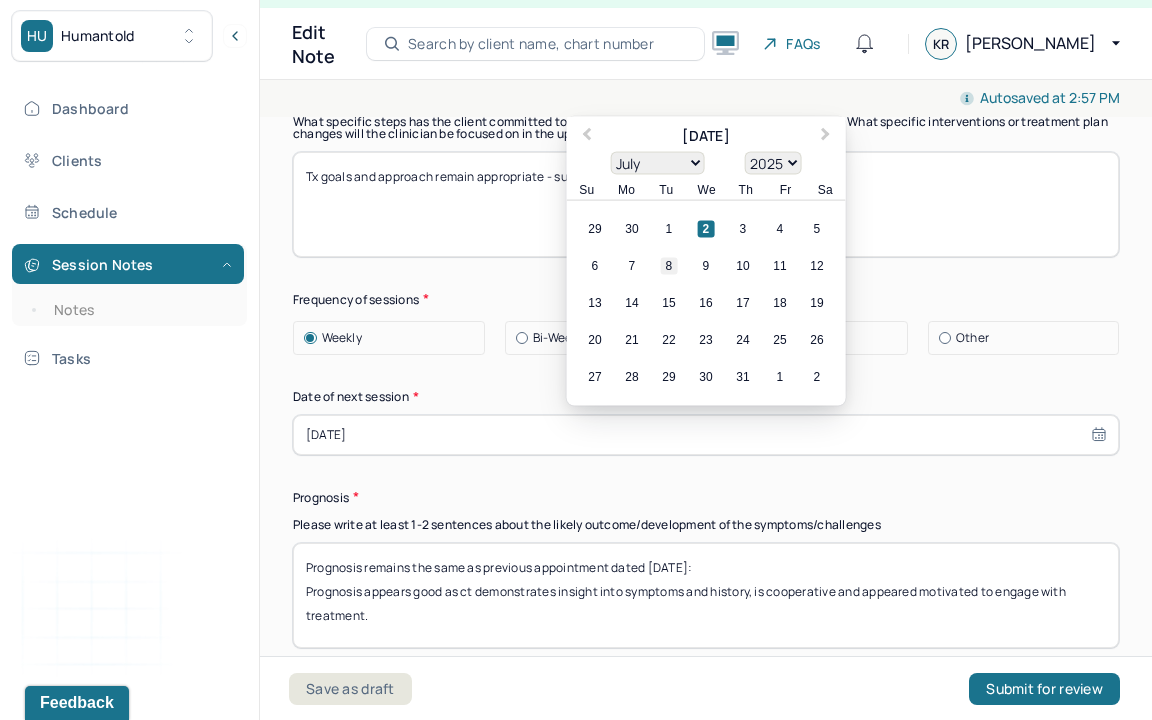 click on "8" at bounding box center [669, 265] 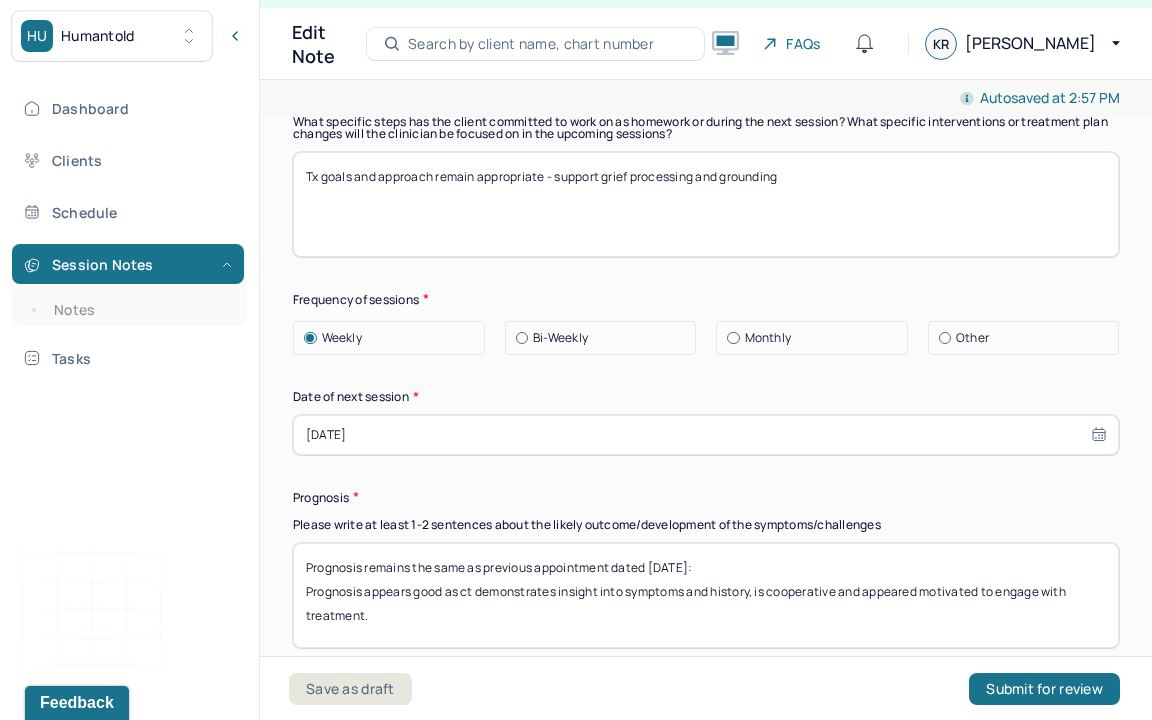 click on "Prognosis remains the same as previous appointment dated [DATE]:
Prognosis appears good as ct demonstrates insight into symptoms and history, is cooperative and appeared motivated to engage with treatment." at bounding box center (706, 595) 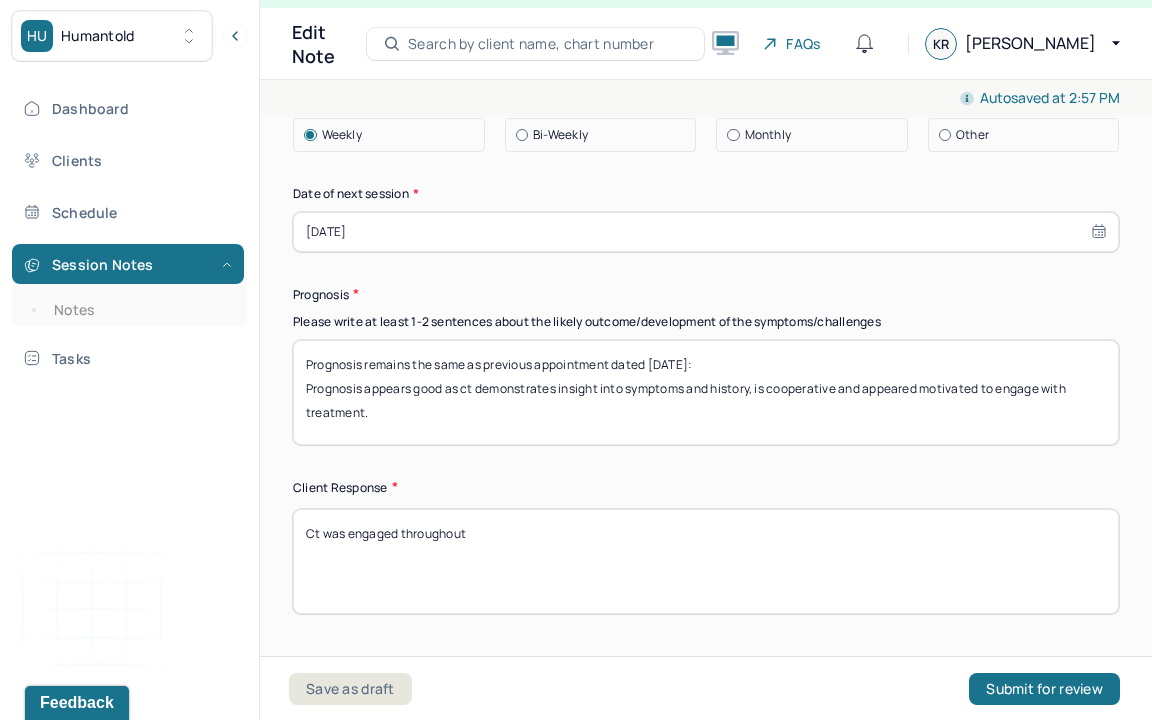 scroll, scrollTop: 3081, scrollLeft: 0, axis: vertical 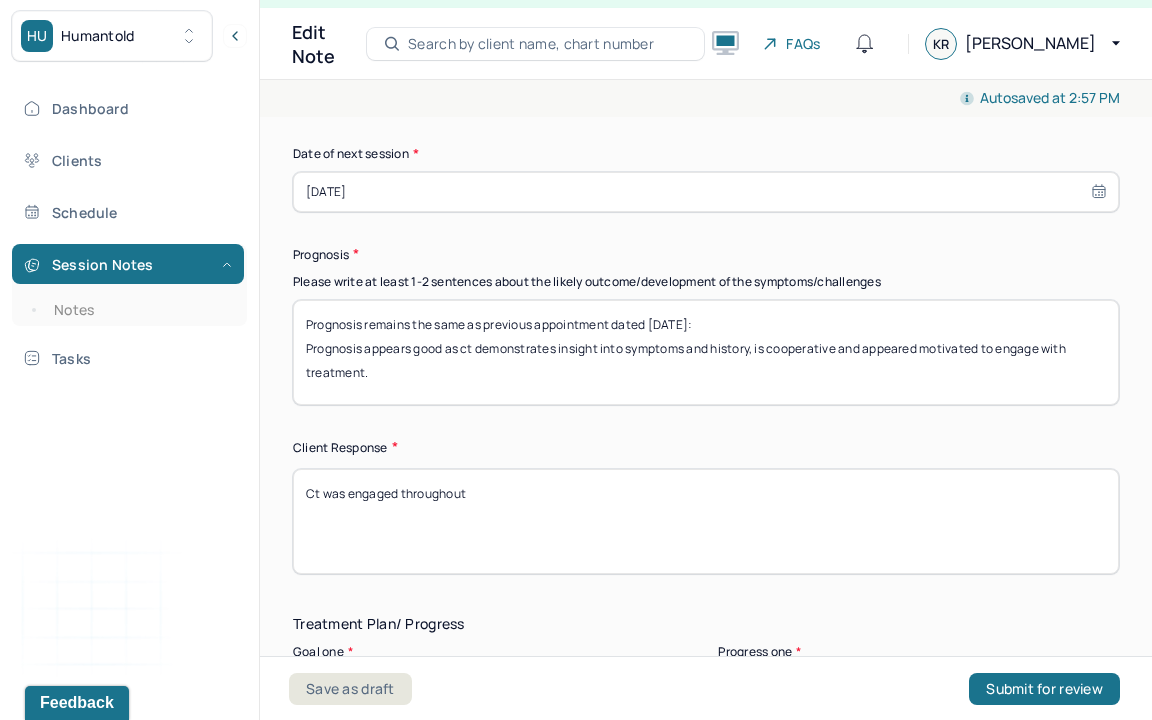 type on "Prognosis remains the same as previous appointment dated [DATE]:
Prognosis appears good as ct demonstrates insight into symptoms and history, is cooperative and appeared motivated to engage with treatment." 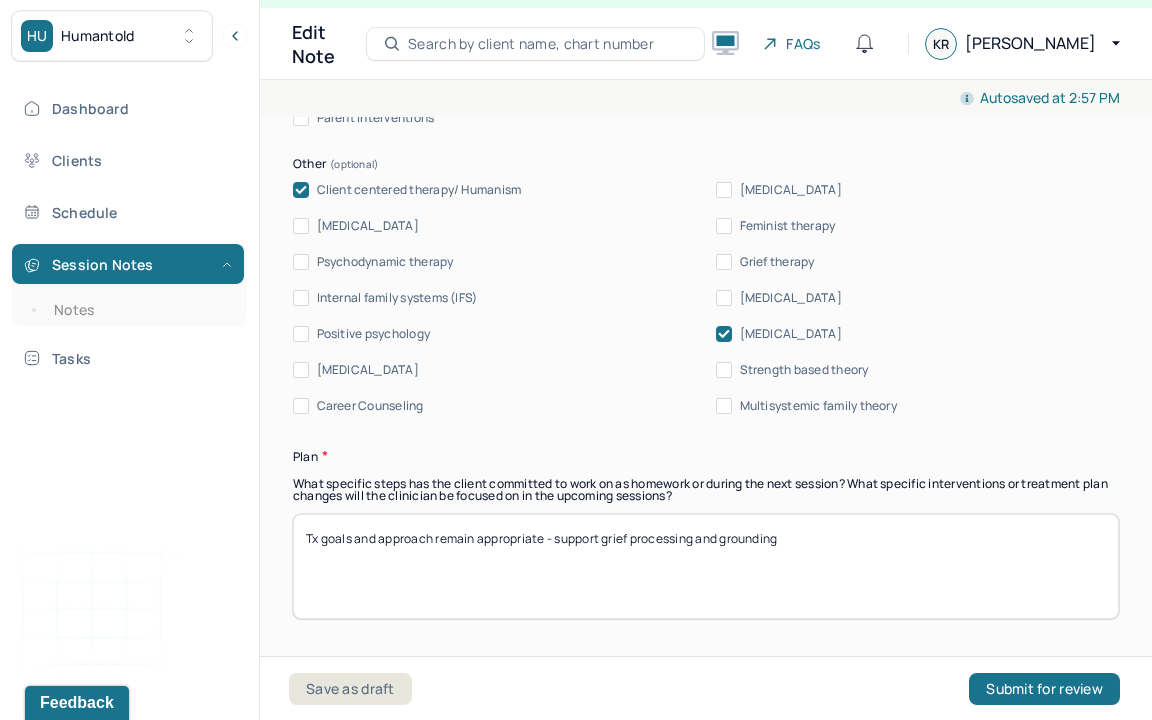 scroll, scrollTop: 2380, scrollLeft: 0, axis: vertical 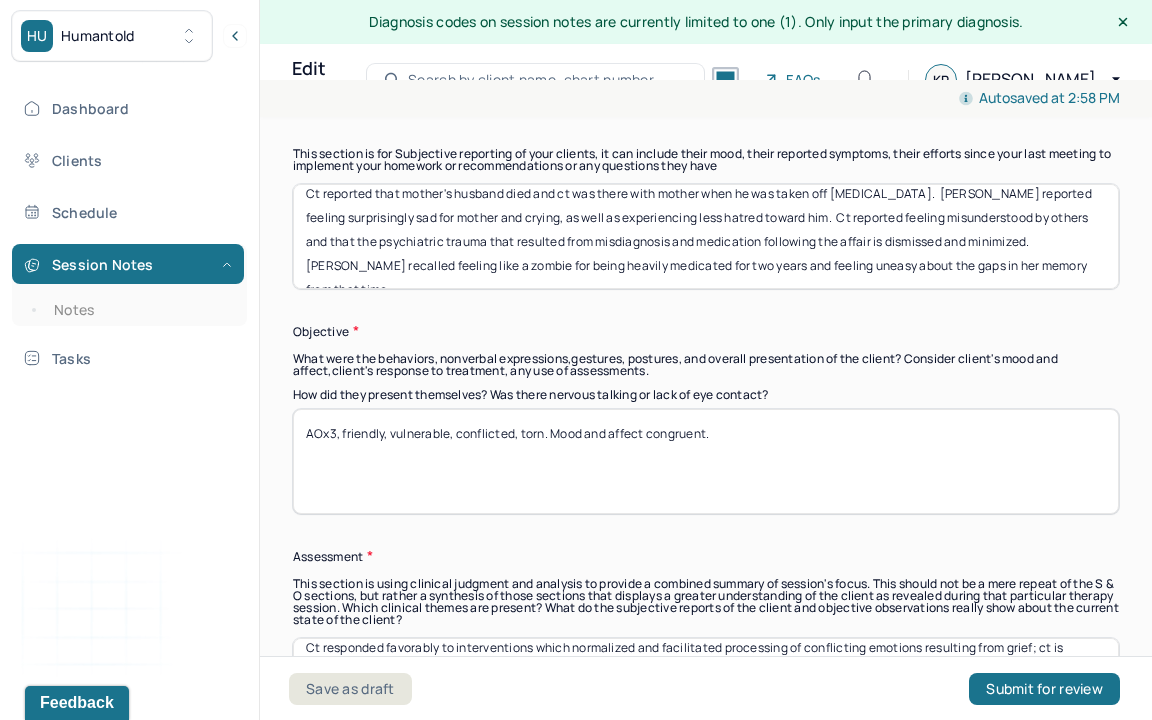 type on "Ct was receptive." 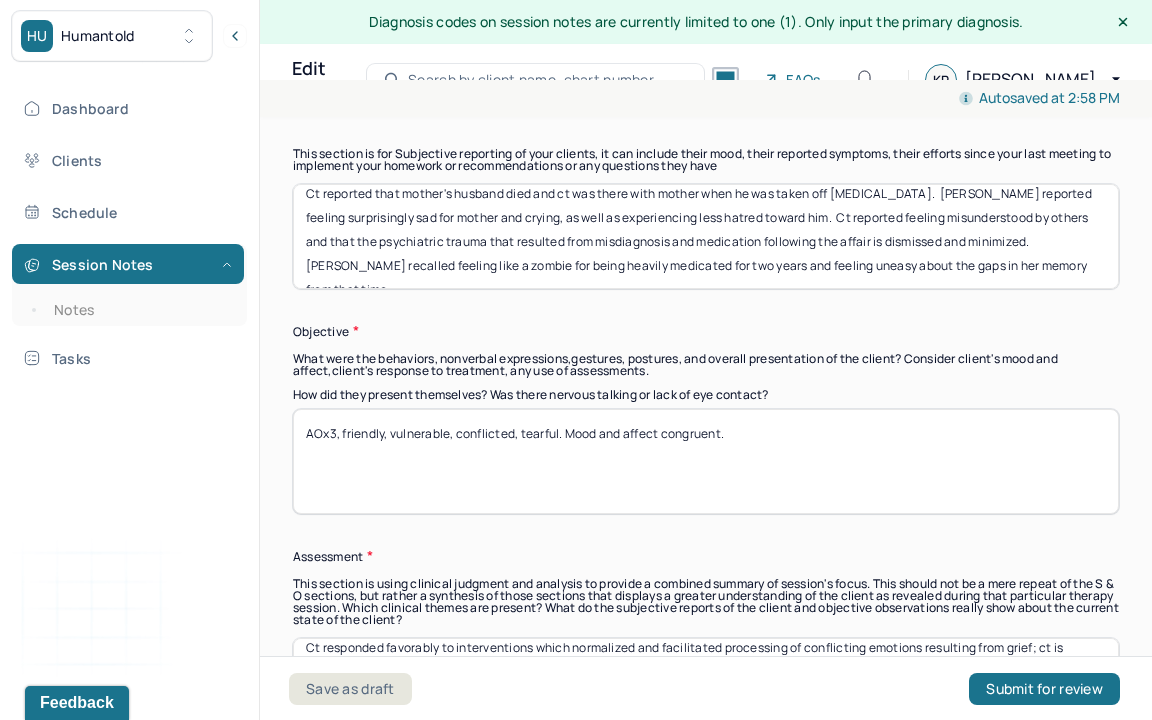 type on "AOx3, friendly, vulnerable, conflicted, tearful. Mood and affect congruent." 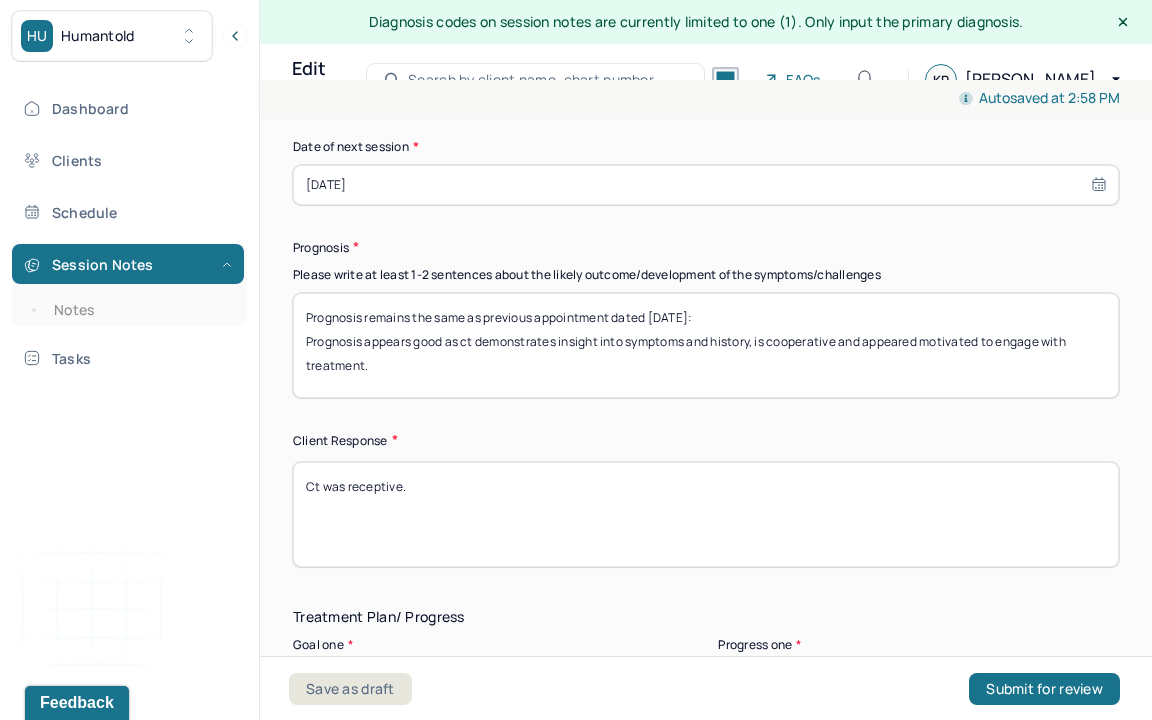 scroll, scrollTop: 3124, scrollLeft: 0, axis: vertical 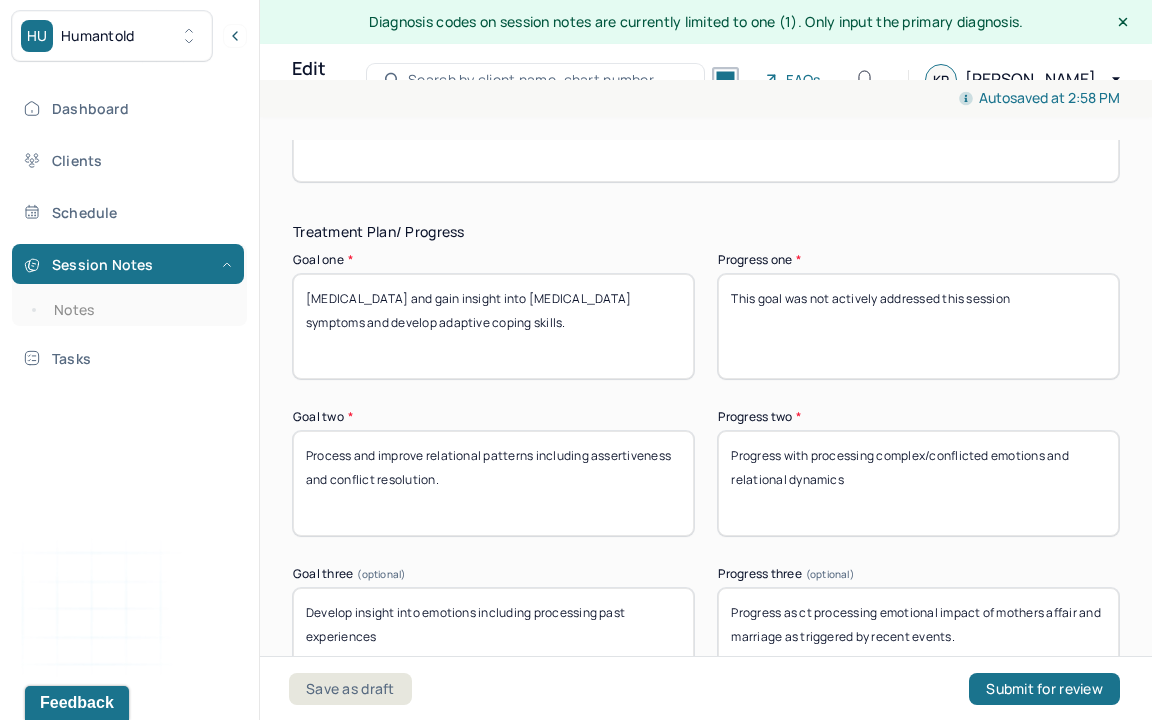 click on "This goal was not actively addressed this session" at bounding box center [918, 326] 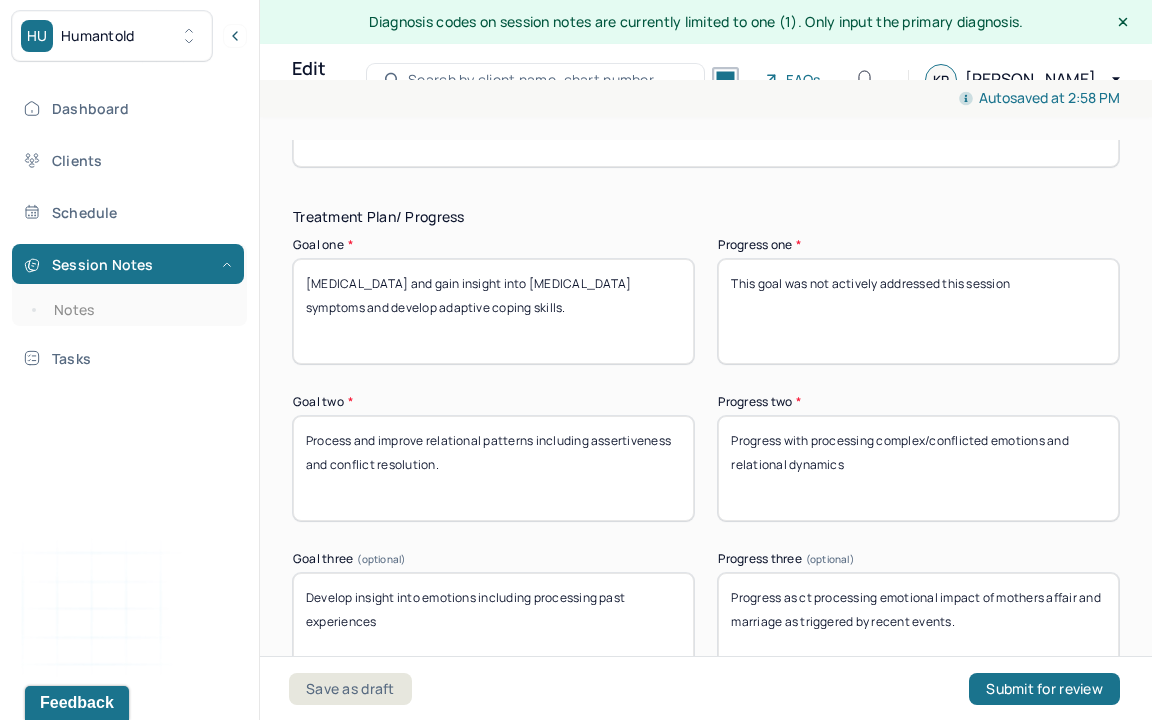 scroll, scrollTop: 3525, scrollLeft: 0, axis: vertical 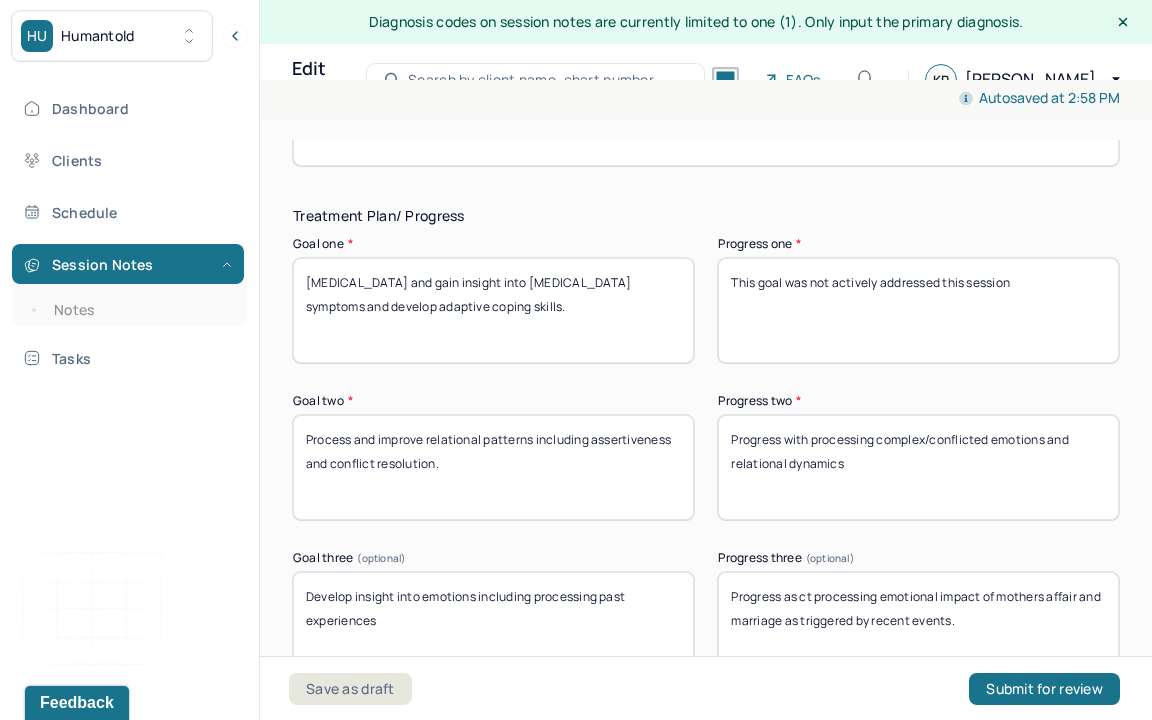 click on "Progress with processing complex/conflicted emotions and relational dynamics" at bounding box center [918, 467] 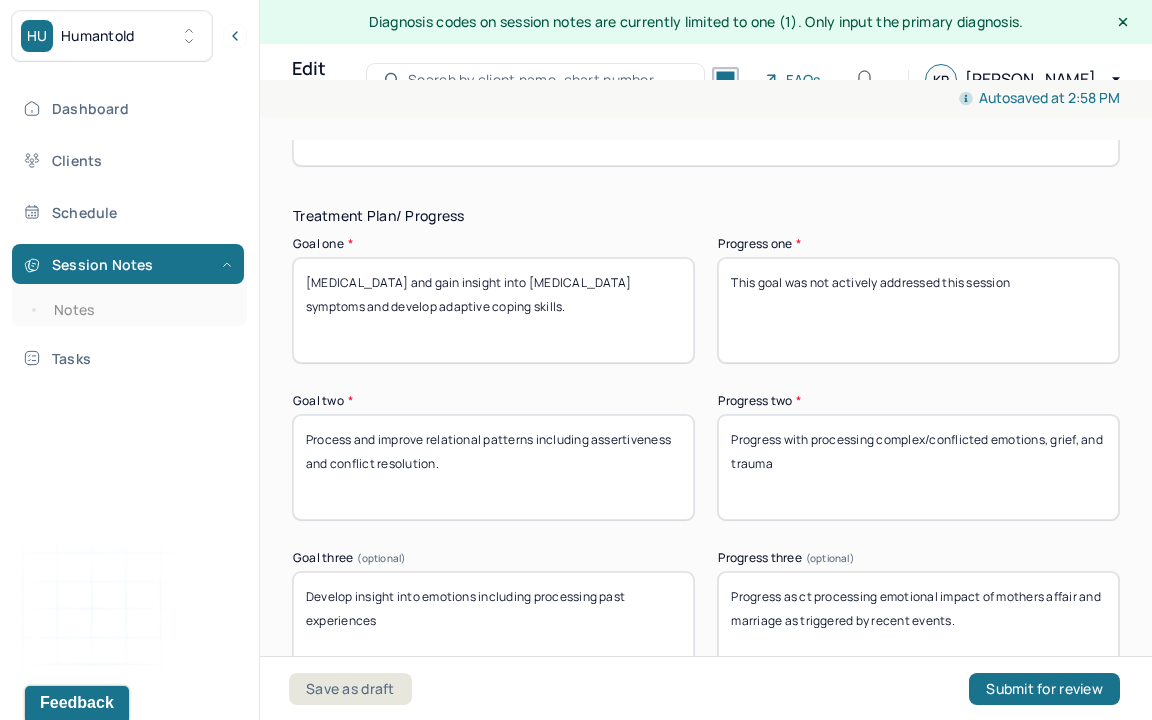 type on "Progress with processing complex/conflicted emotions, grief, and trauma" 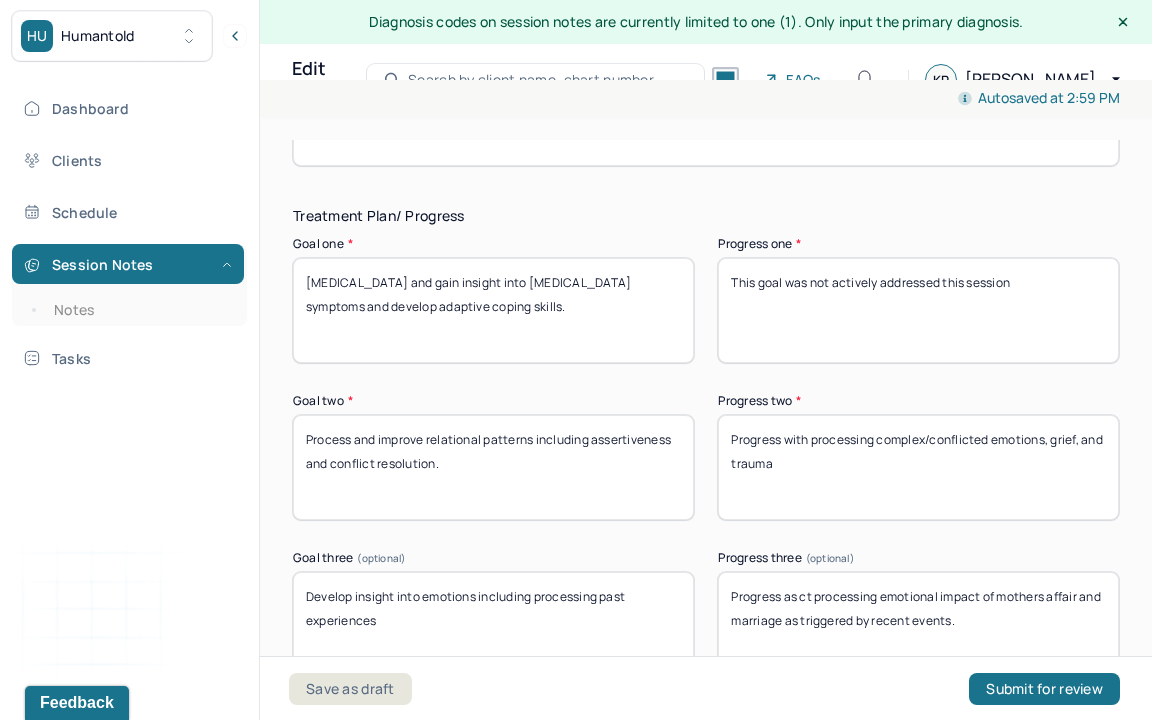 drag, startPoint x: 957, startPoint y: 616, endPoint x: 883, endPoint y: 593, distance: 77.491936 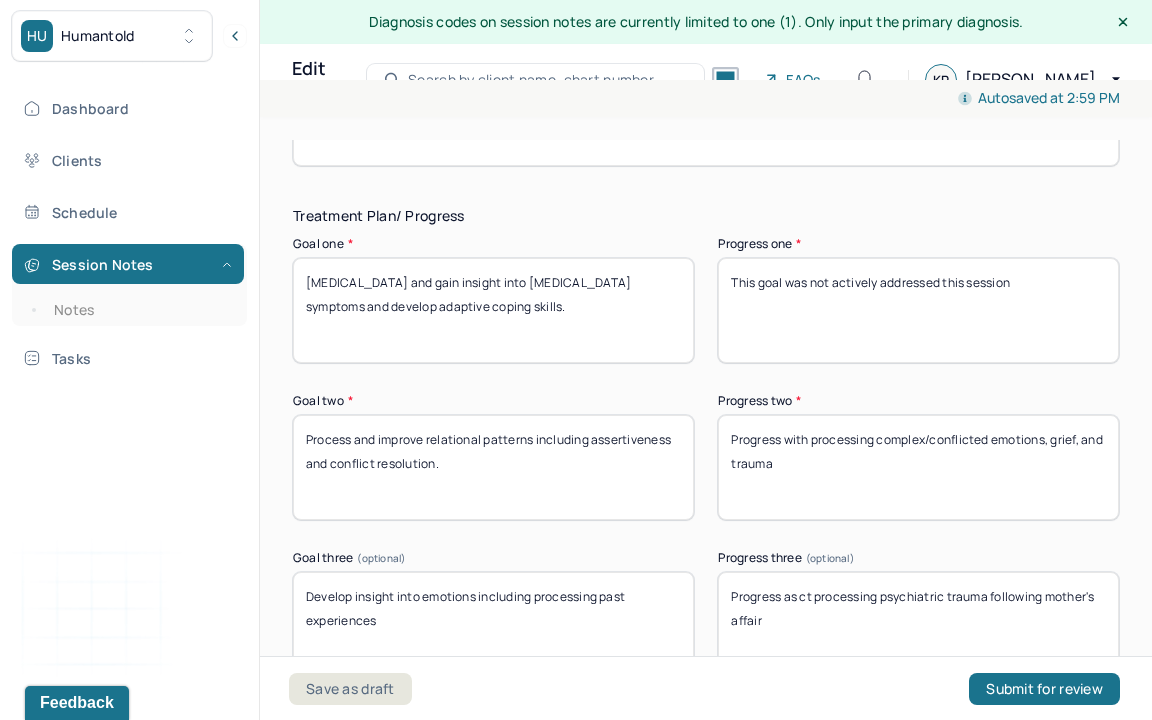 scroll, scrollTop: 4179, scrollLeft: 0, axis: vertical 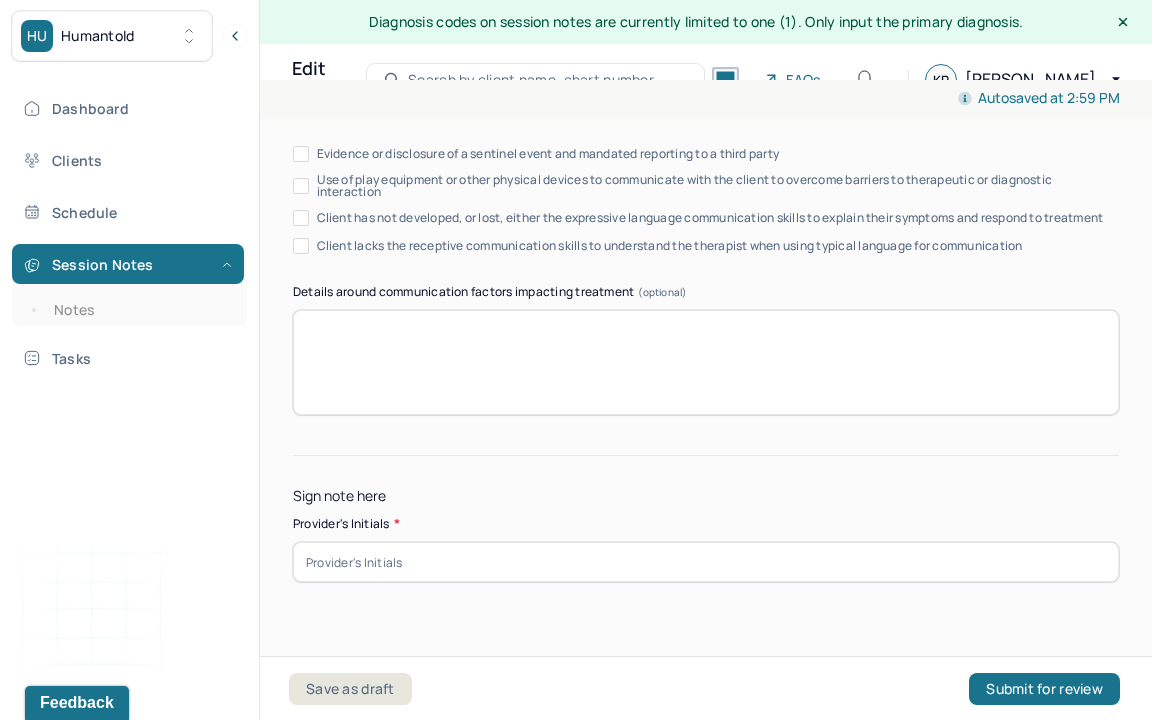 type on "Progress as ct processing psychiatric trauma following mother's affair" 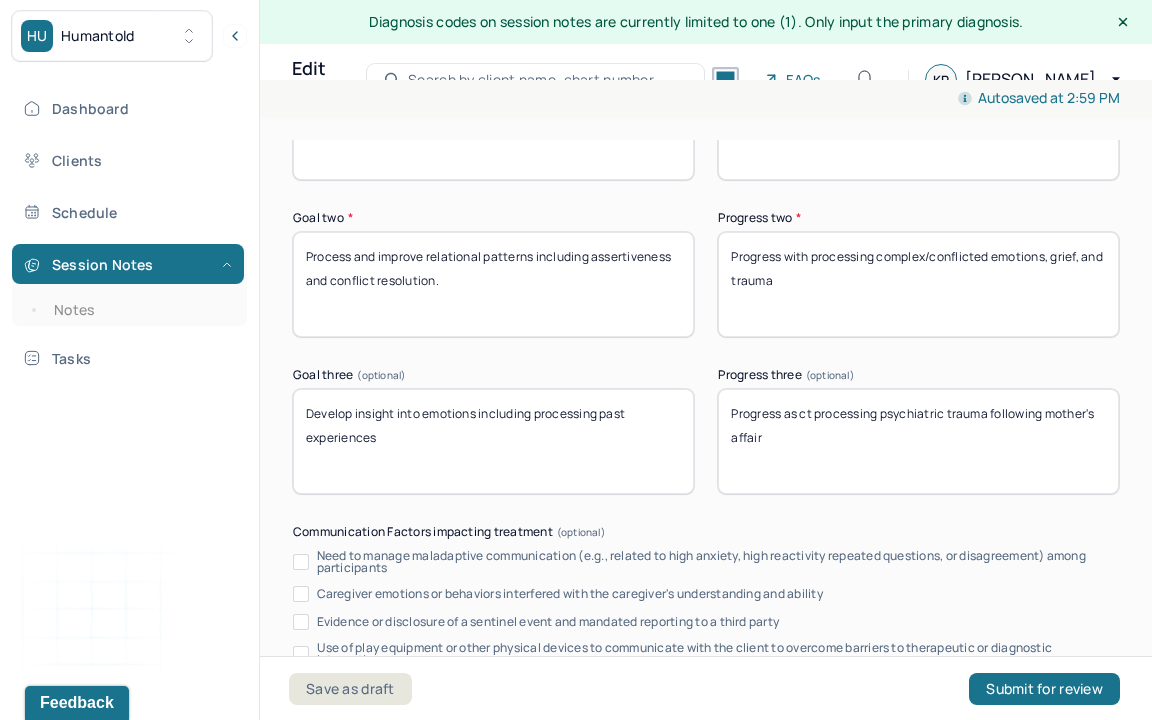 scroll, scrollTop: 3611, scrollLeft: 0, axis: vertical 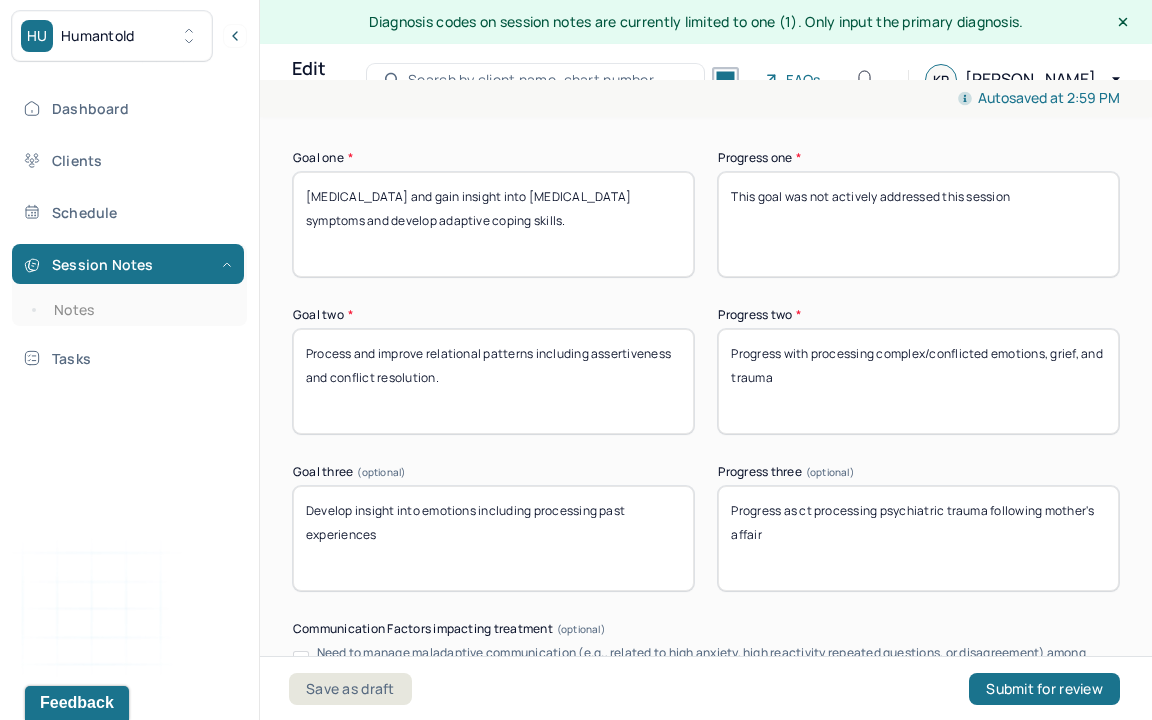 type on "KR" 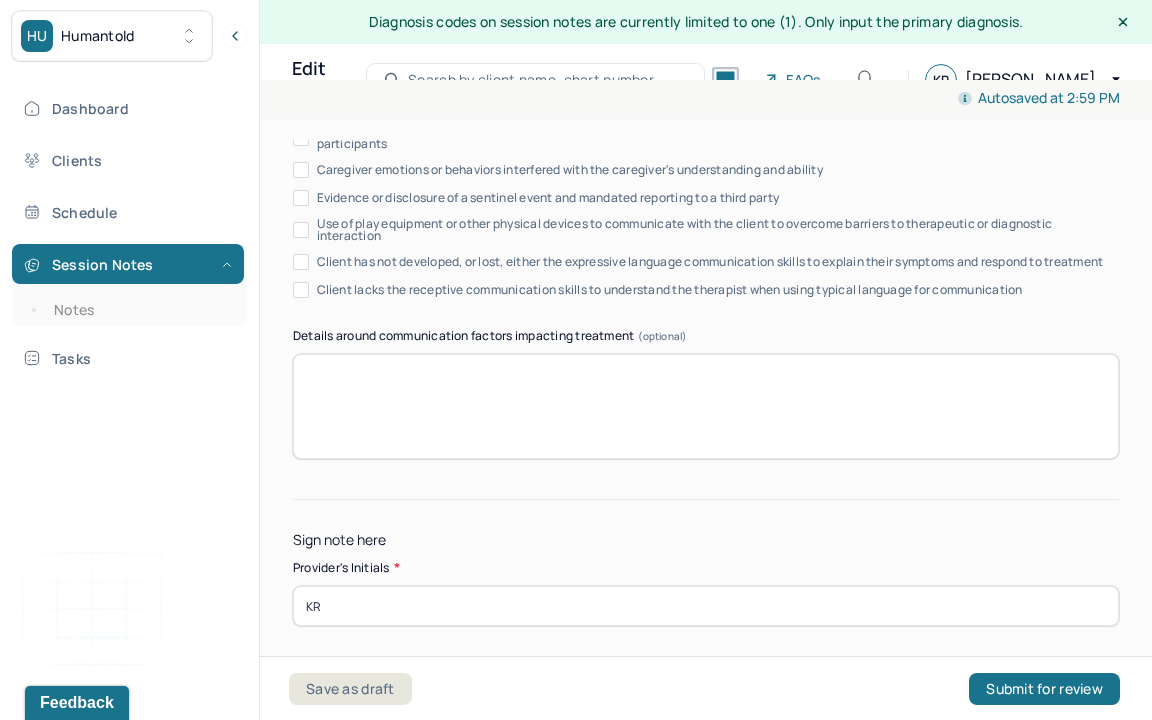 scroll, scrollTop: 4179, scrollLeft: 0, axis: vertical 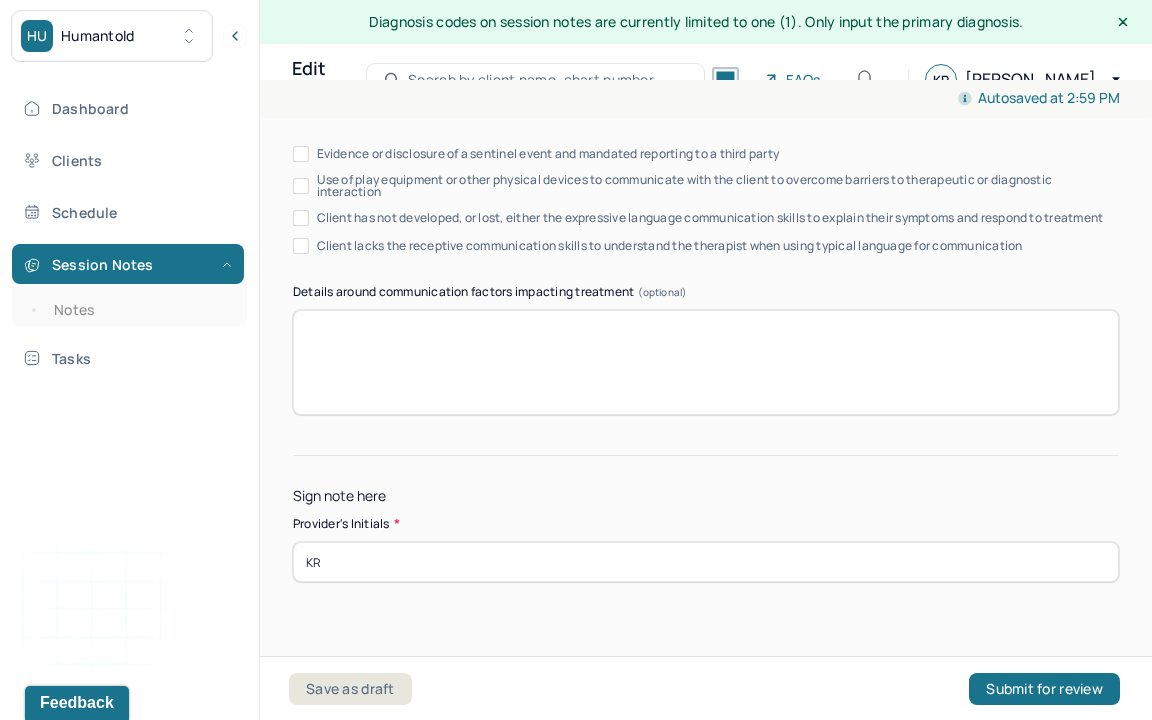type on "Progress as ct processing psychiatric trauma following mother's affair as triggered by his death" 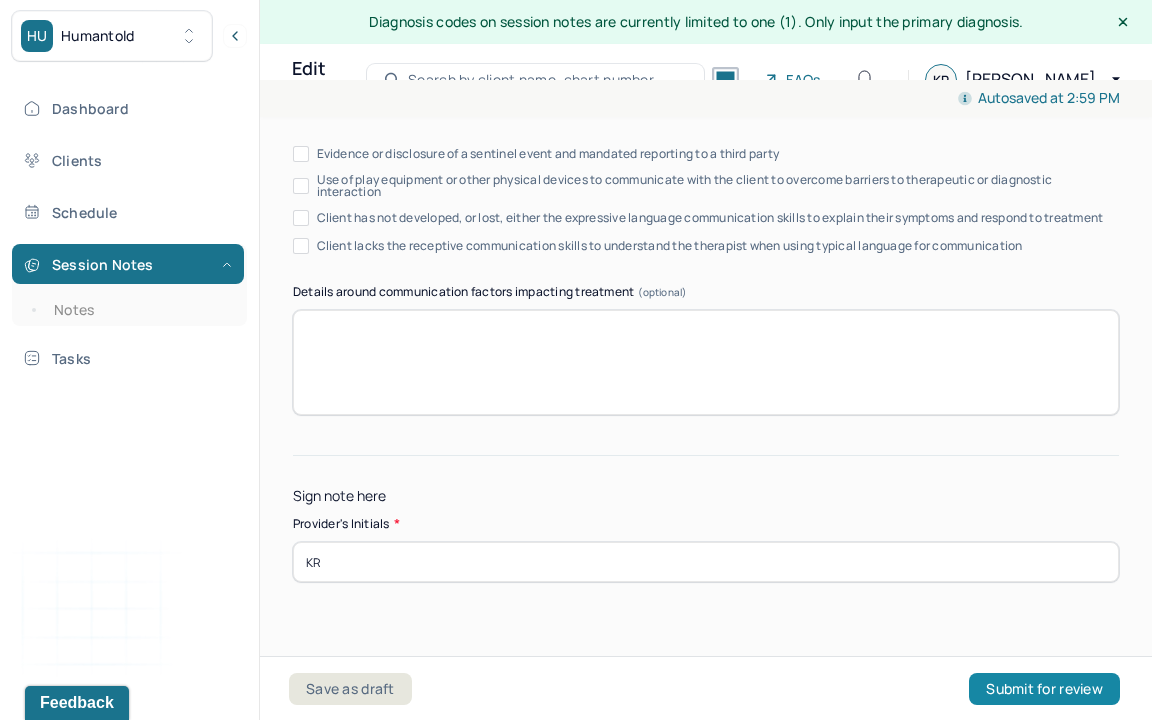 click on "Submit for review" at bounding box center [1044, 689] 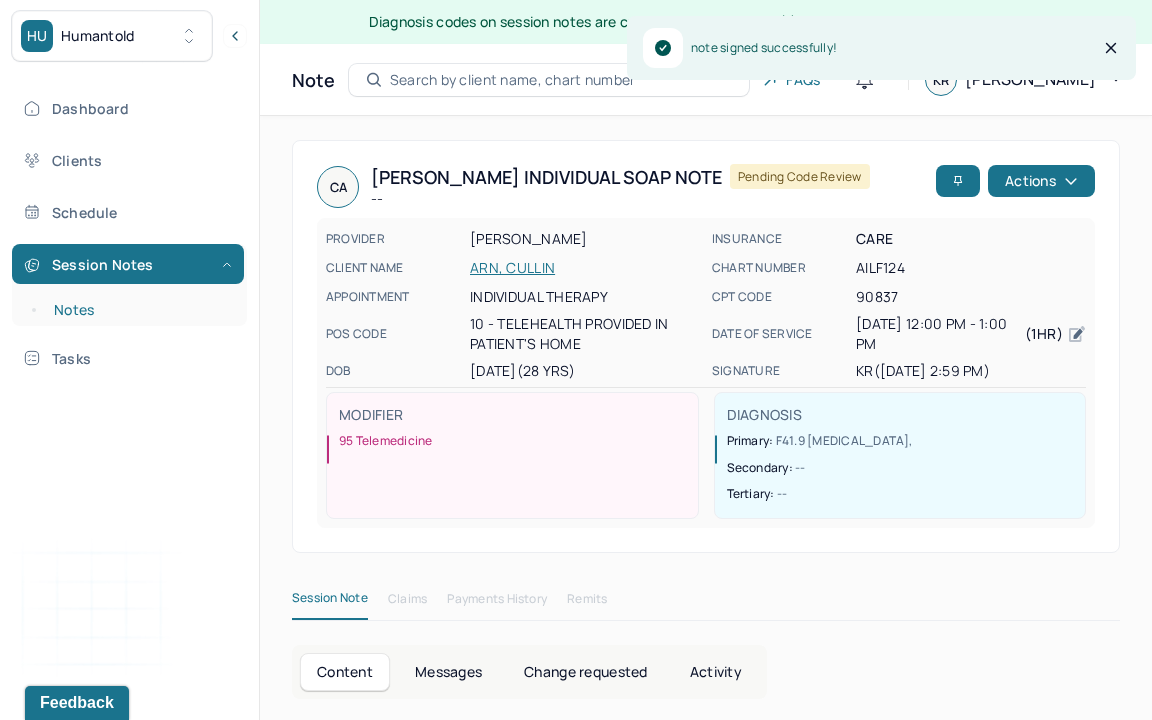 click on "Notes" at bounding box center [139, 310] 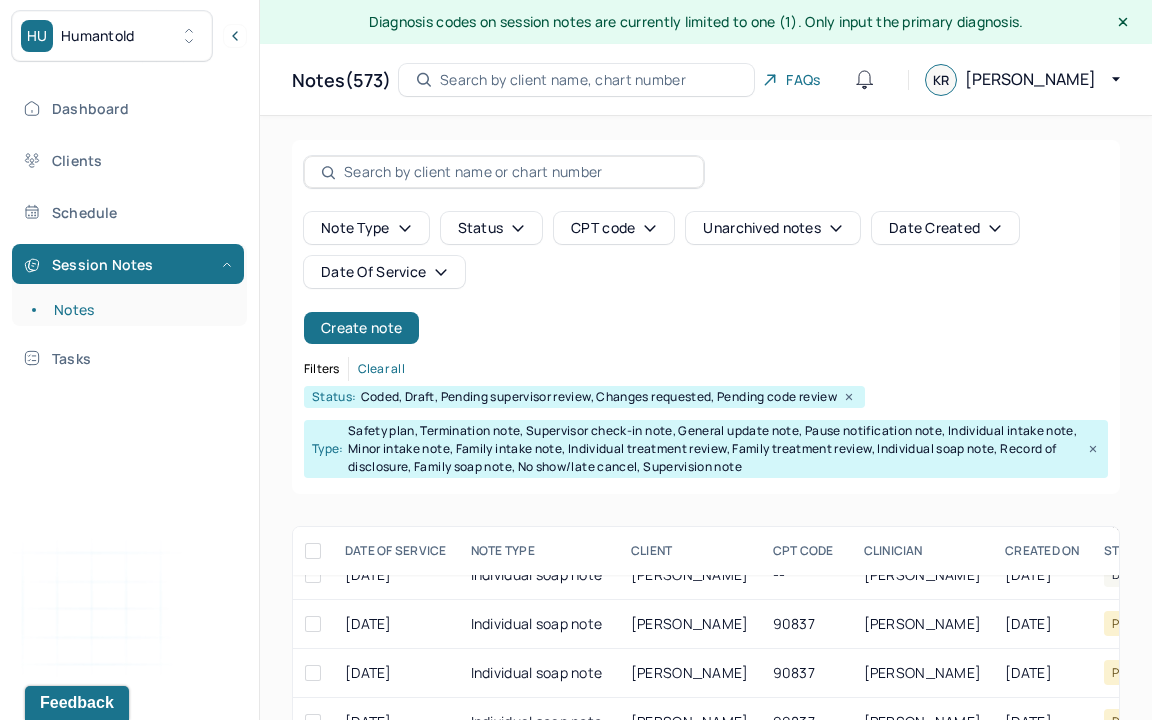 scroll, scrollTop: 184, scrollLeft: 0, axis: vertical 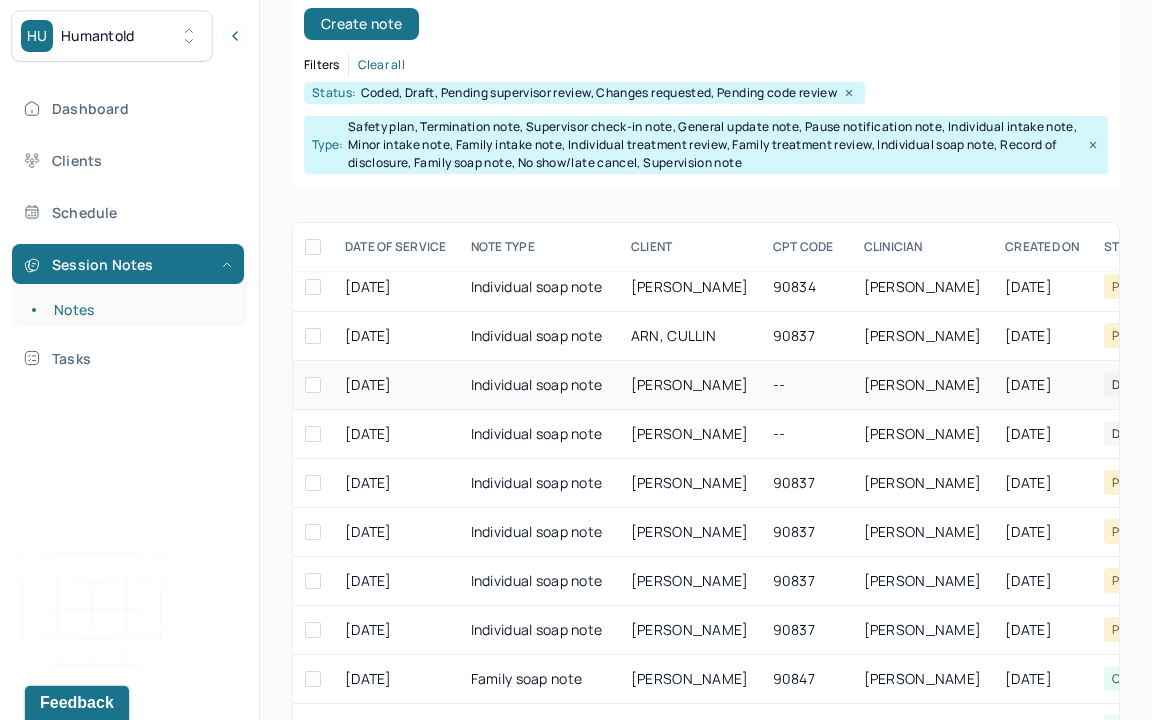 click on "[PERSON_NAME]" at bounding box center (690, 384) 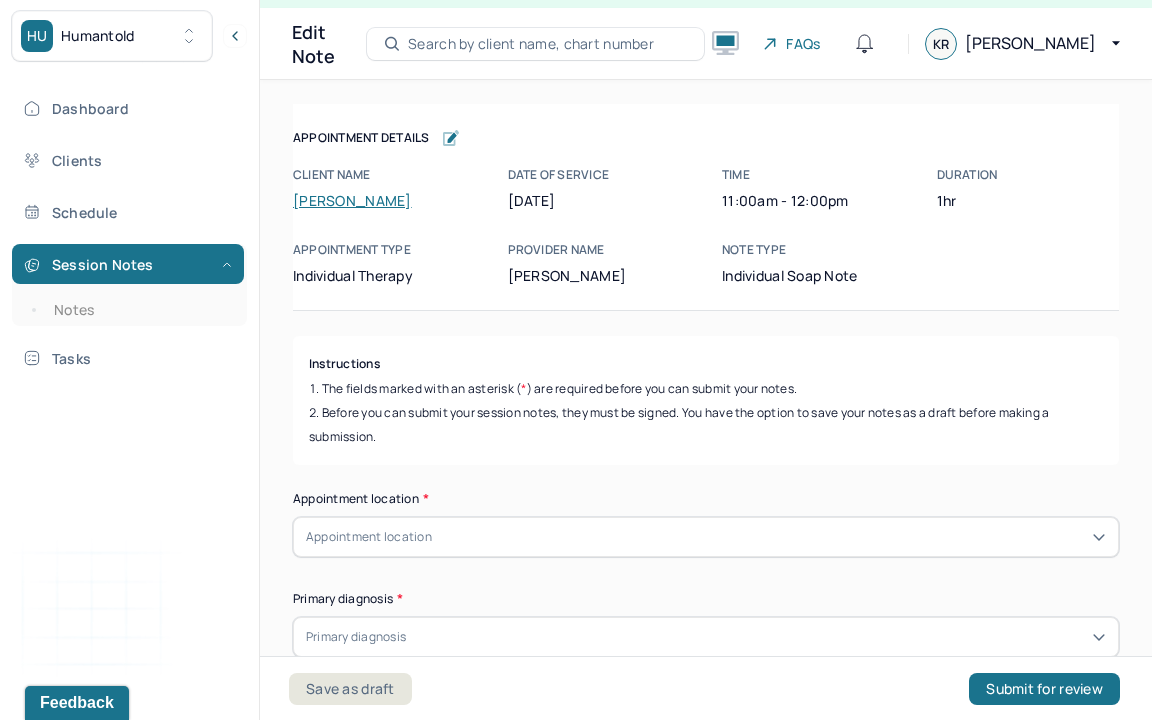 scroll, scrollTop: 36, scrollLeft: 0, axis: vertical 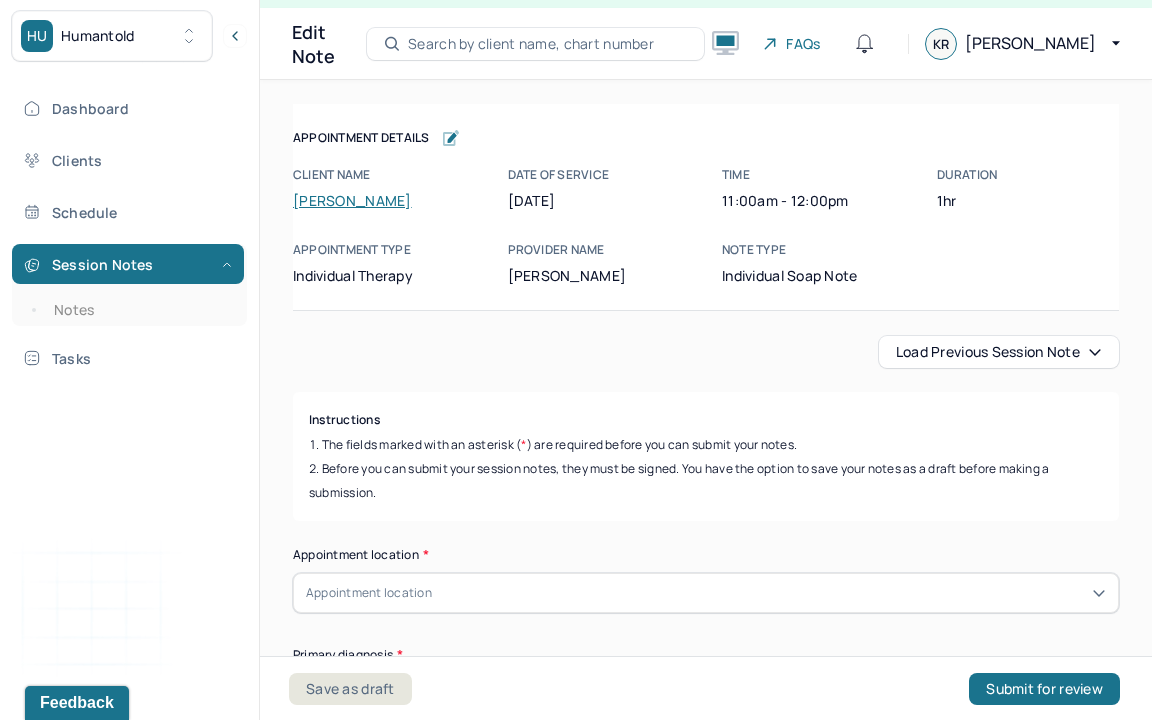 click on "Load previous session note" at bounding box center (999, 352) 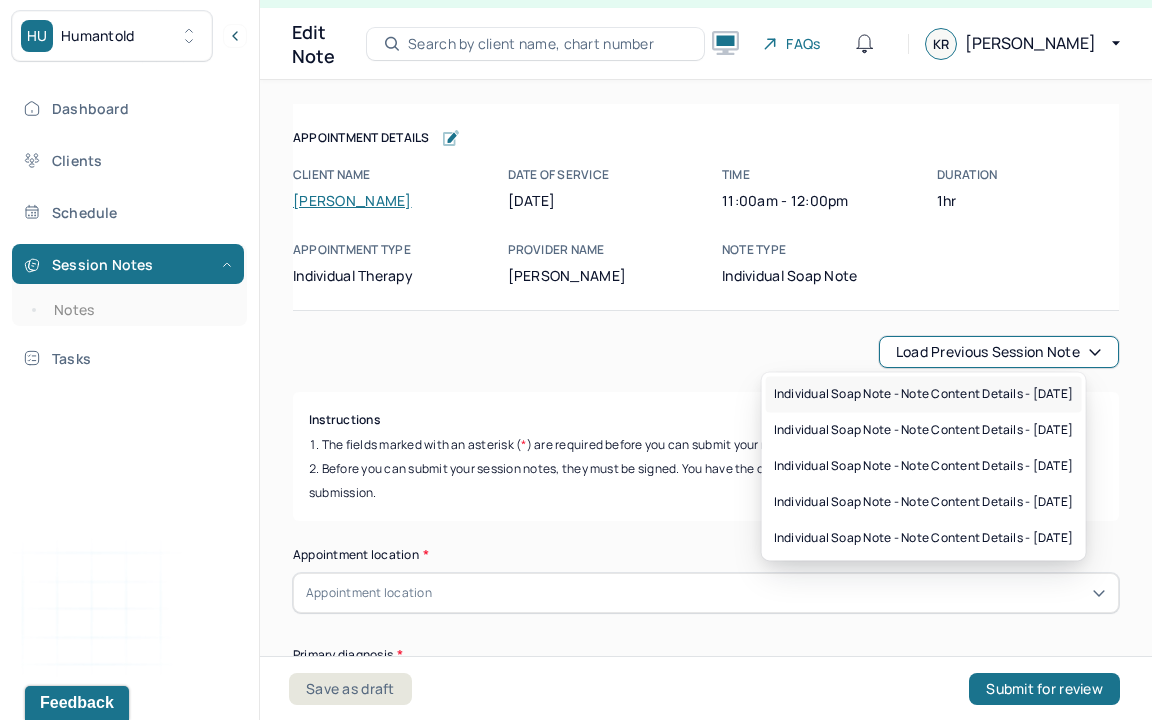 click on "Individual soap note   - Note content Details -   [DATE]" at bounding box center (924, 394) 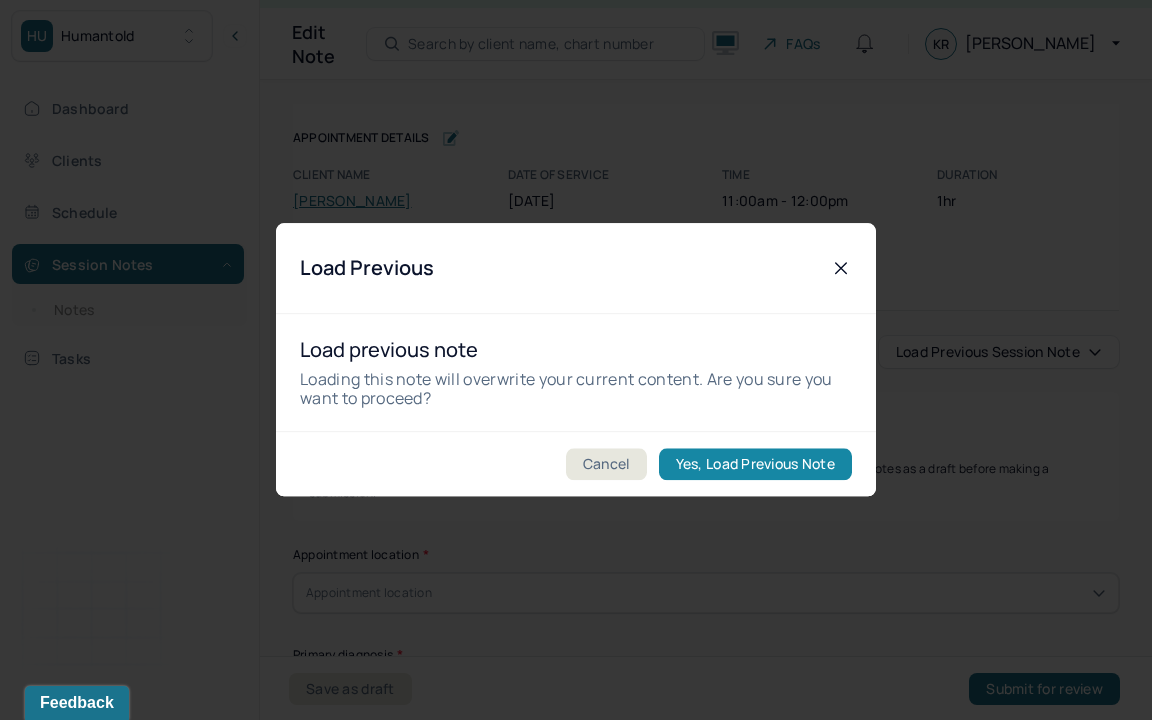 click on "Yes, Load Previous Note" at bounding box center [755, 465] 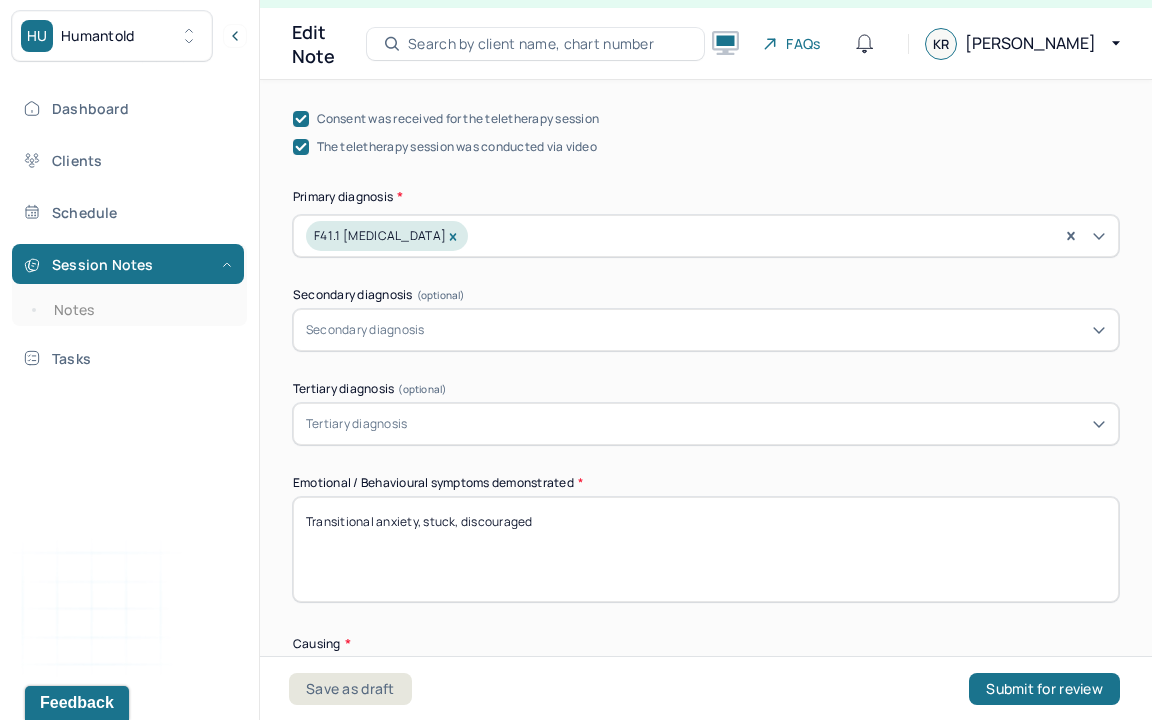 scroll, scrollTop: 750, scrollLeft: 0, axis: vertical 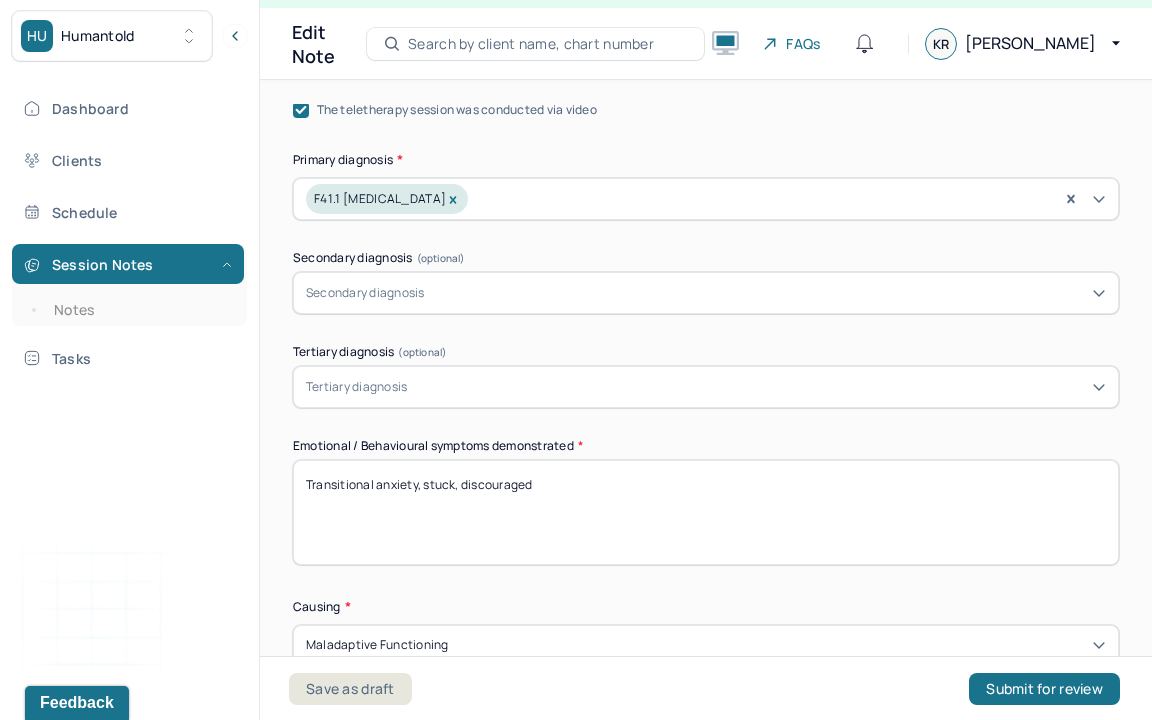 click on "Transitional anxiety, stuck, discouraged" at bounding box center [706, 512] 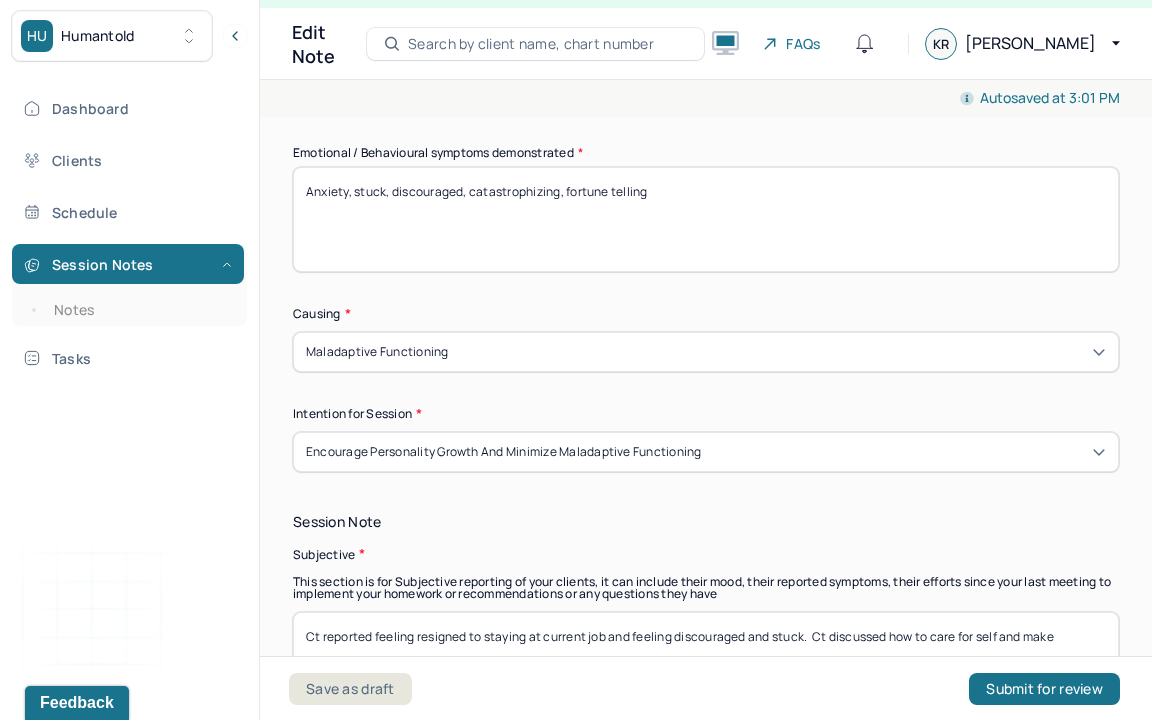 scroll, scrollTop: 1118, scrollLeft: 0, axis: vertical 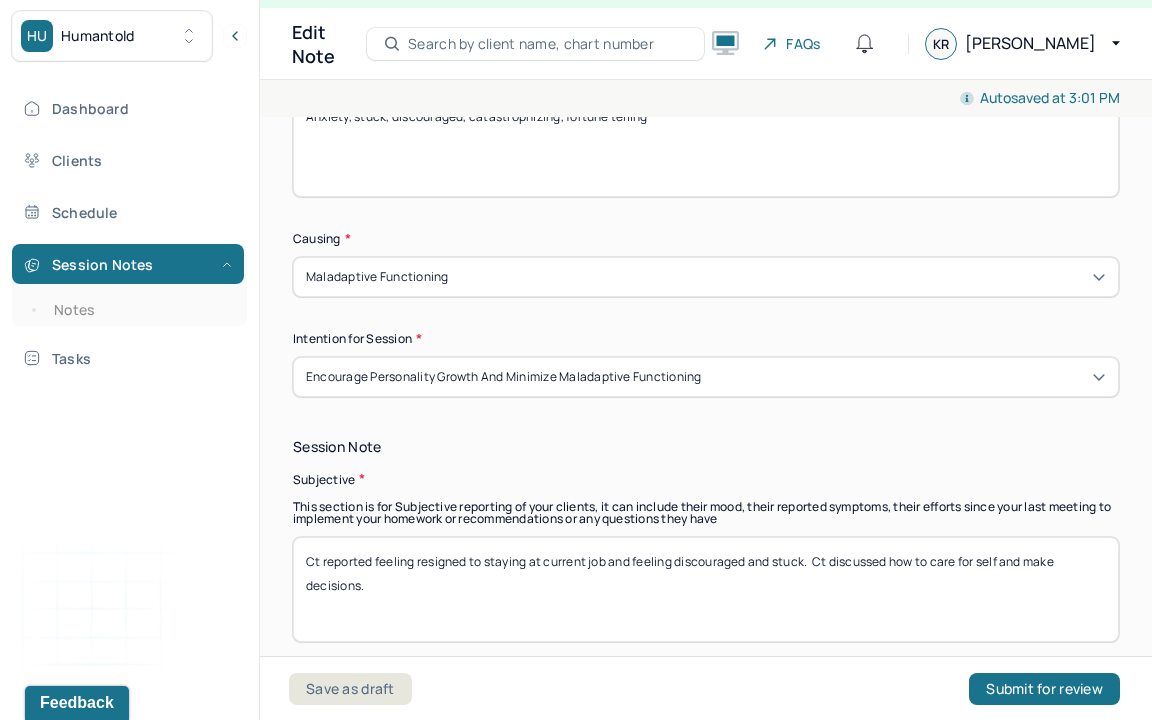 type on "Anxiety, stuck, discouraged, catastrophizing, fortune telling" 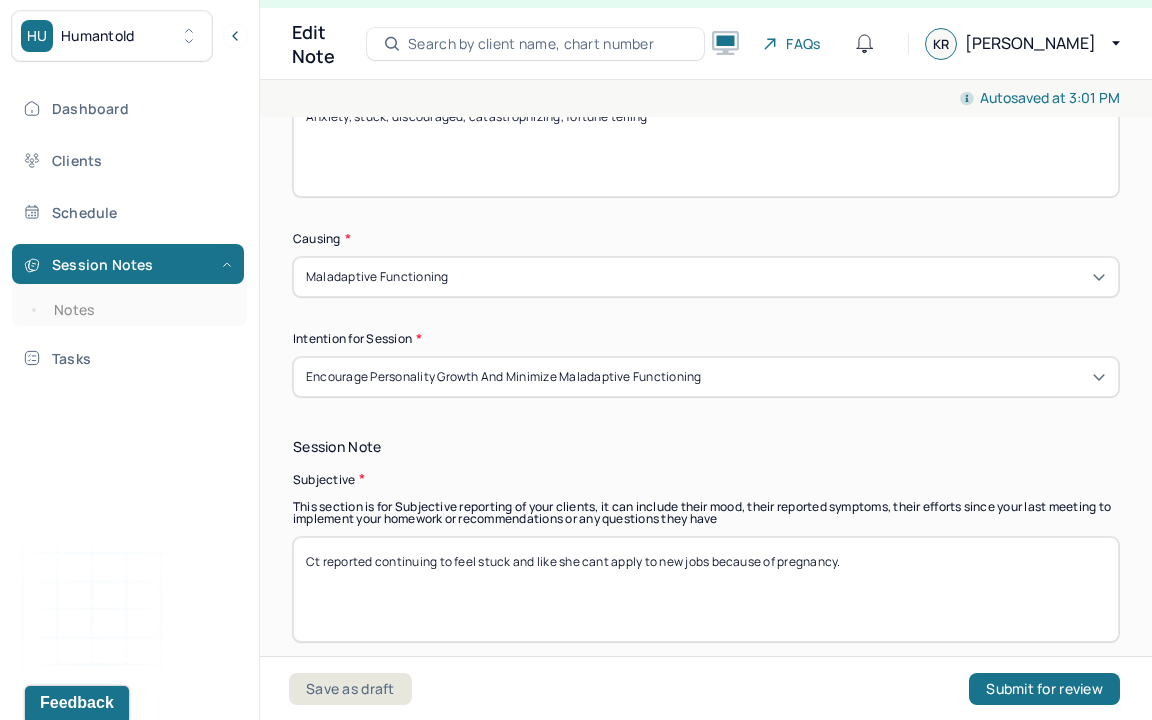 click on "Ct reported feeling resigned to staying at current job and feeling discouraged and stuck.  Ct discussed how to care for self and make decisions." at bounding box center [706, 589] 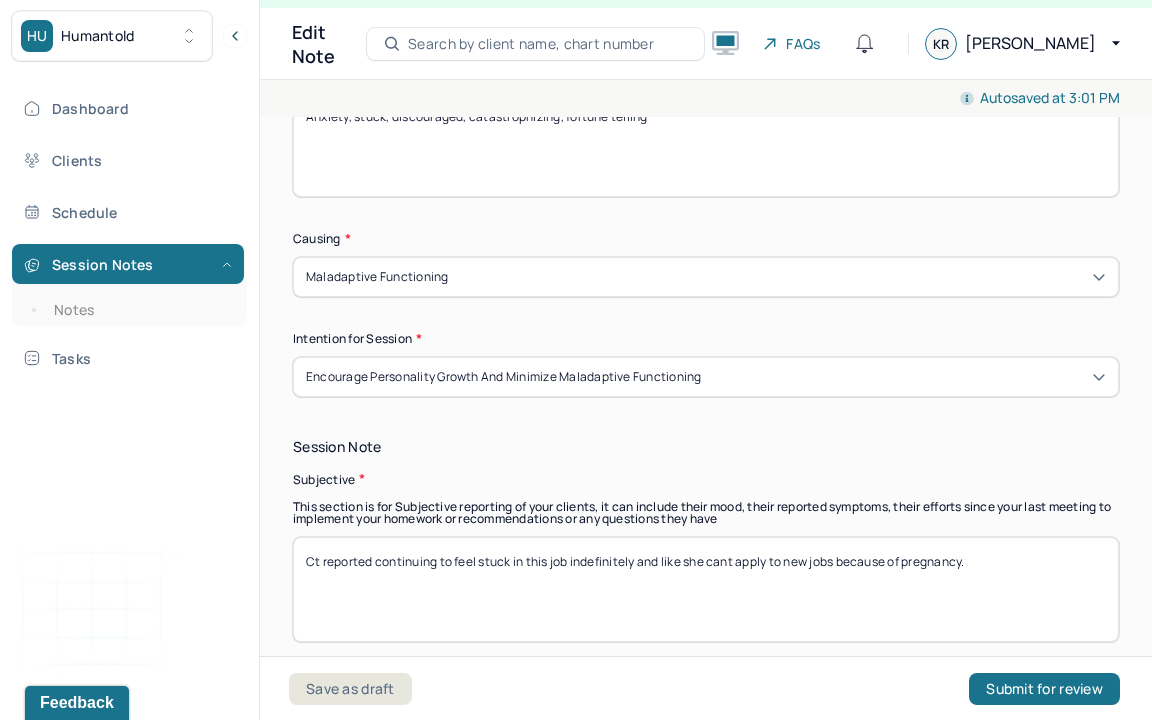 drag, startPoint x: 840, startPoint y: 554, endPoint x: 735, endPoint y: 559, distance: 105.11898 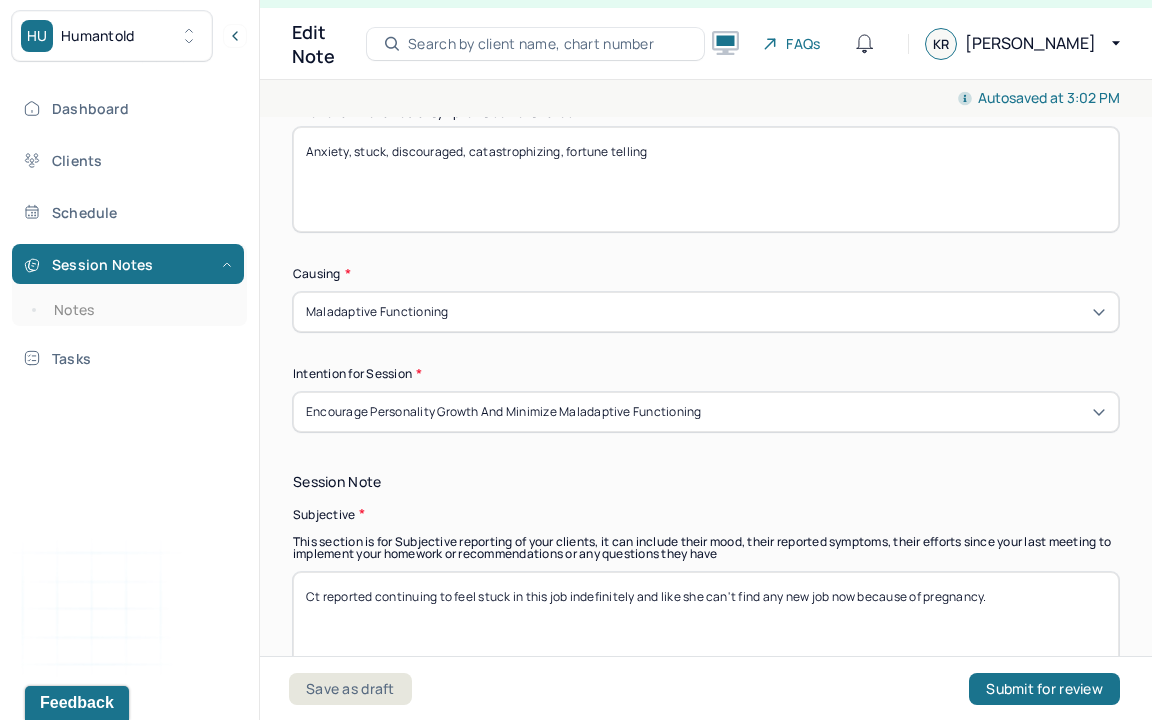 scroll, scrollTop: 1064, scrollLeft: 0, axis: vertical 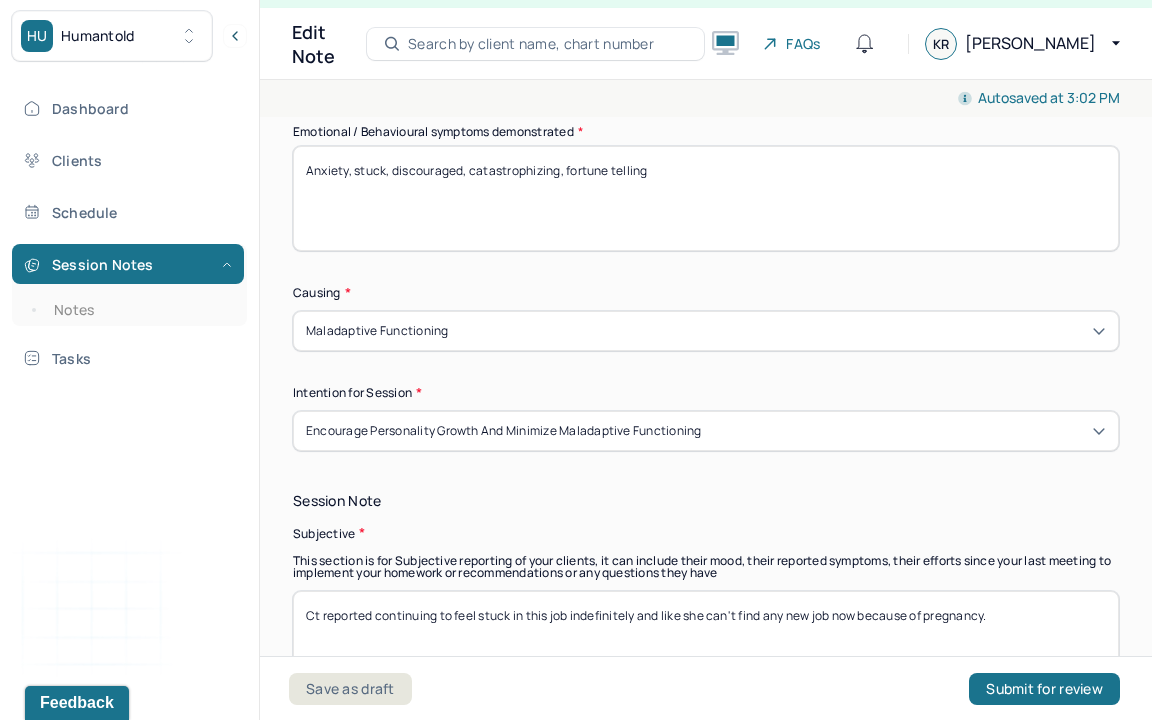 type on "Ct reported continuing to feel stuck in this job indefinitely and like she can't find any new job now because of pregnancy." 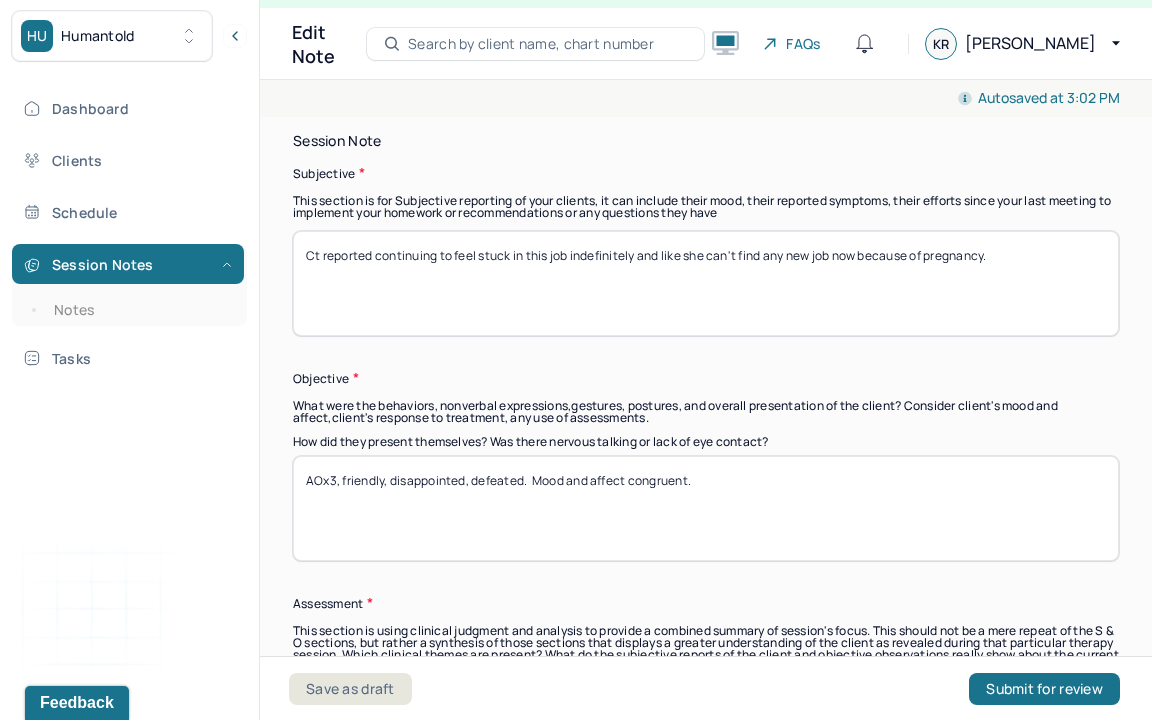 scroll, scrollTop: 1438, scrollLeft: 0, axis: vertical 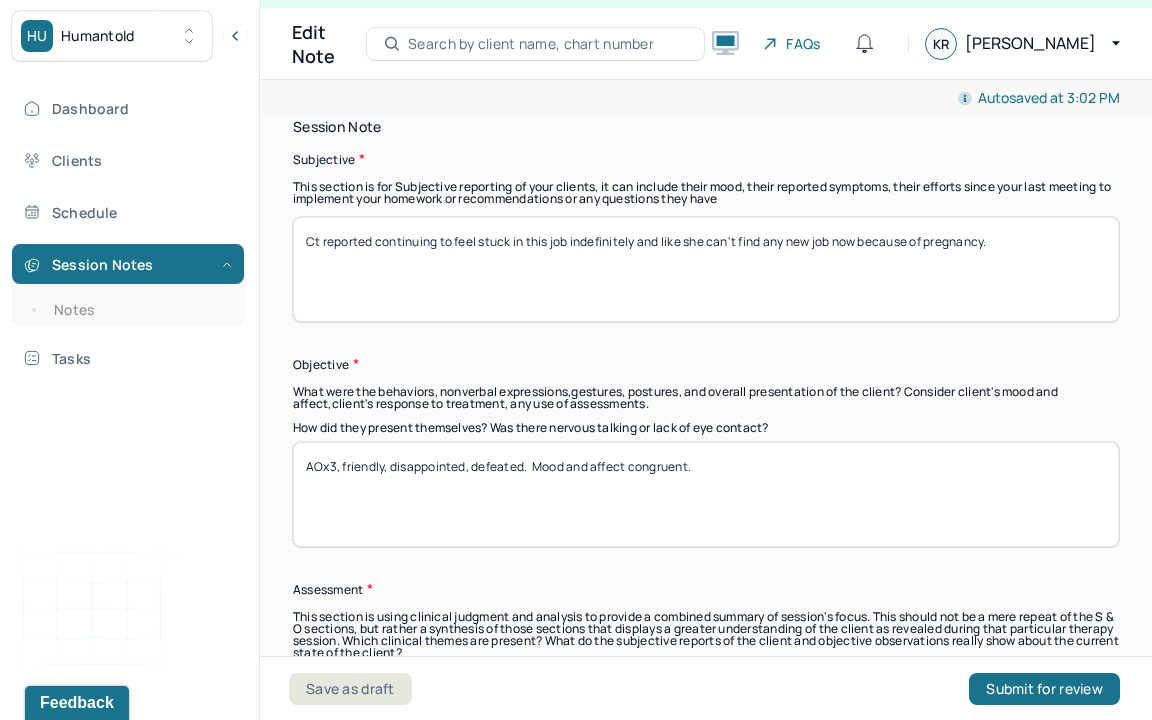 type on "Anxiety, stuck, discouraged, catastrophizing, fortune telling, polarized thinking" 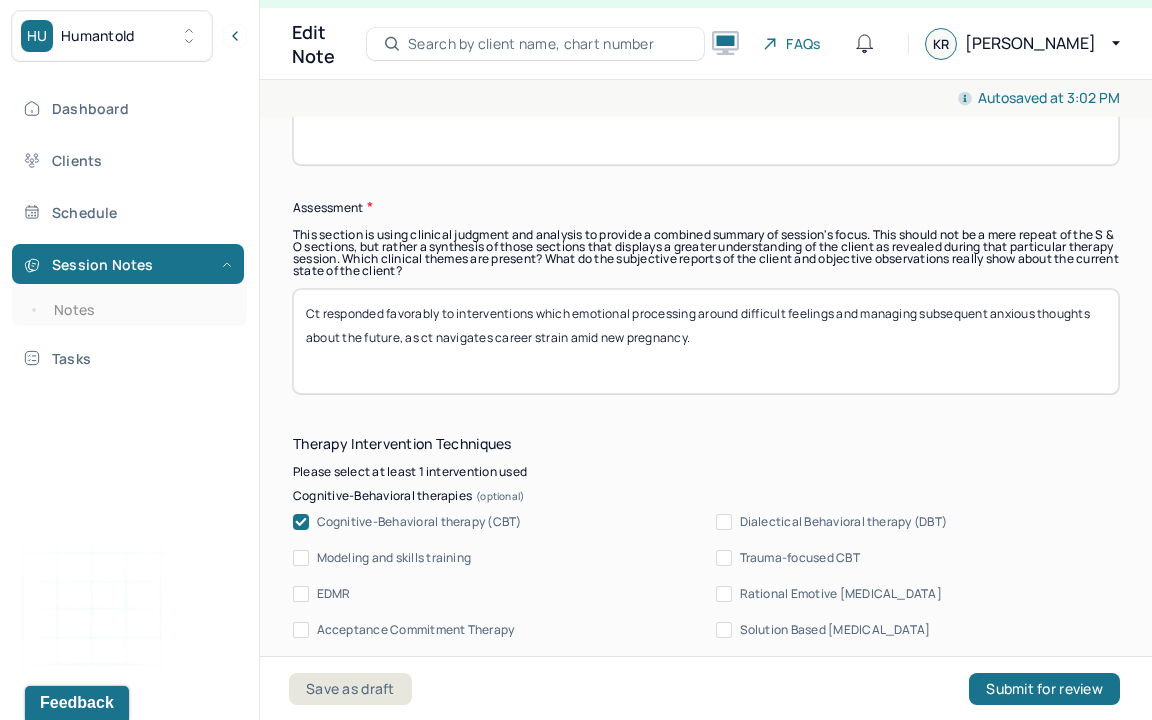 scroll, scrollTop: 1837, scrollLeft: 0, axis: vertical 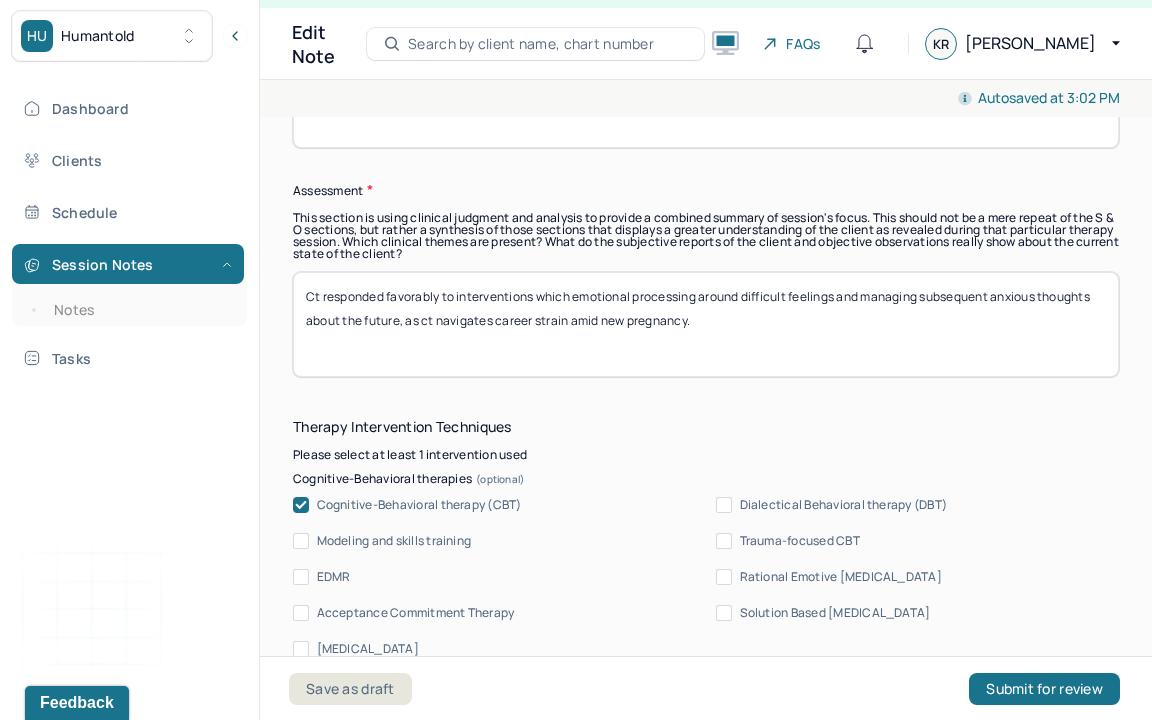 type on "AOx3, friendly, disappointed, frustrated, thinking errors.  Mood and affect congruent." 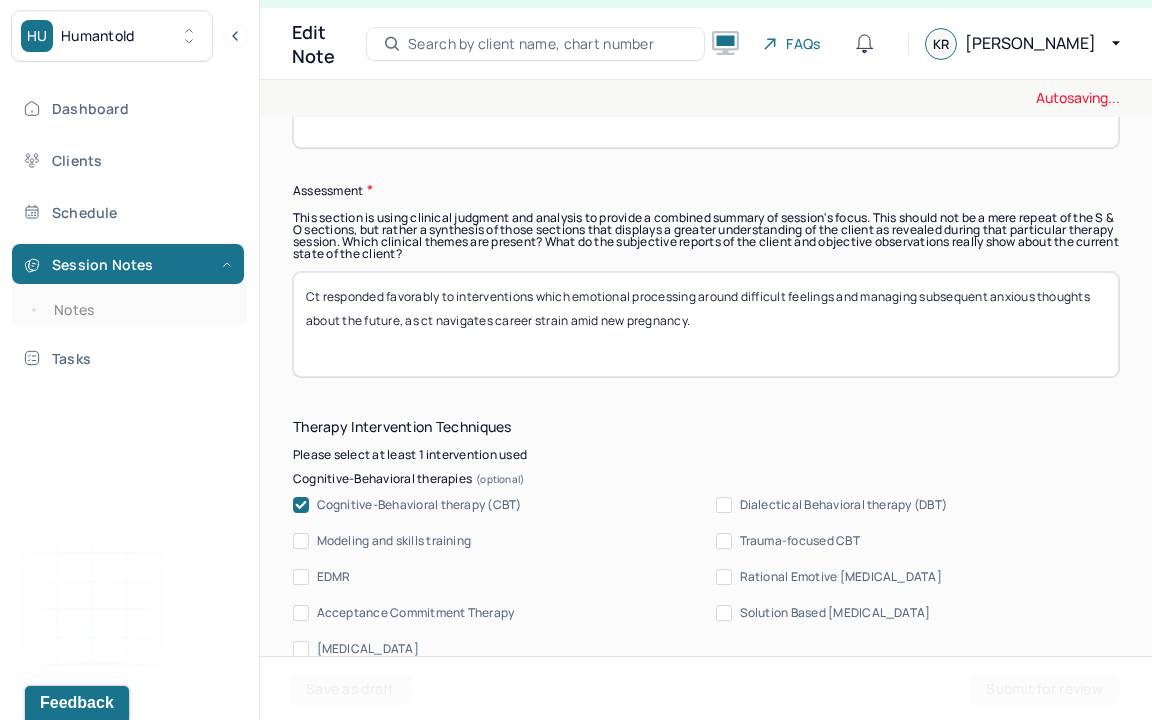 click on "Ct responded favorably to interventions which emotional processing around difficult feelings and managing subsequent anxious thoughts about the future, as ct navigates career strain amid new pregnancy." at bounding box center (706, 324) 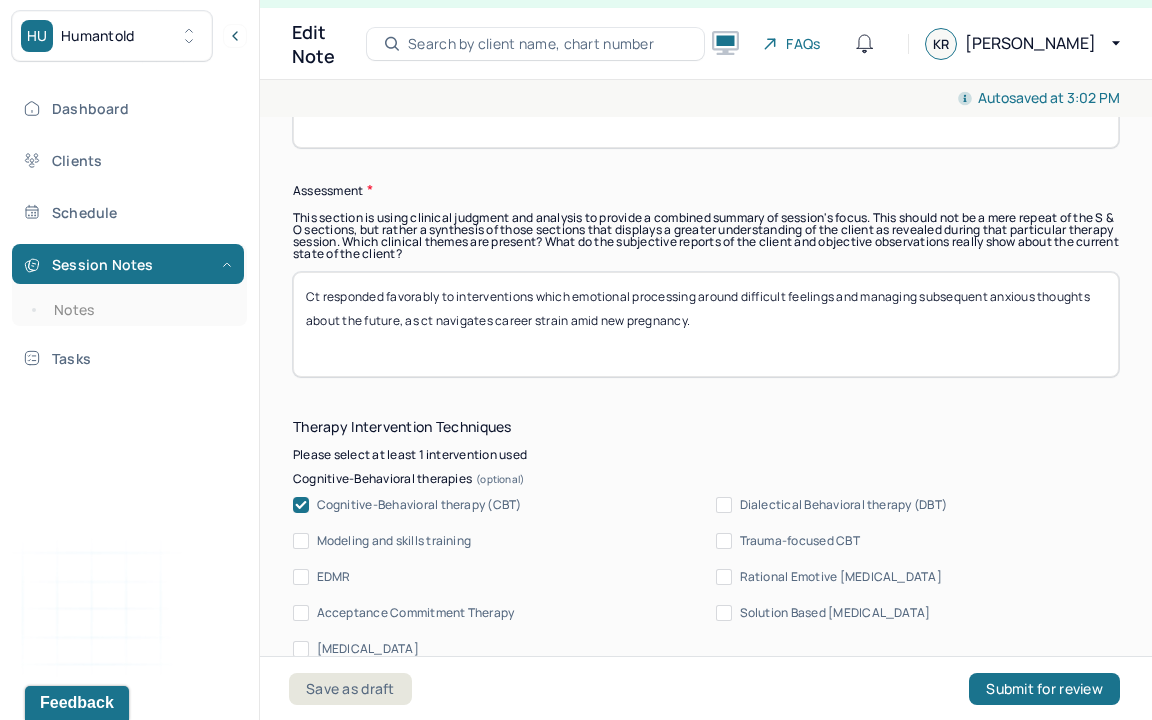 drag, startPoint x: 723, startPoint y: 323, endPoint x: 573, endPoint y: 296, distance: 152.41063 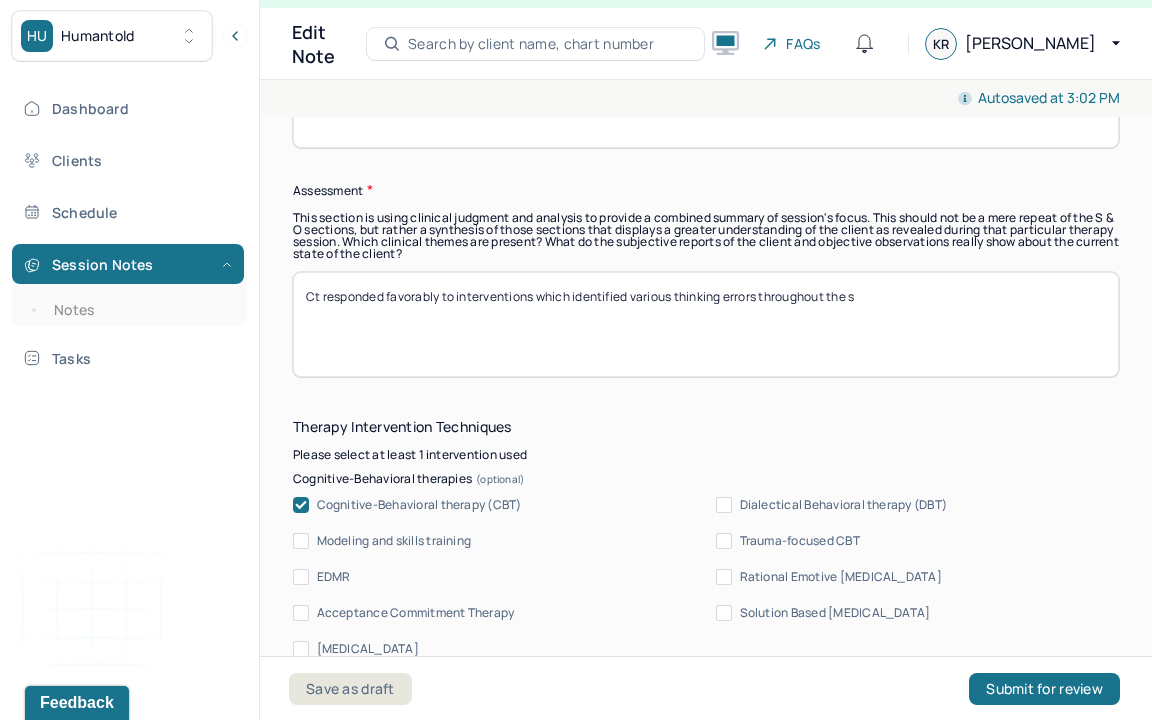 click on "Ct responded favorably to interventions which emotional processing around difficult feelings and managing subsequent anxious thoughts about the future, as ct navigates career strain amid new pregnancy." at bounding box center (706, 324) 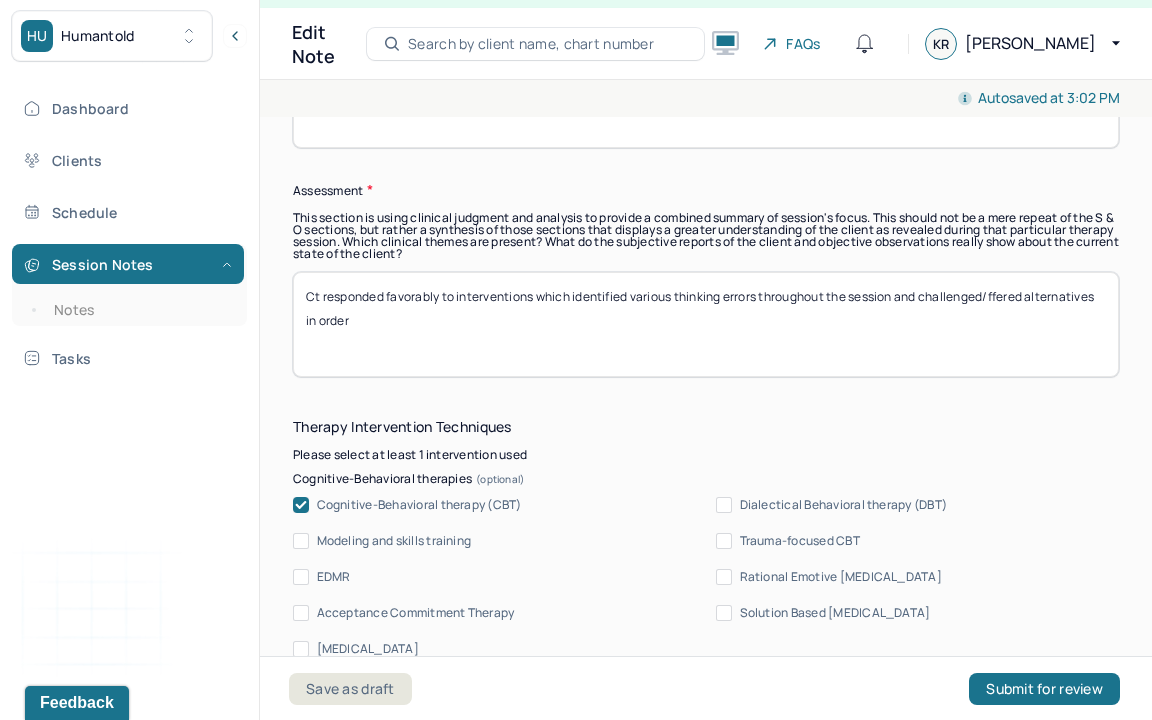 click on "Cognitive-Behavioral therapy (CBT) Dialectical Behavioral therapy (DBT) Modeling and skills training Trauma-focused CBT EDMR Rational Emotive [MEDICAL_DATA] Acceptance Commitment Therapy Solution Based [MEDICAL_DATA] [MEDICAL_DATA]" at bounding box center [706, 577] 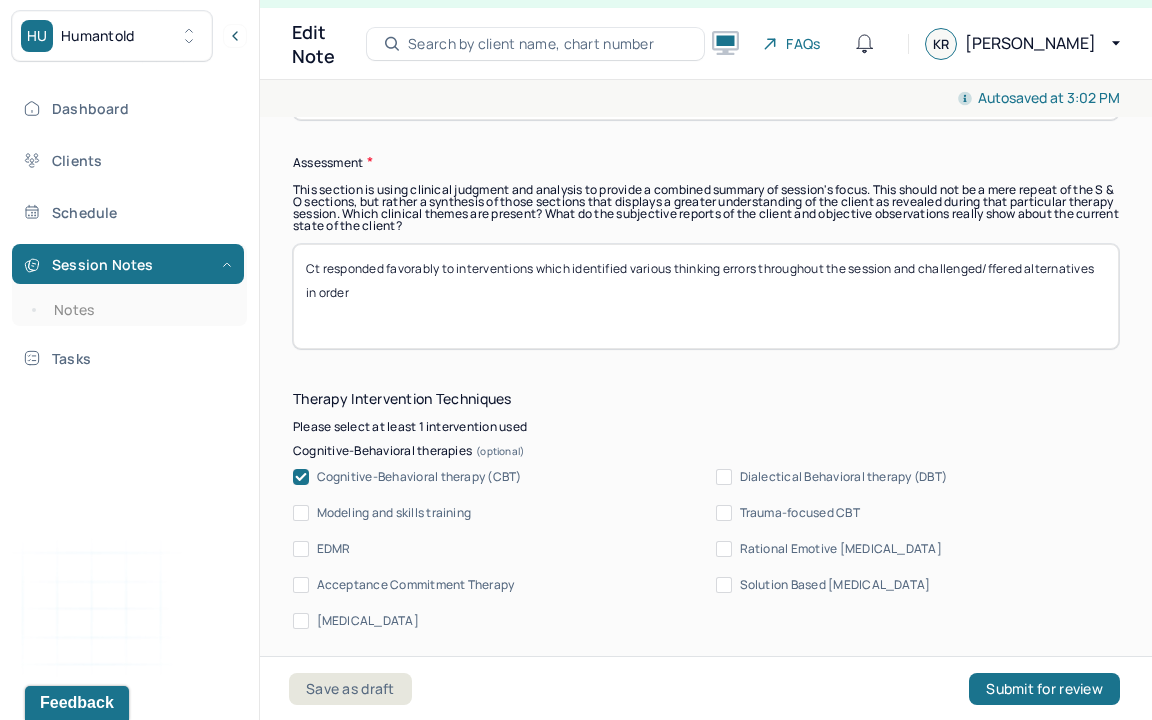 scroll, scrollTop: 1866, scrollLeft: 0, axis: vertical 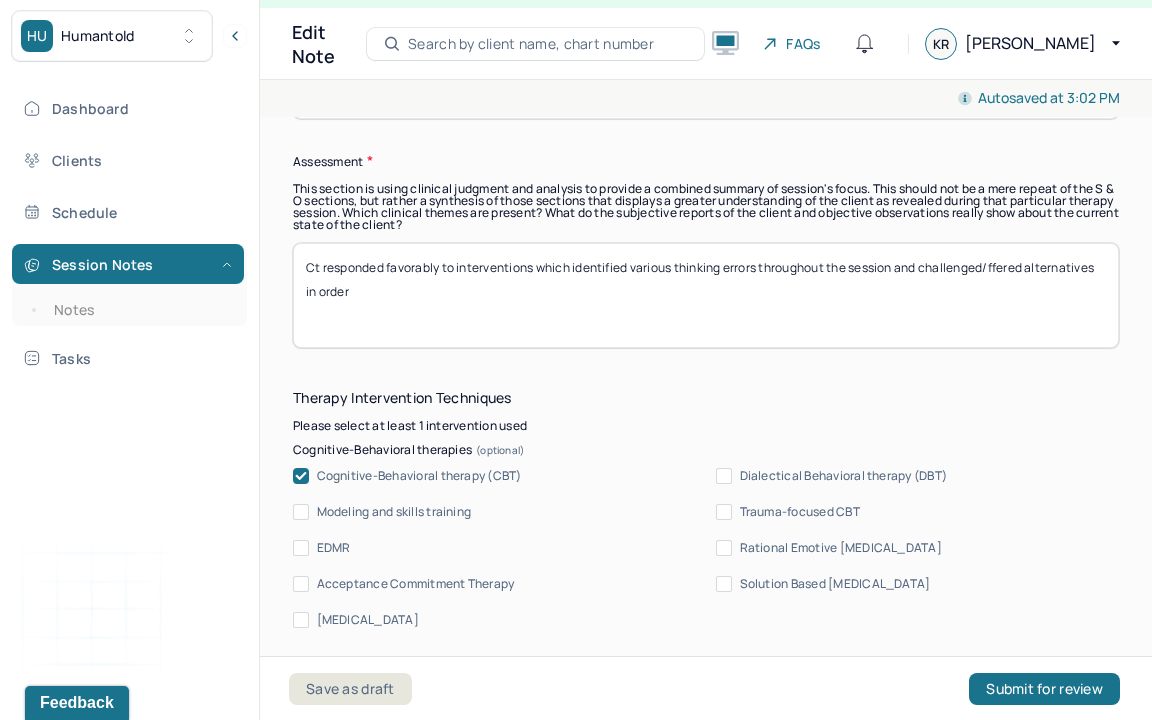 click on "Ct responded favorably to interventions which identified various thinking errors throughout the session and challenged/ffered alternatives in order" at bounding box center (706, 295) 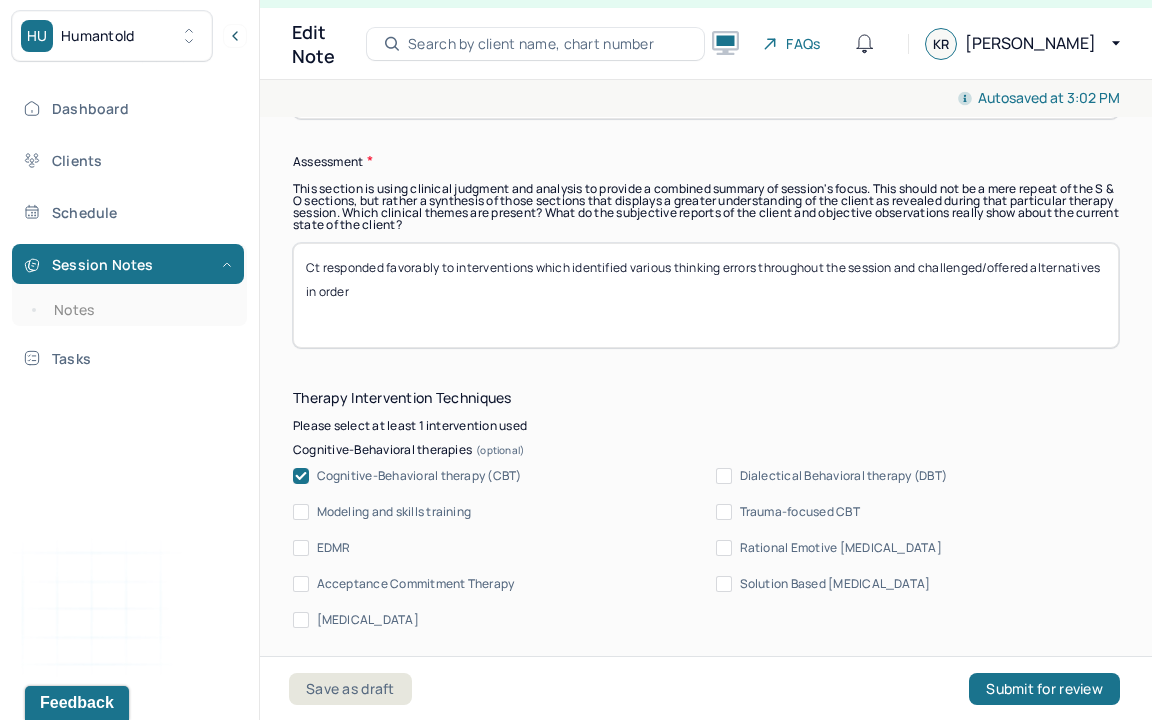 click on "Ct responded favorably to interventions which identified various thinking errors throughout the session and challenged/ffered alternatives in order" at bounding box center [706, 295] 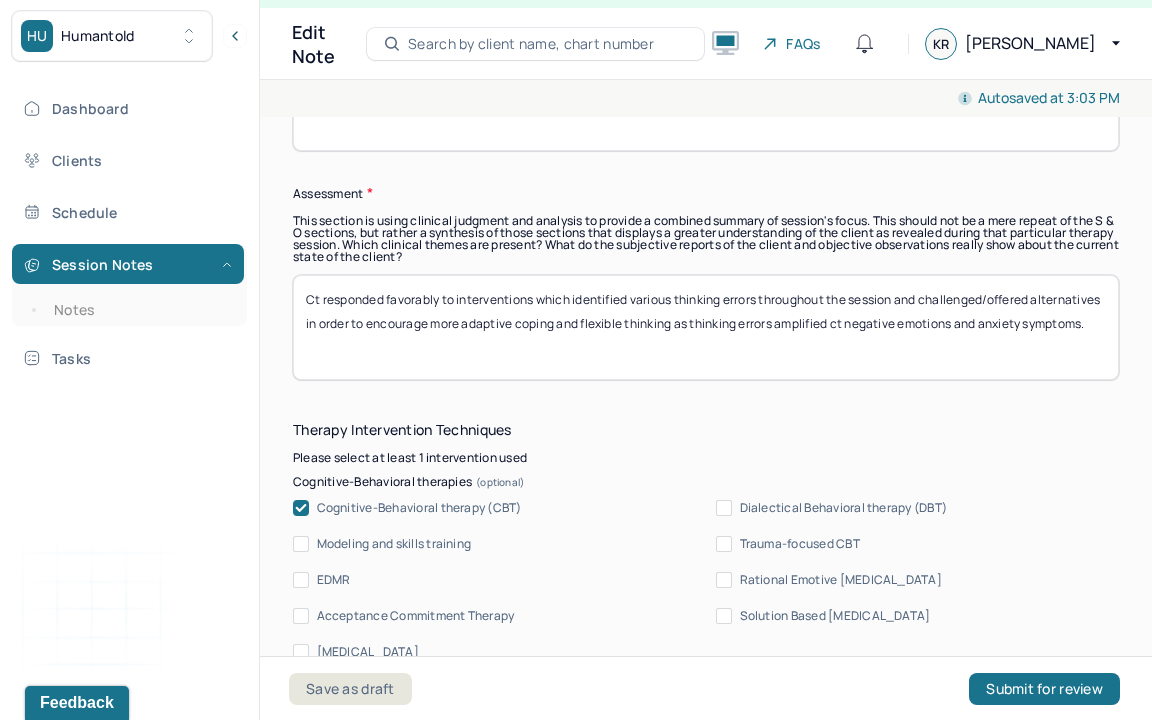 scroll, scrollTop: 1772, scrollLeft: 0, axis: vertical 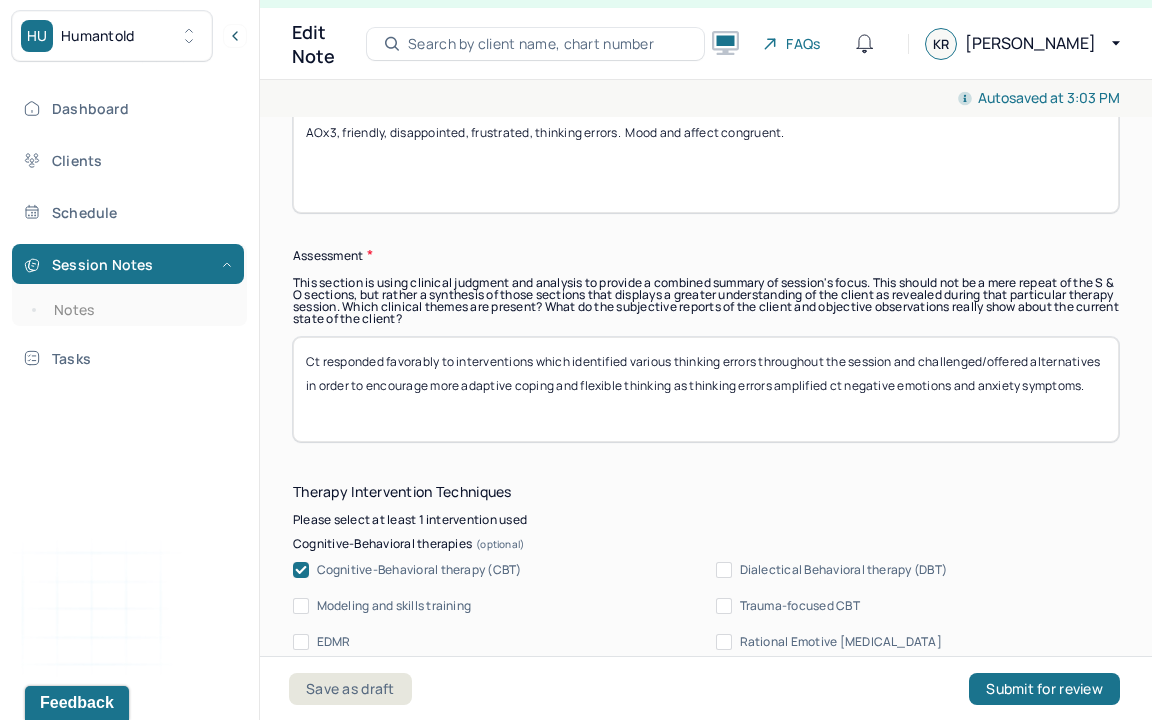 click on "Ct responded favorably to interventions which identified various thinking errors throughout the session and challenged/offered alternatives in order to encourage more adaptive coping and flexible thinking as thinking errors amplified ct negative emotions and anxiety symptoms." at bounding box center [706, 389] 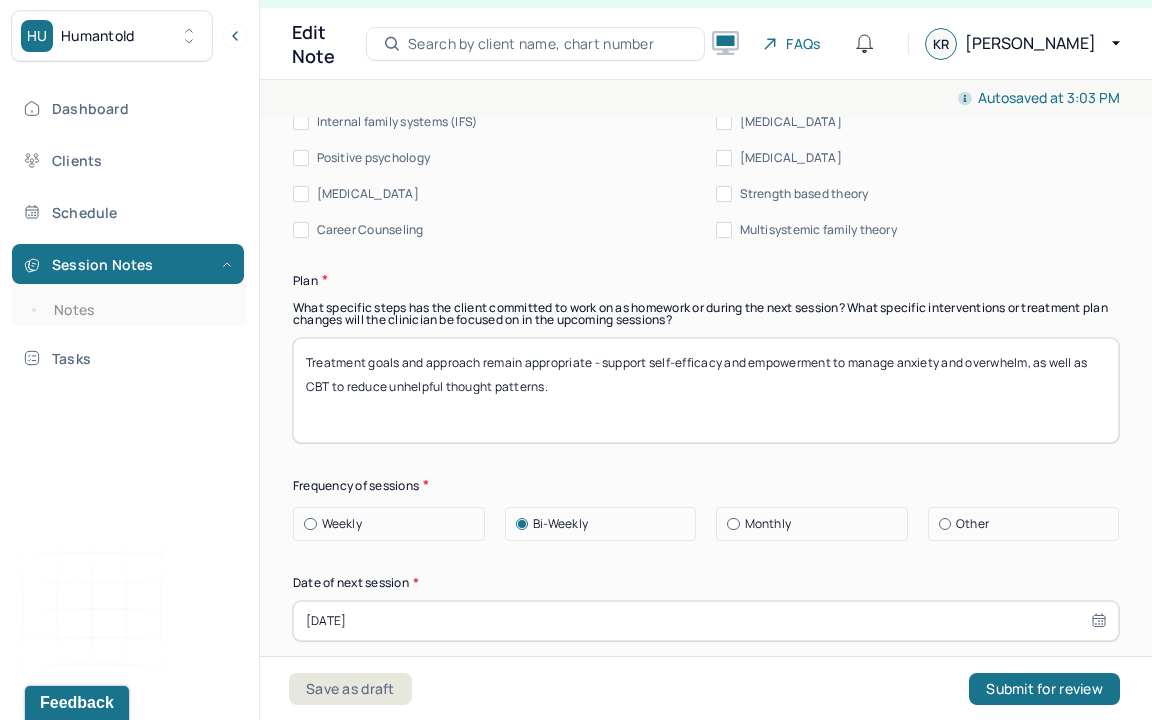 scroll, scrollTop: 2665, scrollLeft: 0, axis: vertical 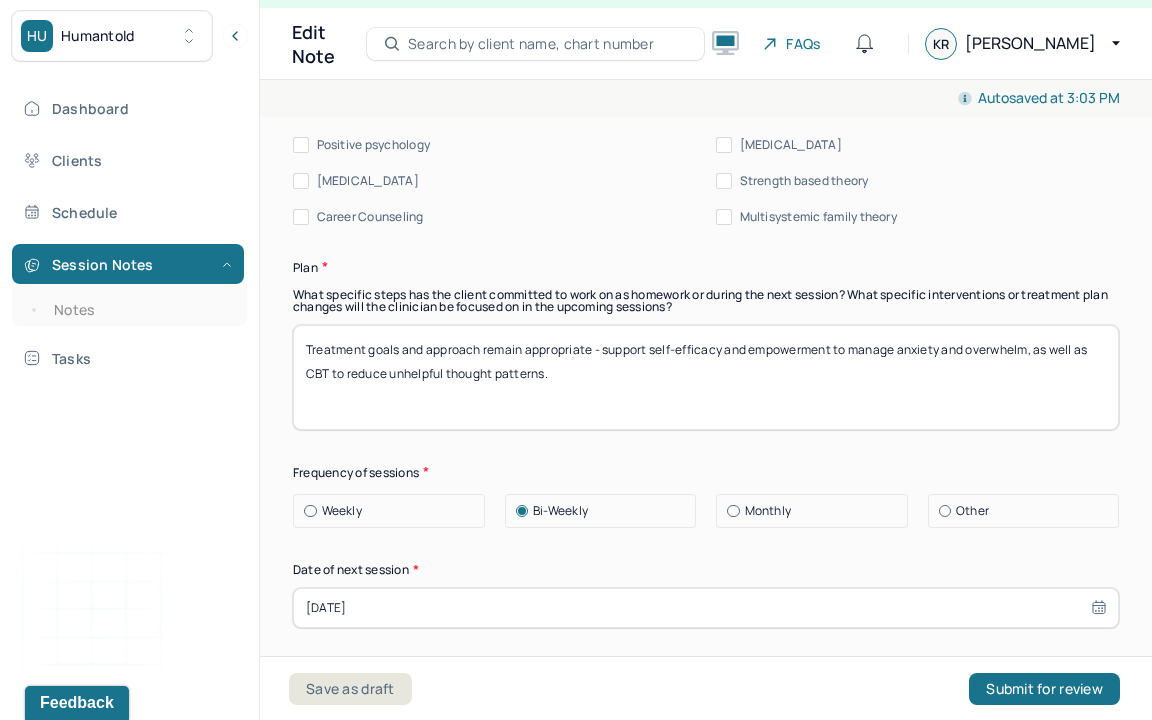 type on "Ct responded favorably to interventions which identified various thinking errors throughout the session and challenged/offered alternatives in order to encourage more adaptive coping and flexible thinking, as well as self-efficacy and agency, as thinking errors amplified ct negative emotions and anxiety symptoms." 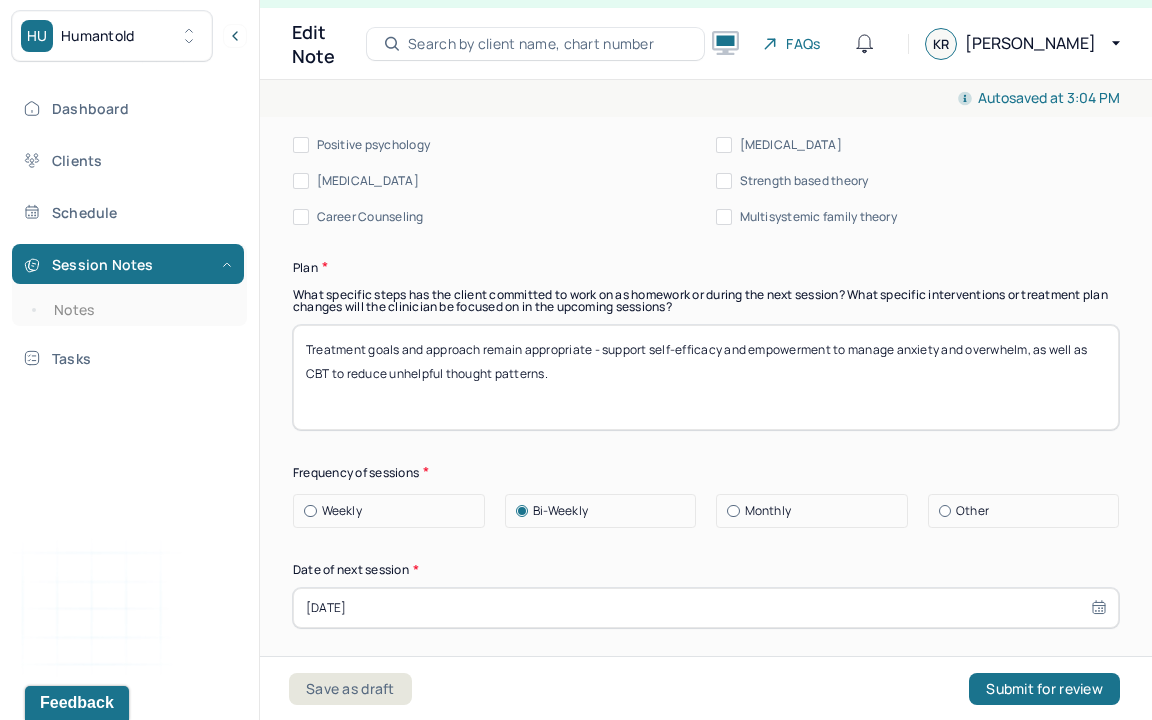 drag, startPoint x: 658, startPoint y: 395, endPoint x: 606, endPoint y: 343, distance: 73.53911 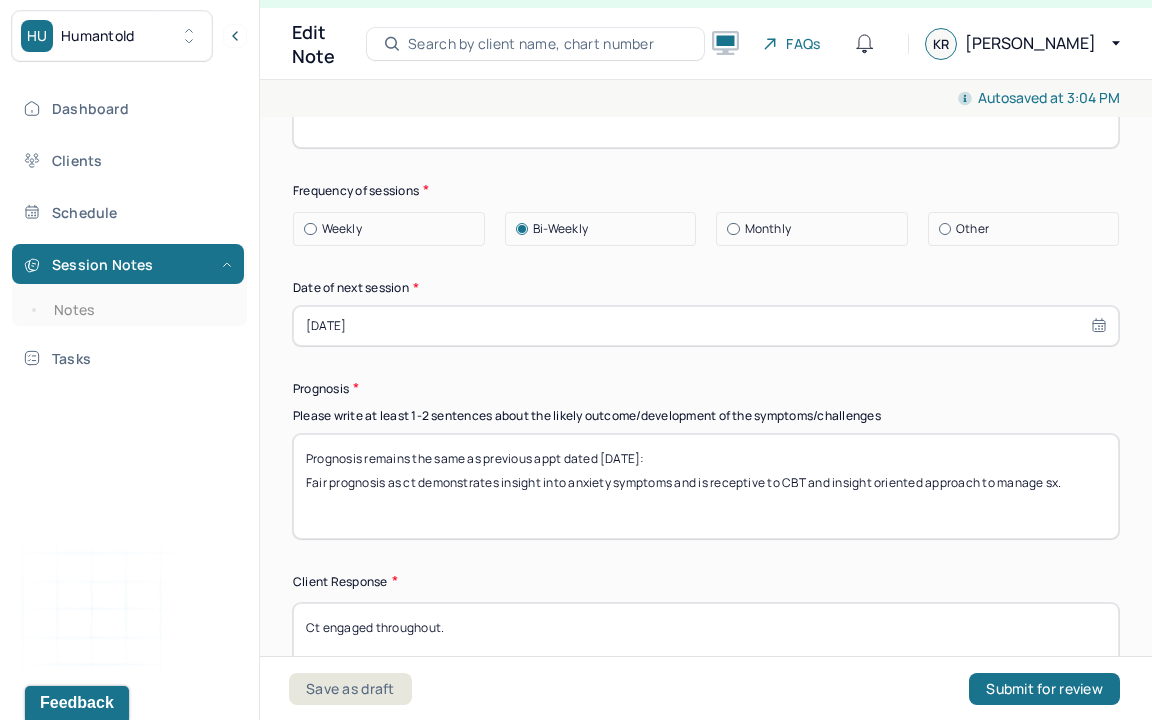 scroll, scrollTop: 3034, scrollLeft: 0, axis: vertical 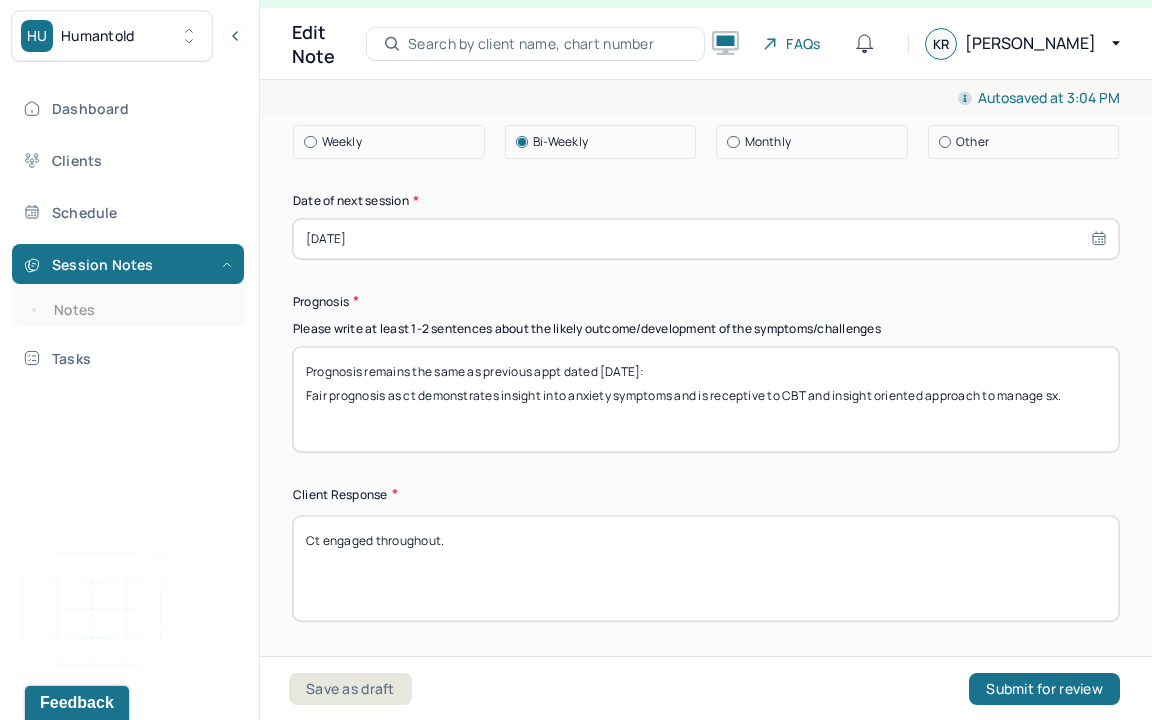 type on "Treatment goals and approach remain appropriate - continue to challenge thinking errors and manage anxious thoughts" 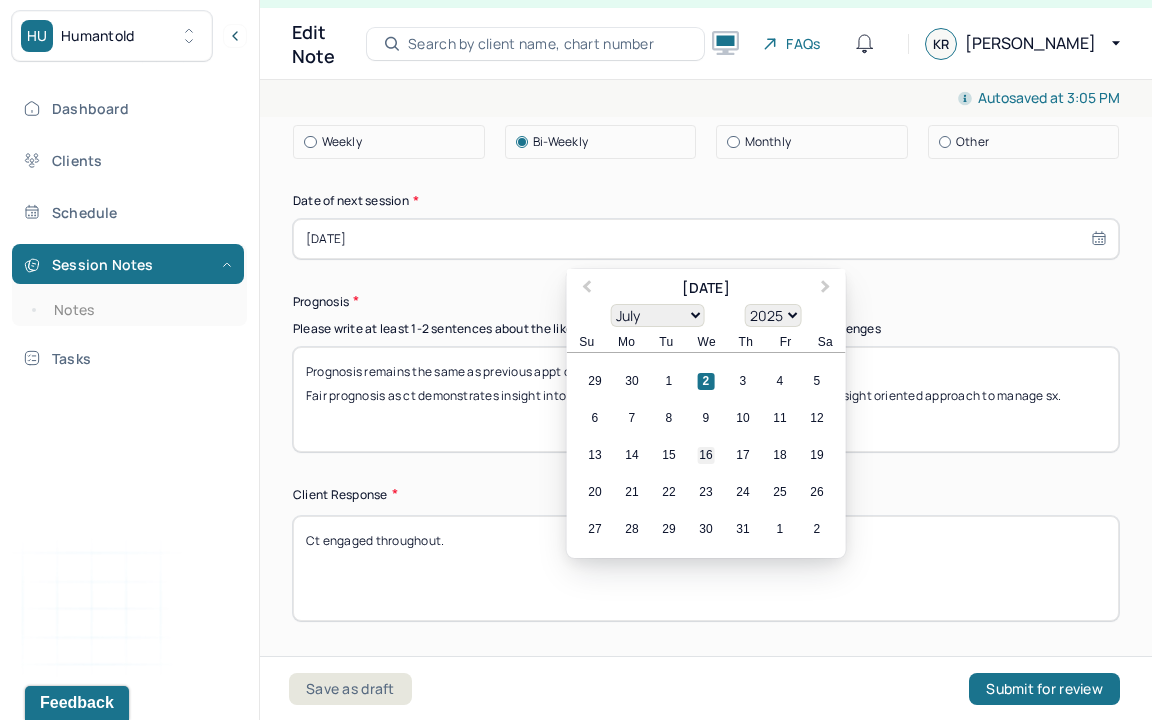click on "16" at bounding box center [706, 455] 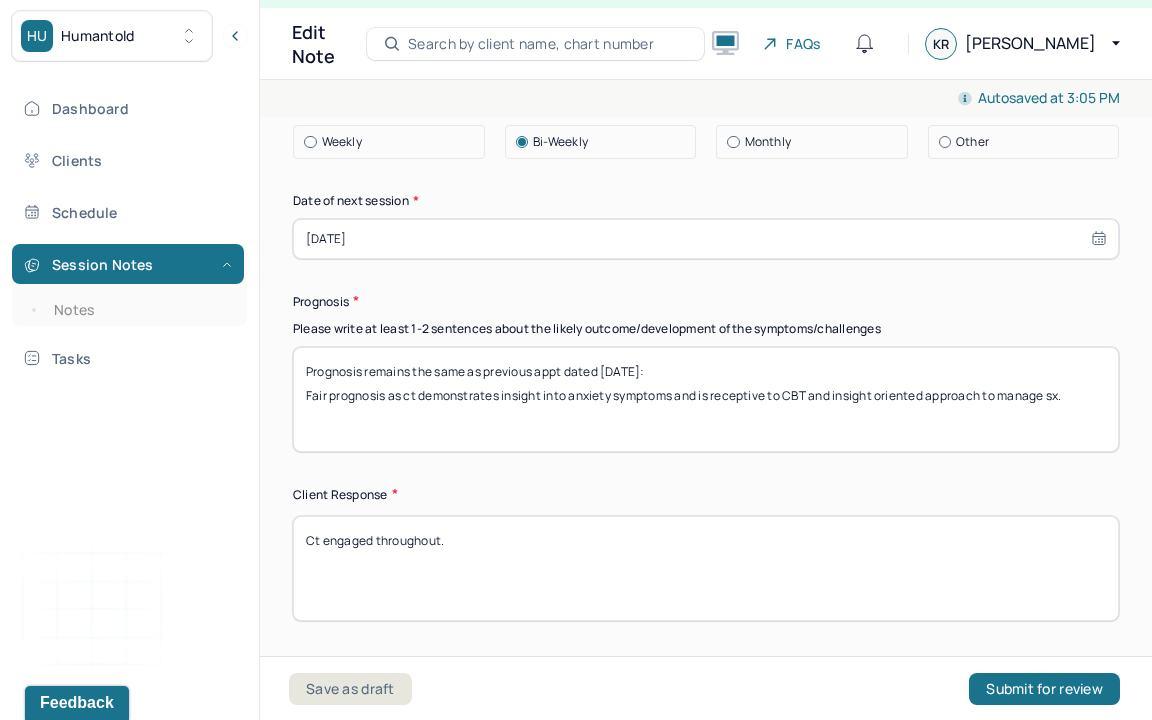 click on "Prognosis remains the same as previous appt dated [DATE]:
Fair prognosis as ct demonstrates insight into anxiety symptoms and is receptive to CBT and insight oriented approach to manage sx." at bounding box center [706, 399] 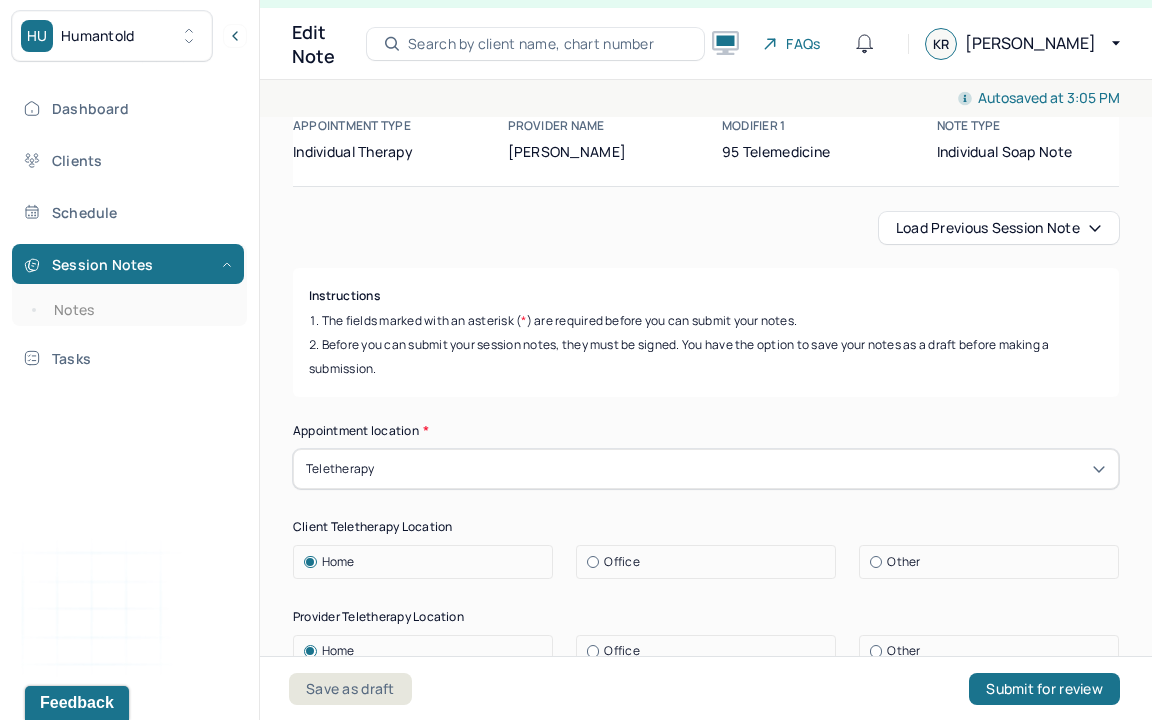 scroll, scrollTop: 0, scrollLeft: 0, axis: both 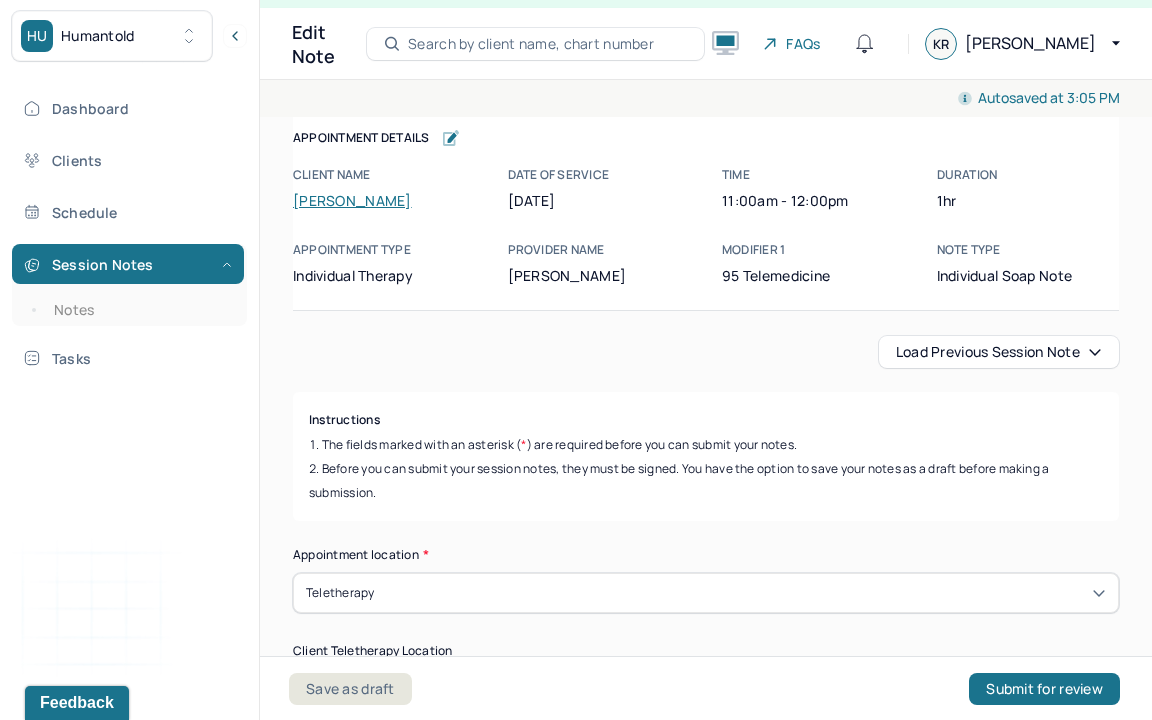 click on "Load previous session note" at bounding box center [999, 352] 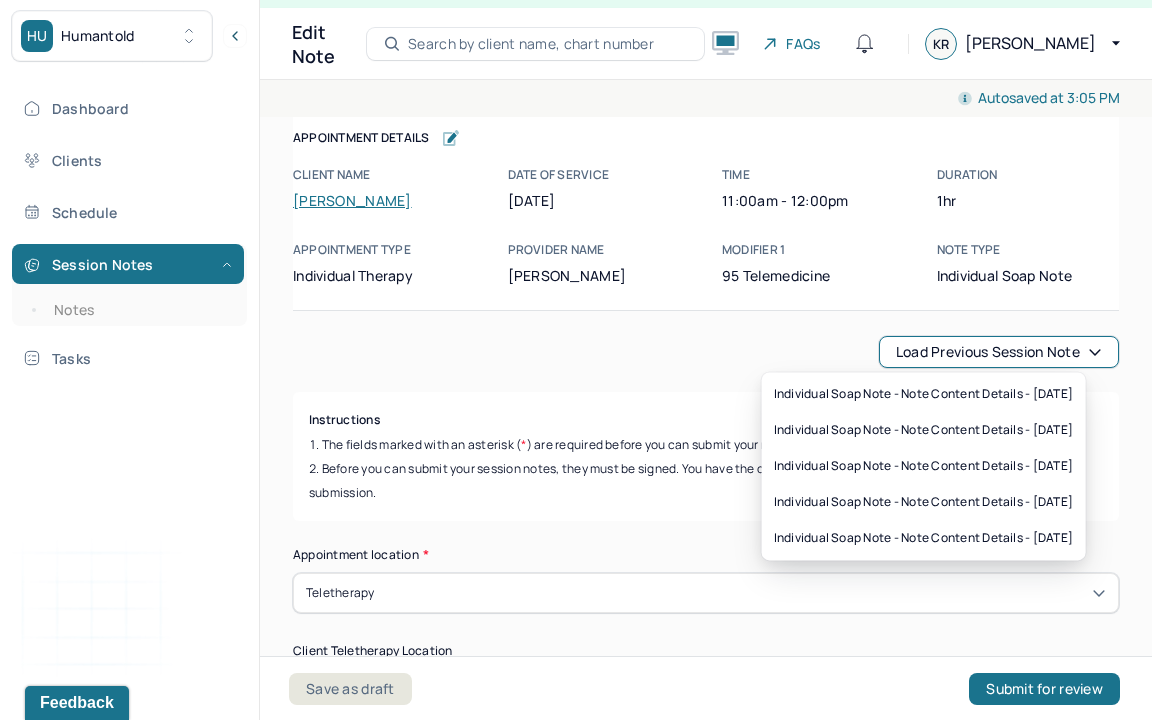 click on "Load previous session note" at bounding box center (999, 352) 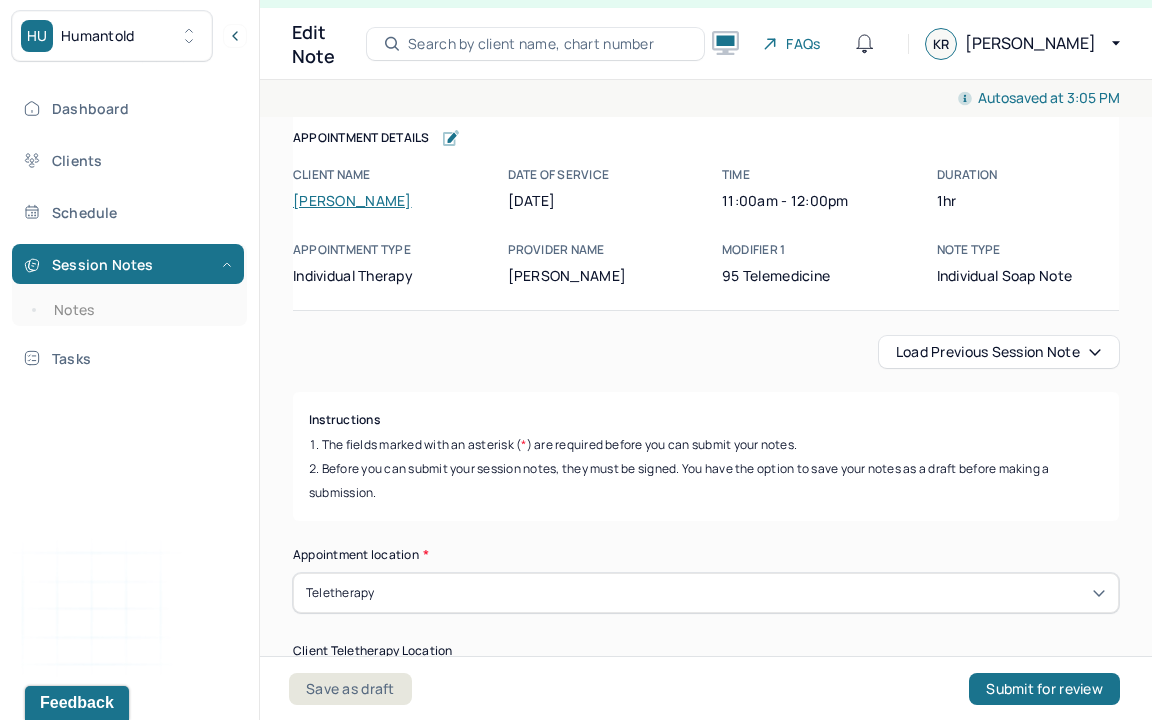 click on "Instructions The fields marked with an asterisk ( * ) are required before you can submit your notes. Before you can submit your session notes, they must be signed. You have the option to save your notes as a draft before making a submission." at bounding box center [706, 456] 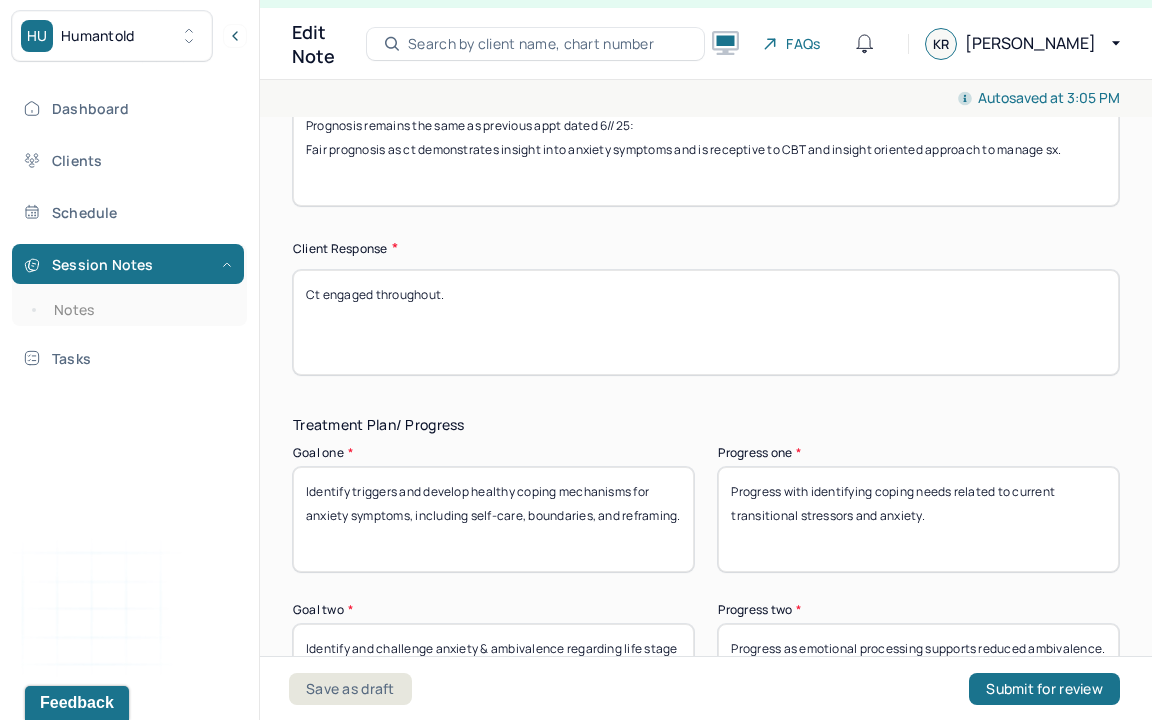 scroll, scrollTop: 3249, scrollLeft: 0, axis: vertical 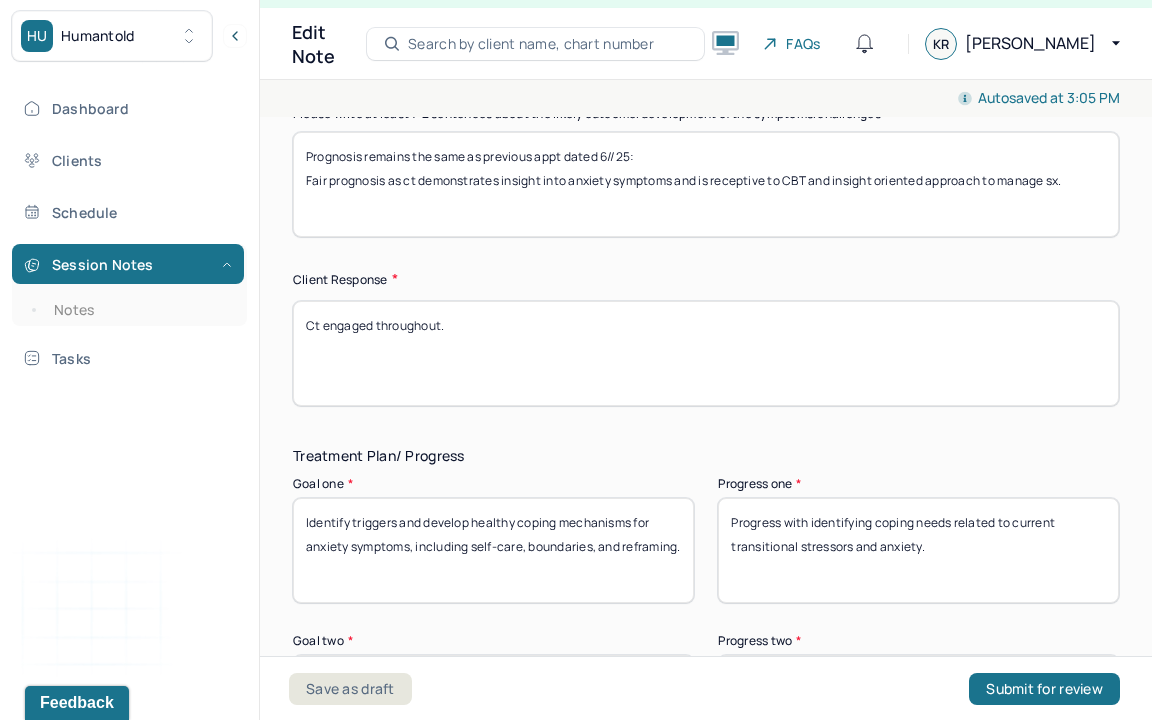 click on "Prognosis remains the same as previous appt dated 6//25:
Fair prognosis as ct demonstrates insight into anxiety symptoms and is receptive to CBT and insight oriented approach to manage sx." at bounding box center (706, 184) 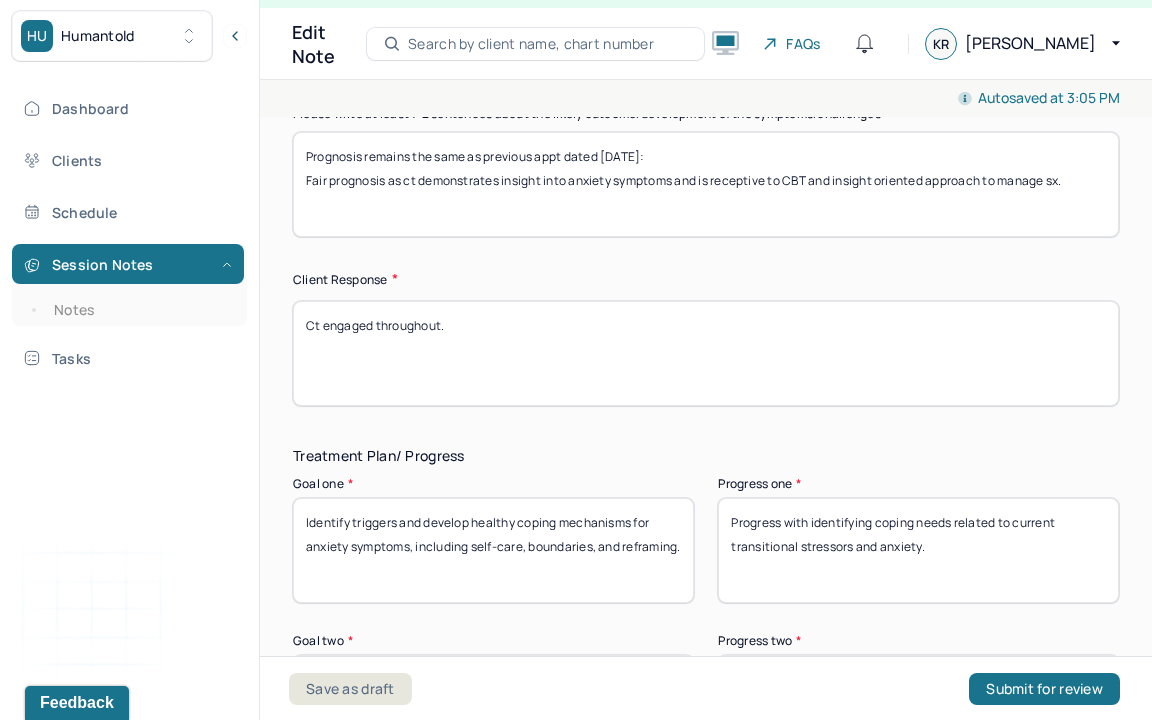 type on "Prognosis remains the same as previous appt dated [DATE]:
Fair prognosis as ct demonstrates insight into anxiety symptoms and is receptive to CBT and insight oriented approach to manage sx." 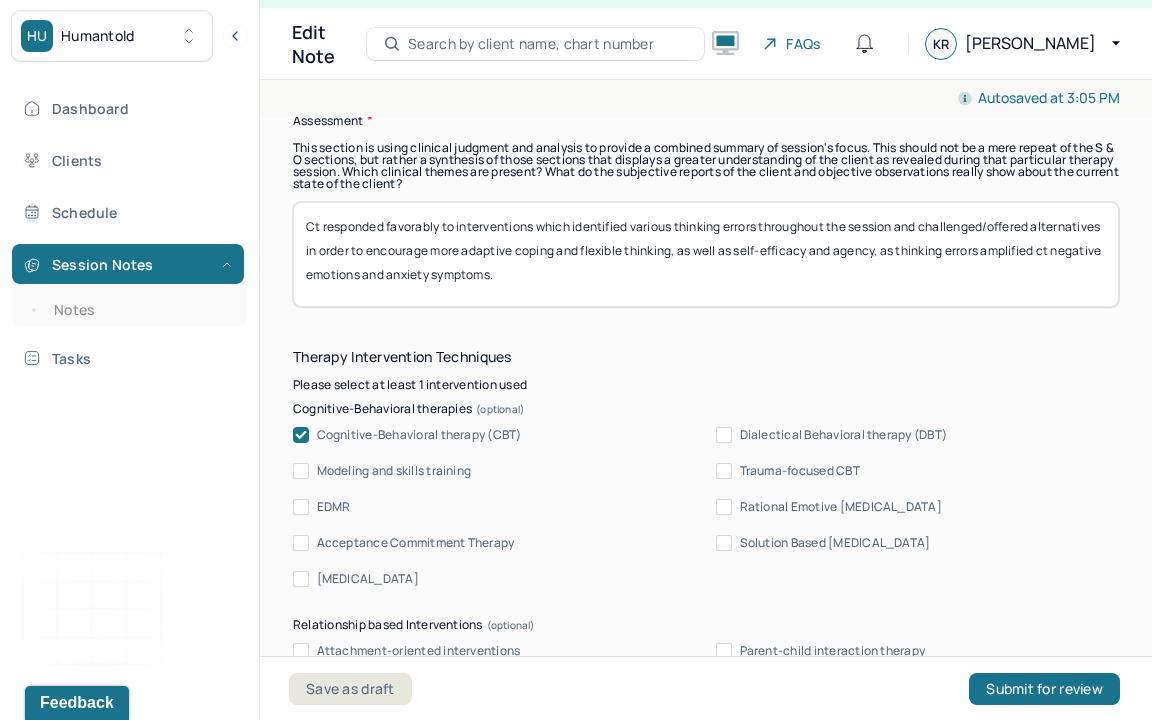 scroll, scrollTop: 1912, scrollLeft: 0, axis: vertical 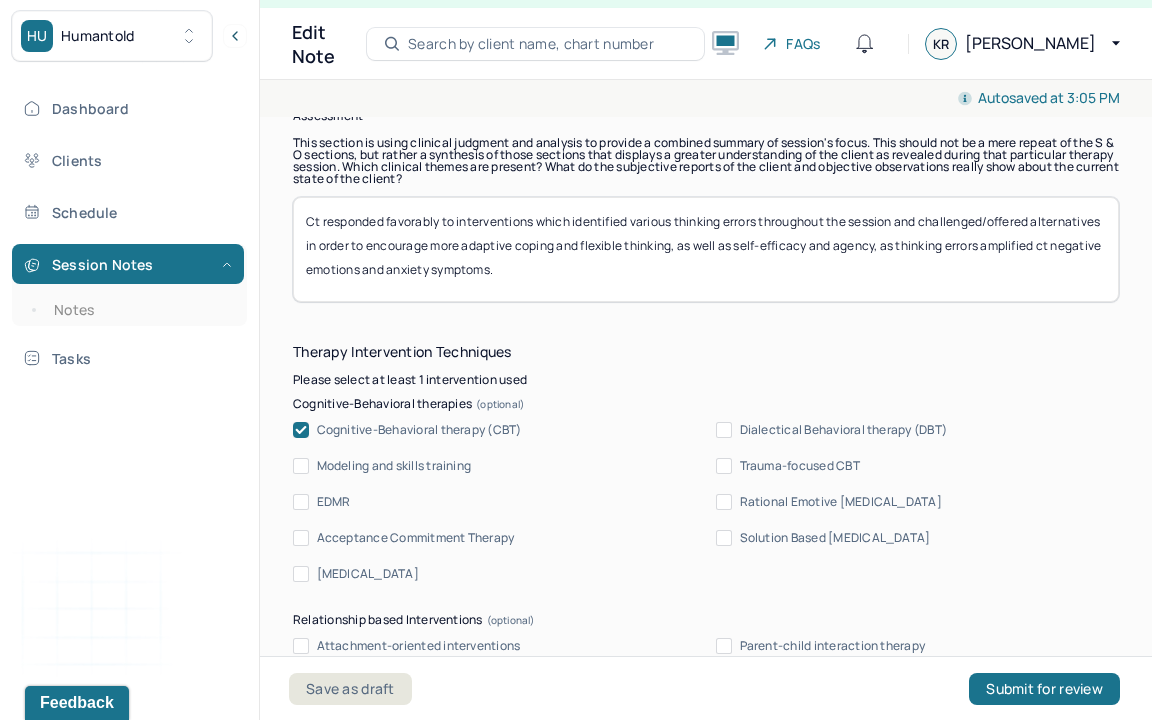 type on "Ct was receptive" 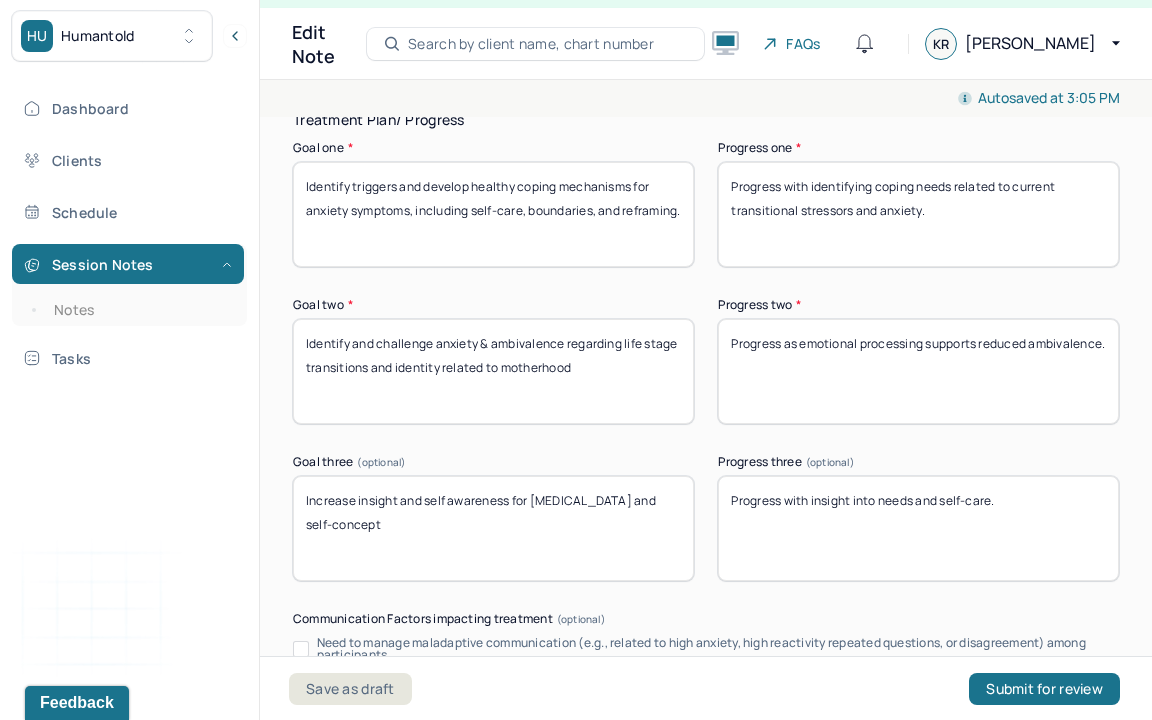 scroll, scrollTop: 3583, scrollLeft: 0, axis: vertical 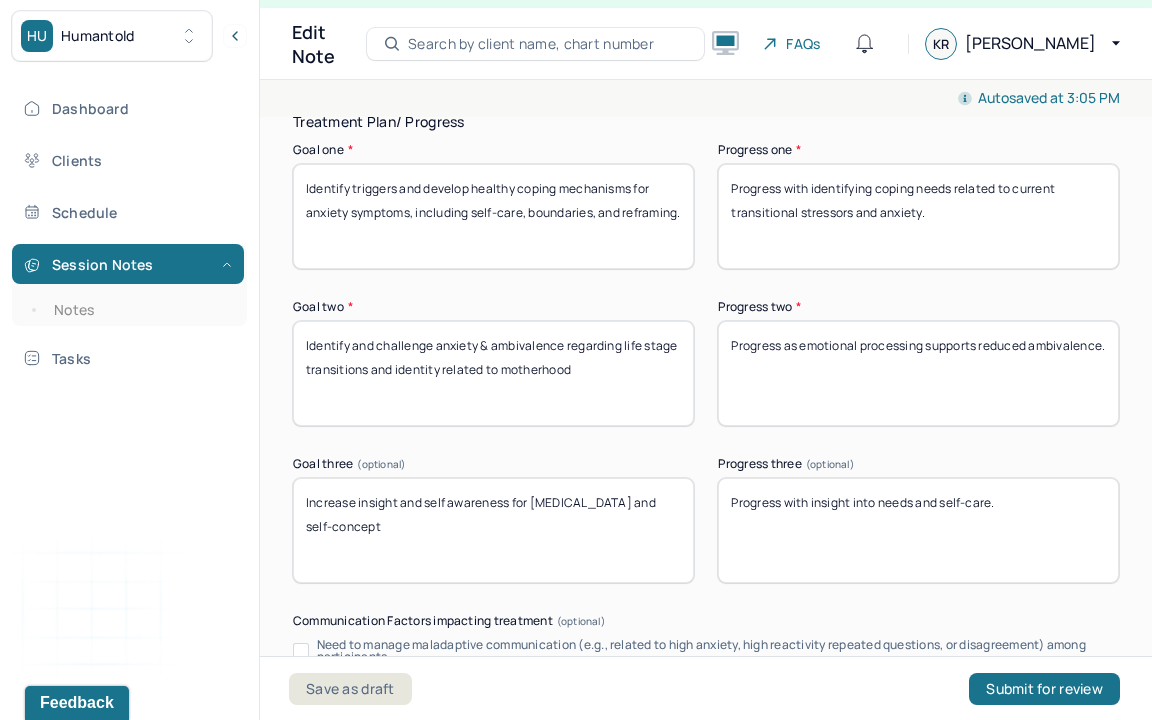 click on "Progress with identifying coping needs related to current transitional stressors and anxiety." at bounding box center [918, 216] 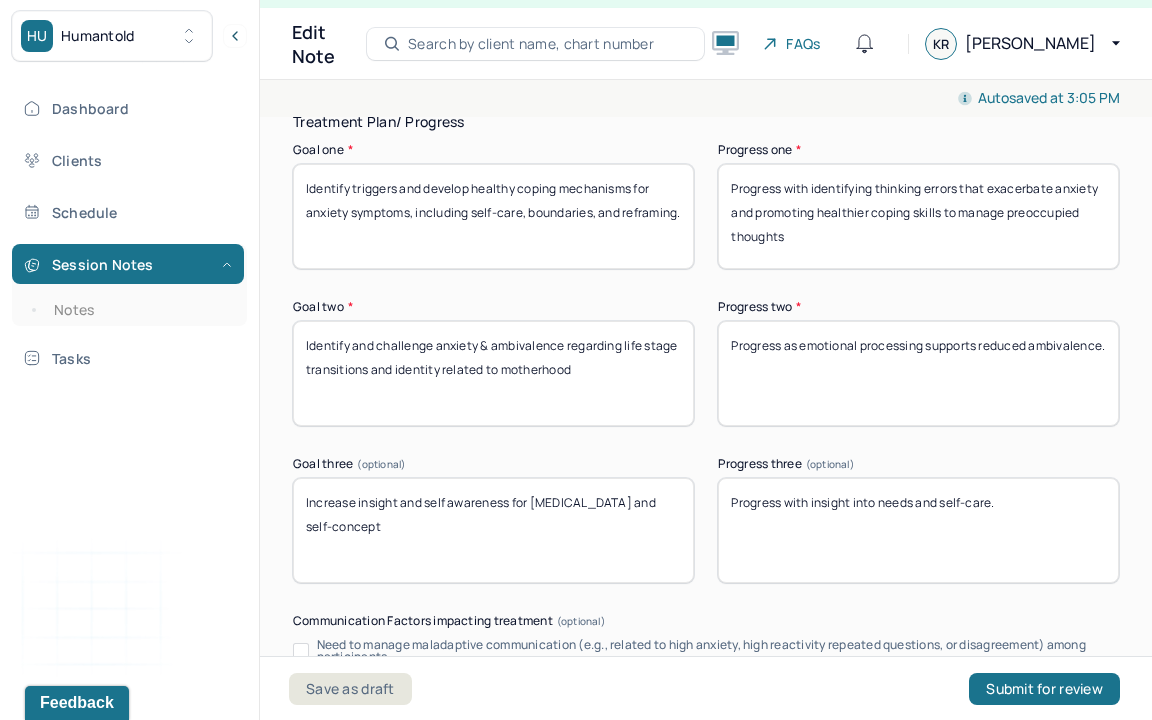 type on "Progress with identifying thinking errors that exacerbate anxiety and promoting healthier coping skills to manage preoccupied thoughts" 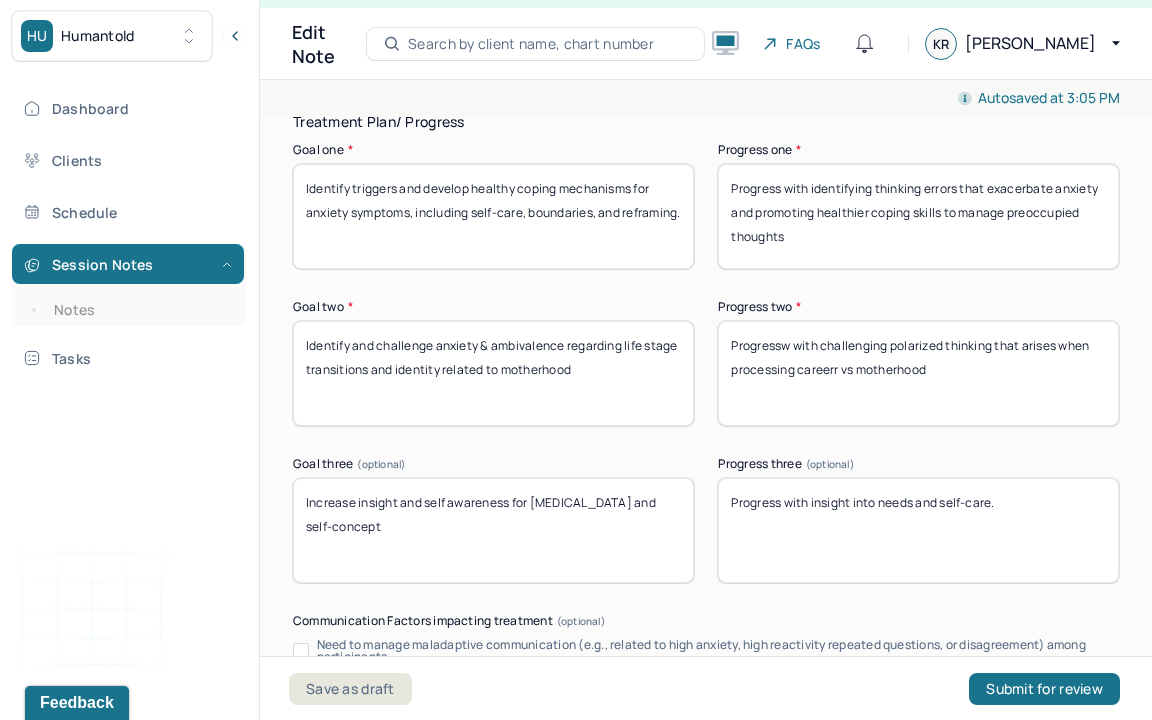click on "Progress as emotional processing supports reduced ambivalence." at bounding box center [918, 373] 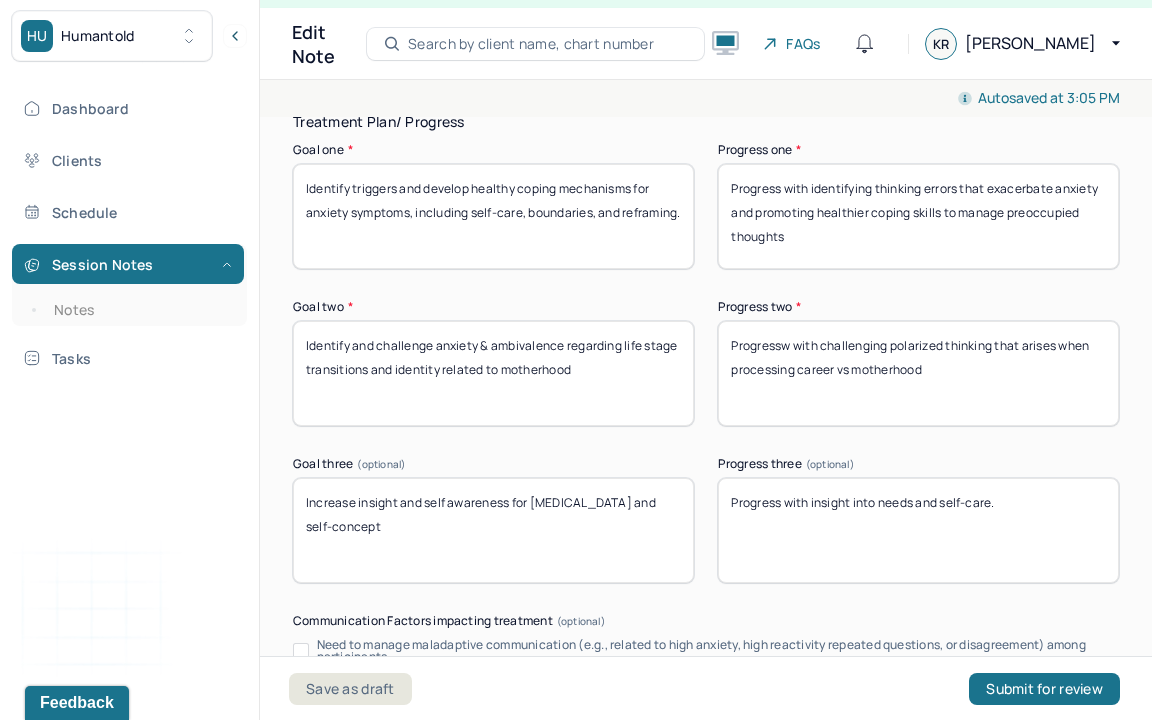 click on "Progress as emotional processing supports reduced ambivalence." at bounding box center (918, 373) 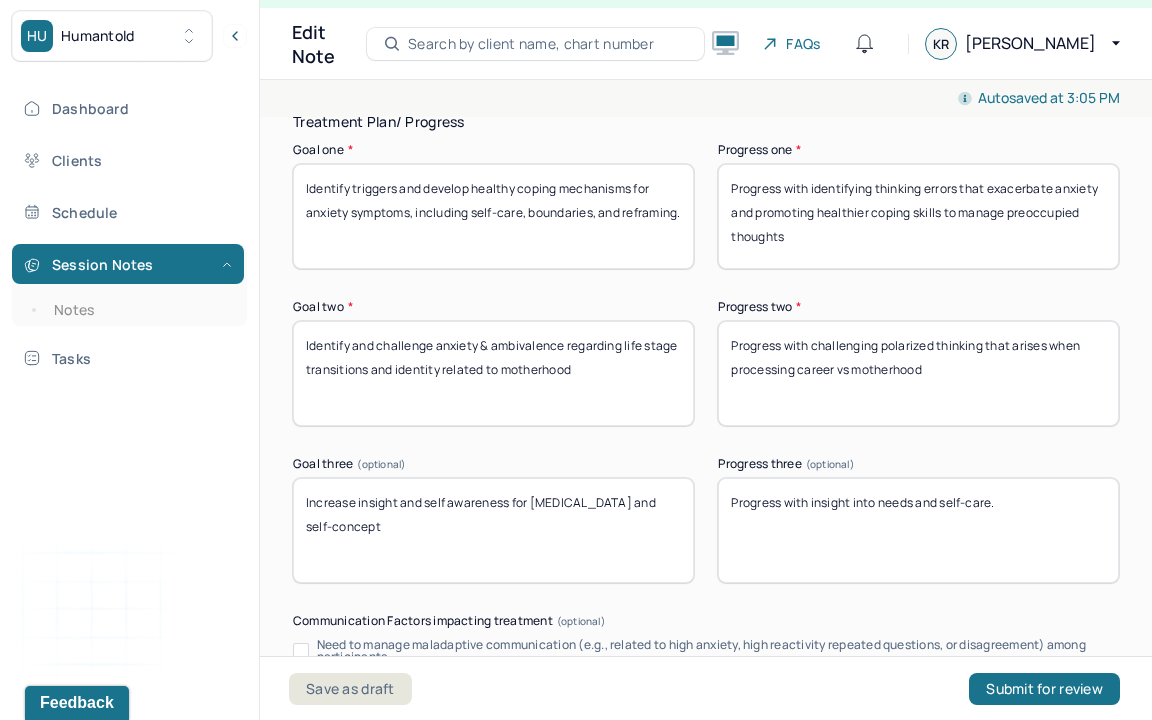 type on "Progress with challenging polarized thinking that arises when processing career vs motherhood" 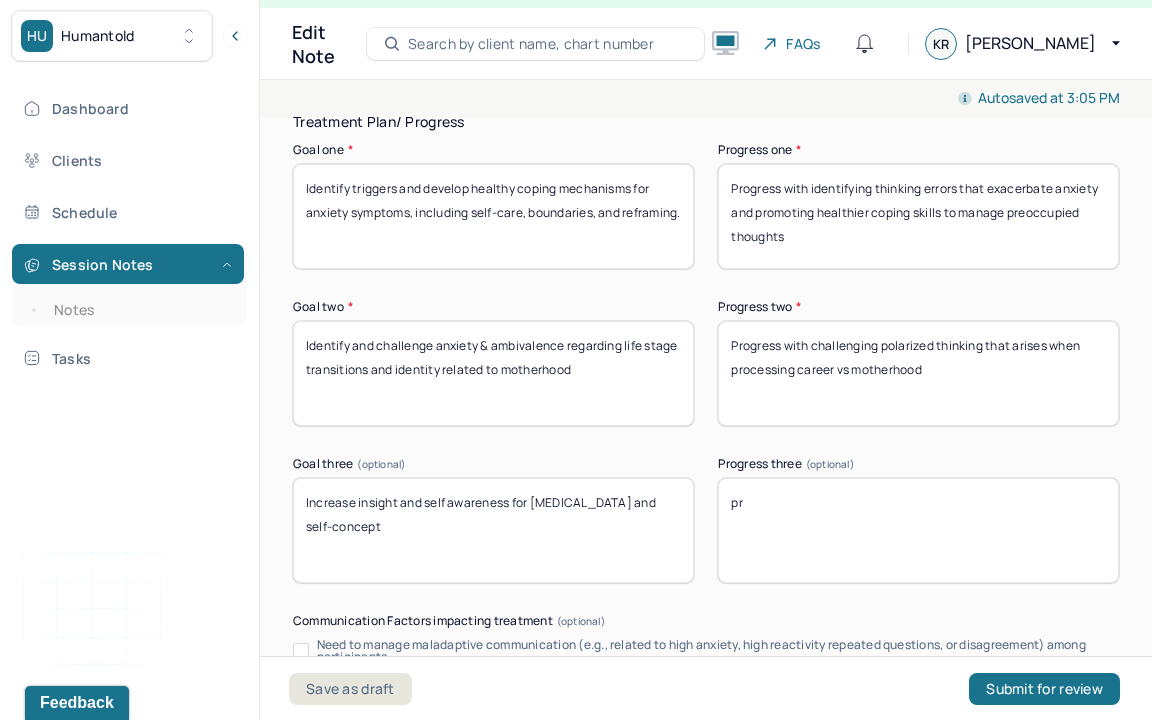 type on "p" 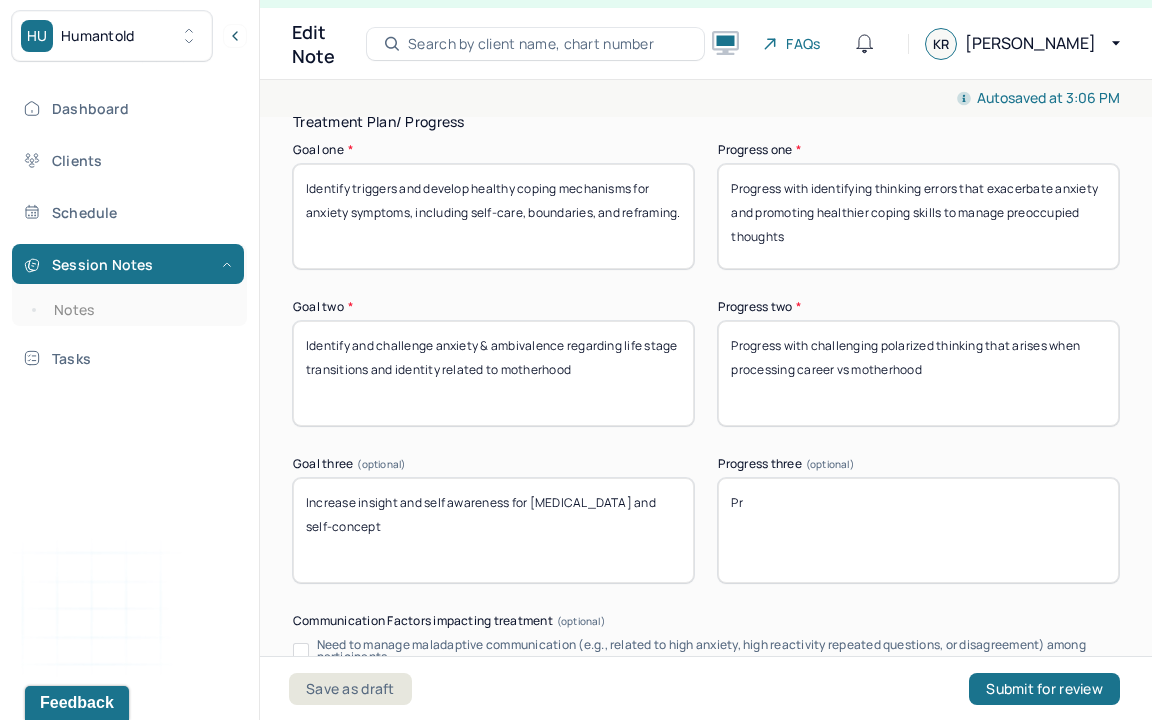 click on "Pr" at bounding box center (918, 530) 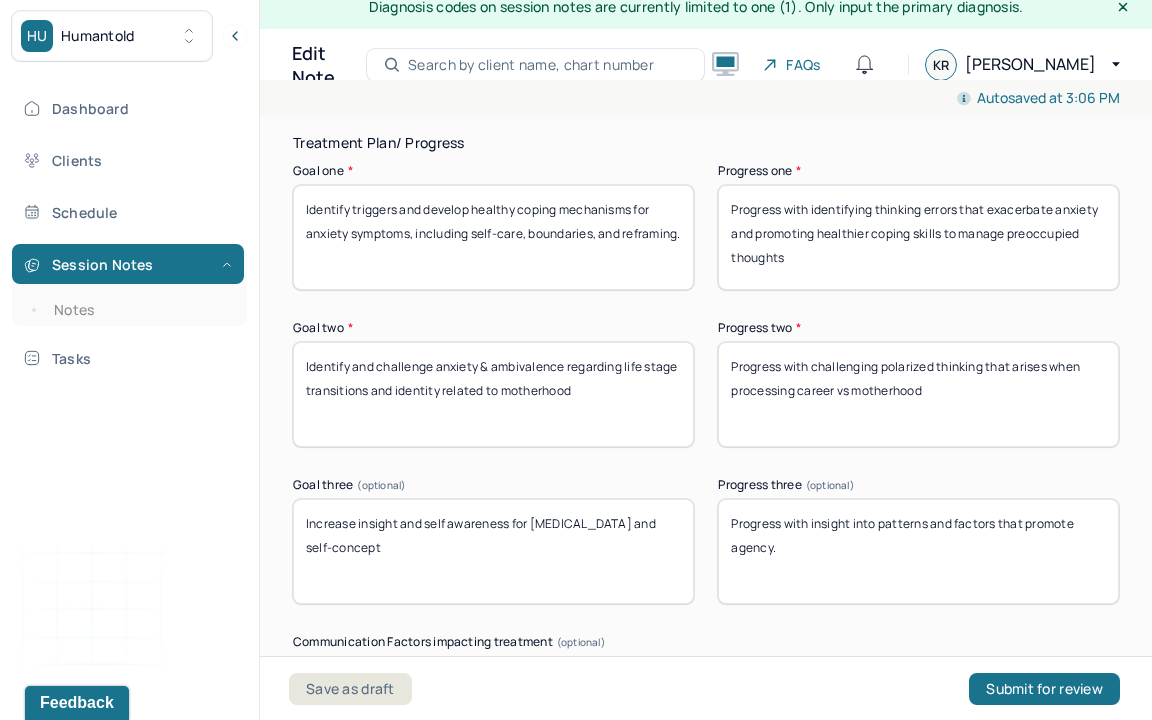 scroll, scrollTop: 36, scrollLeft: 0, axis: vertical 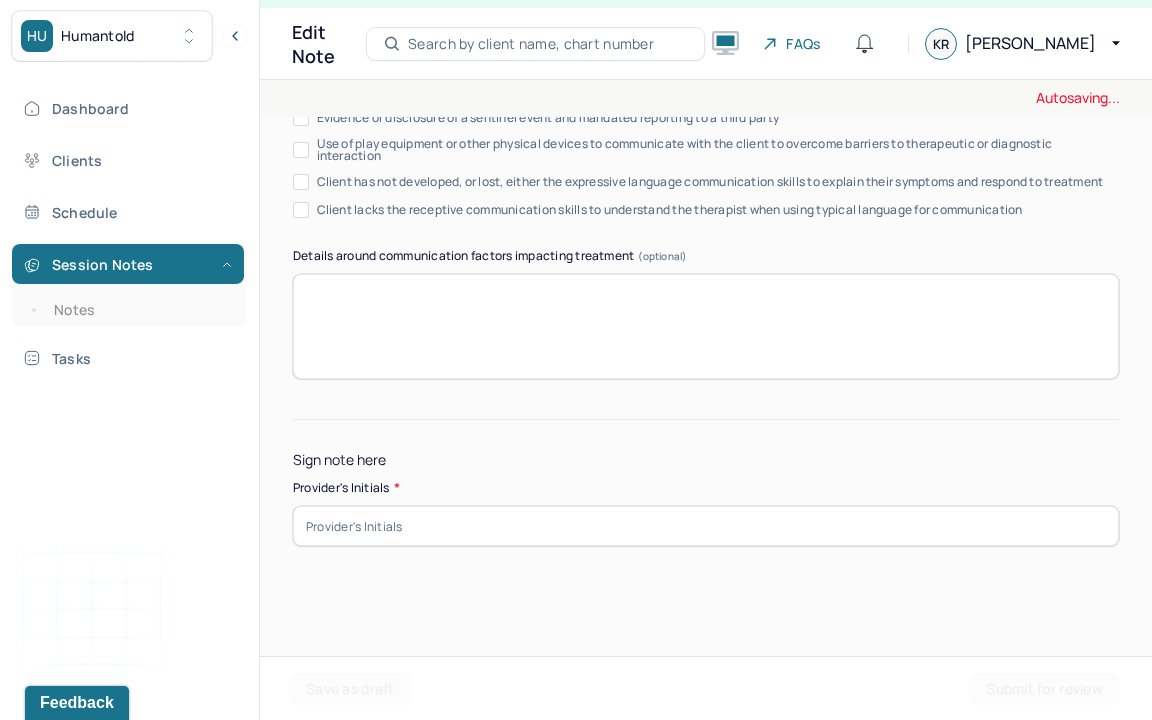 type on "Progress with insight into patterns and factors that promote agency." 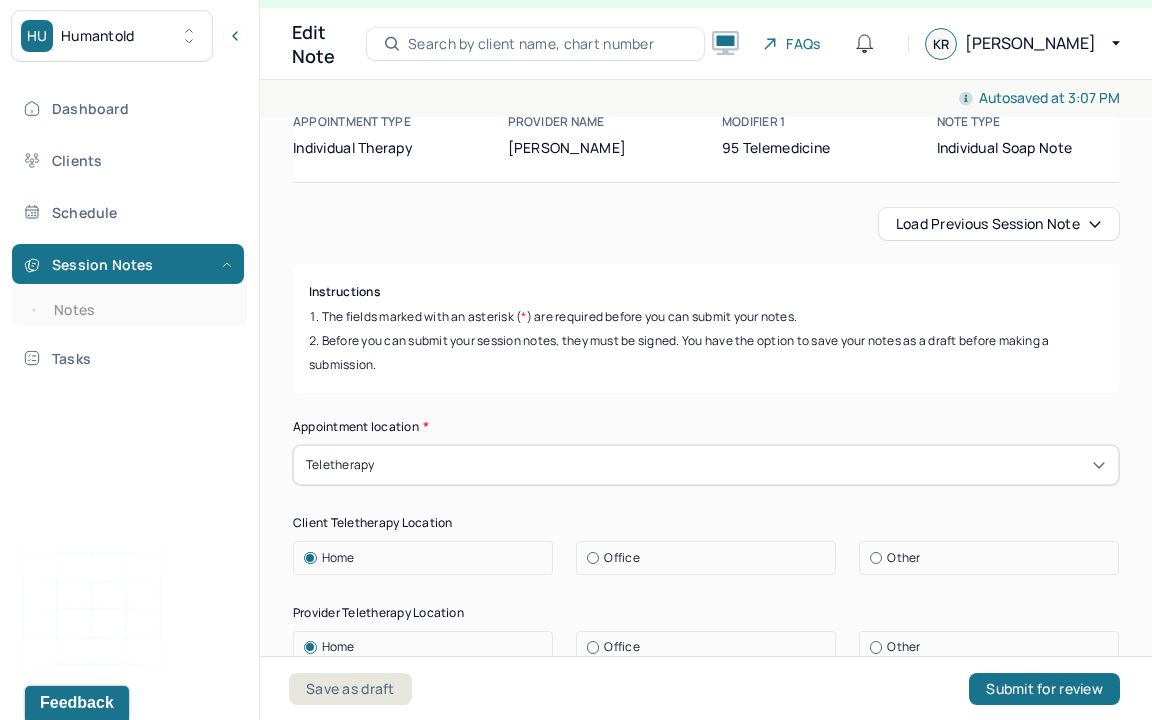 scroll, scrollTop: 0, scrollLeft: 0, axis: both 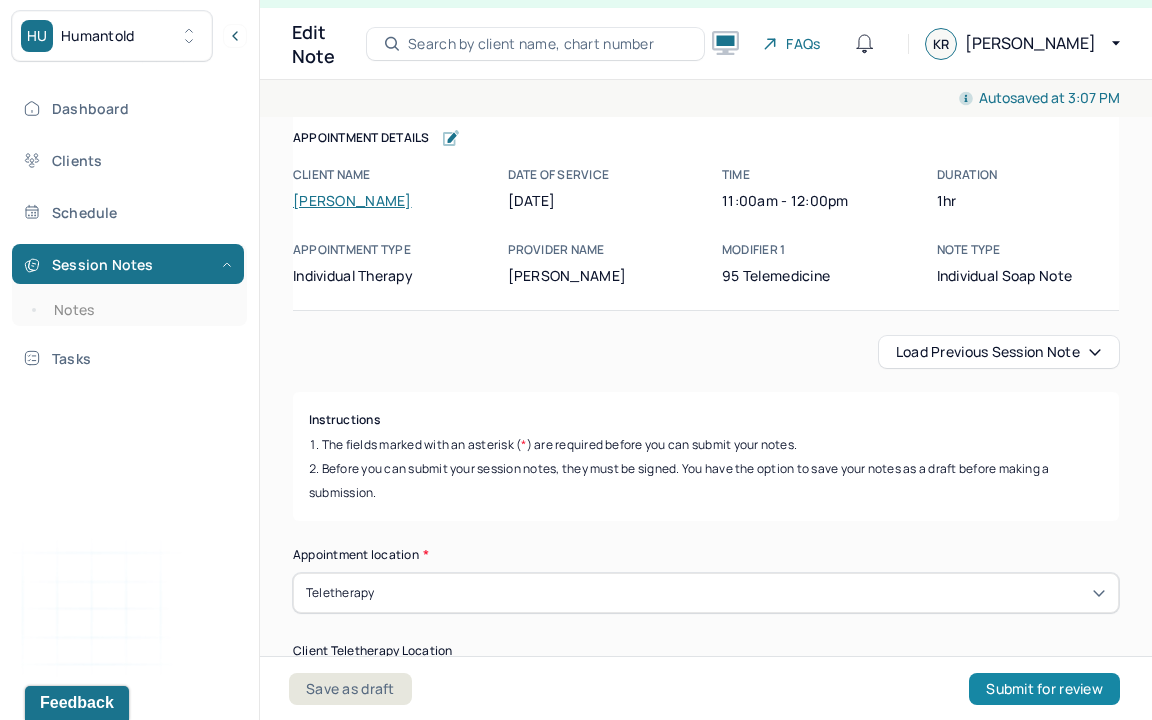 type on "KR" 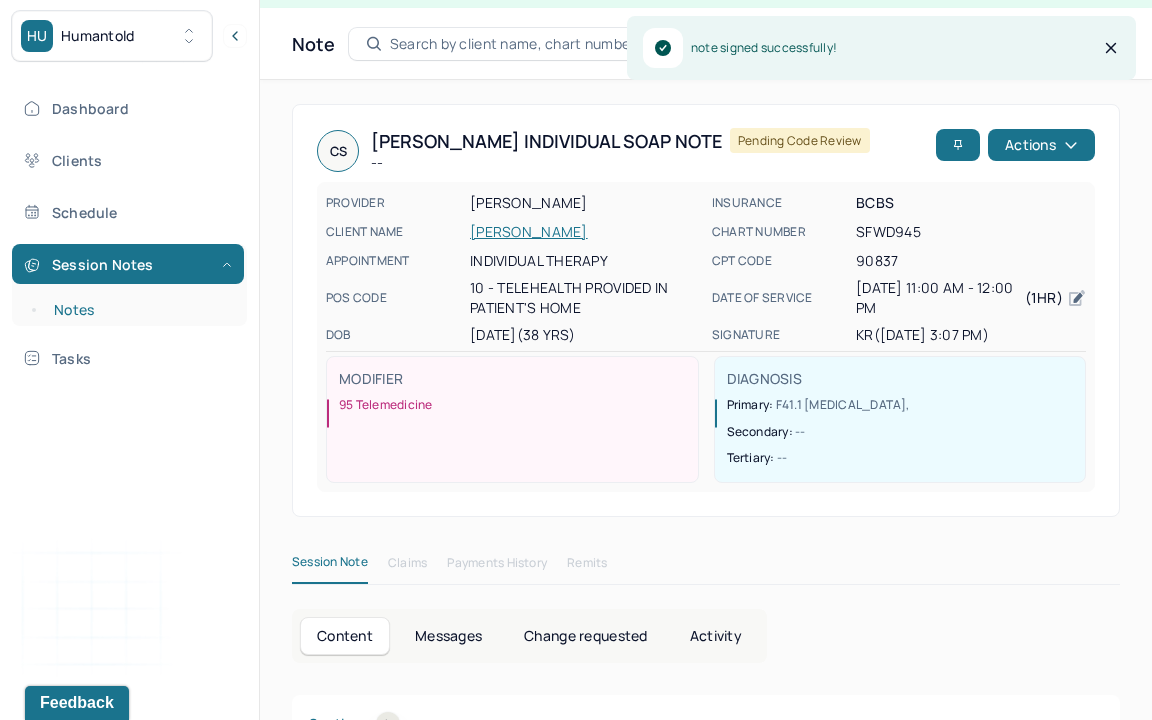 click on "Notes" at bounding box center (139, 310) 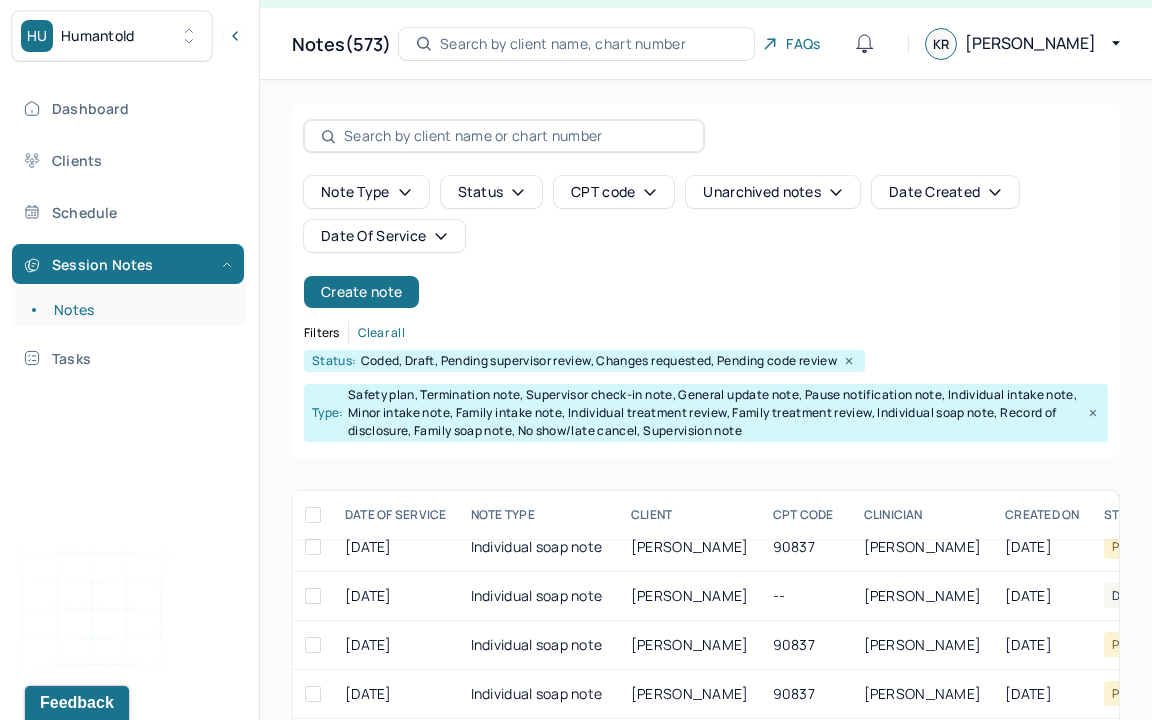 scroll, scrollTop: 224, scrollLeft: 0, axis: vertical 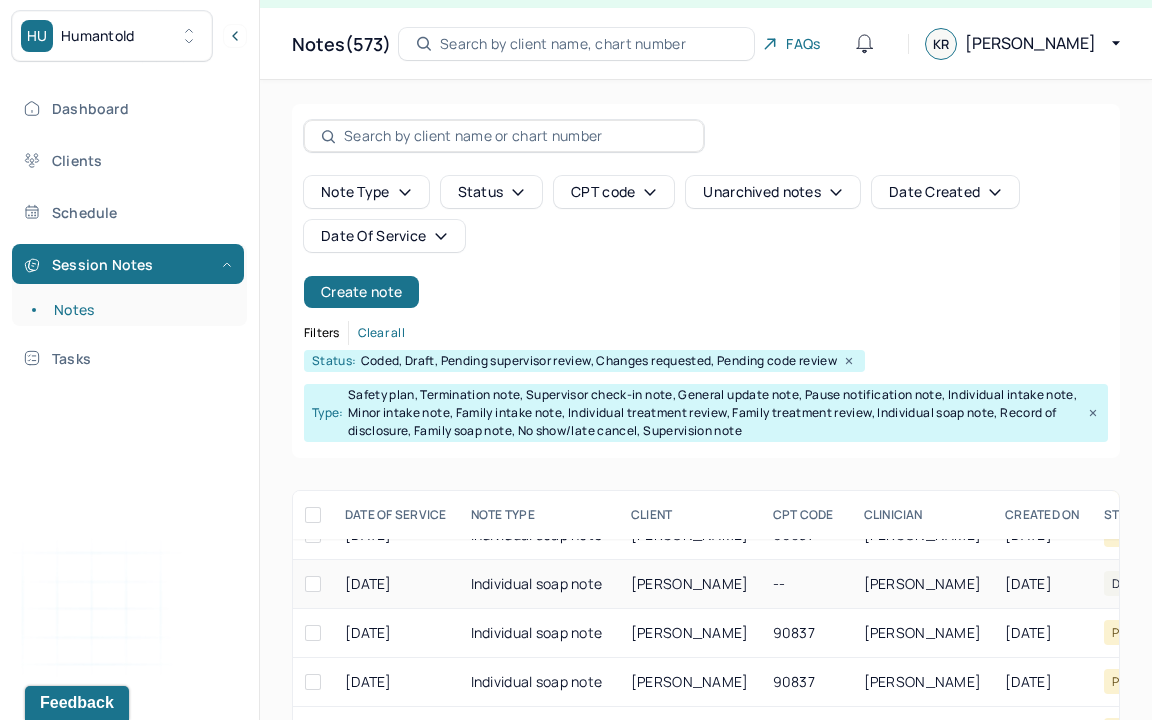 click on "[DATE]" at bounding box center [396, 584] 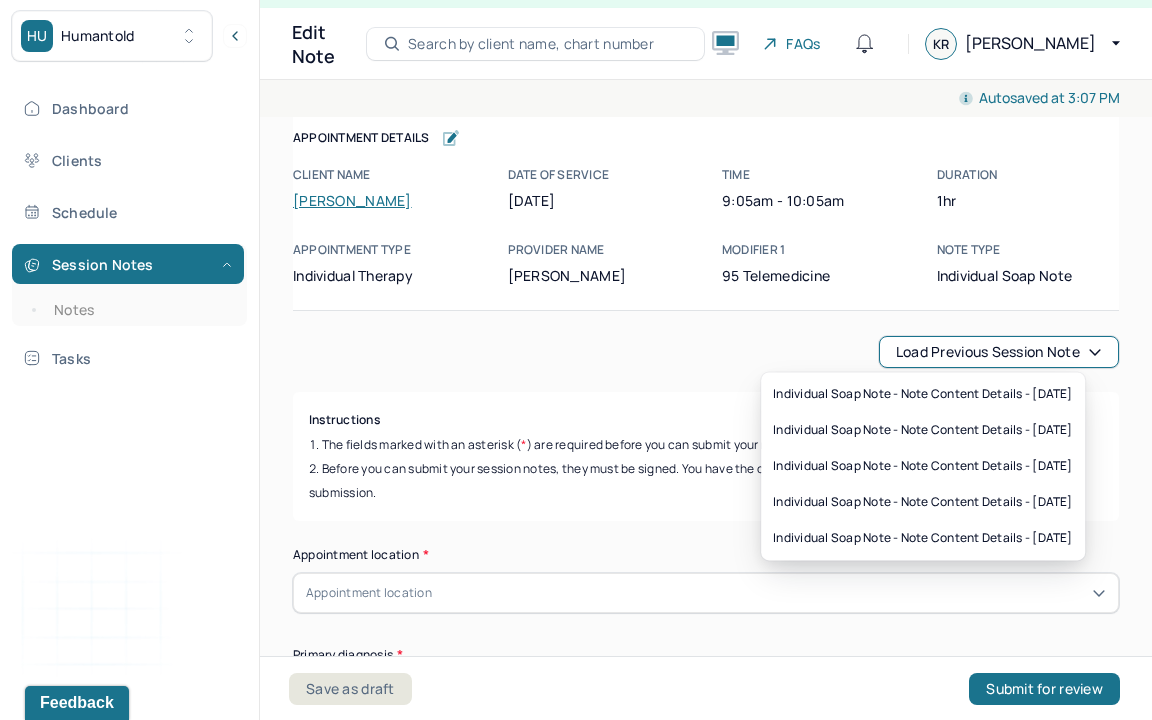 click on "Load previous session note" at bounding box center (999, 352) 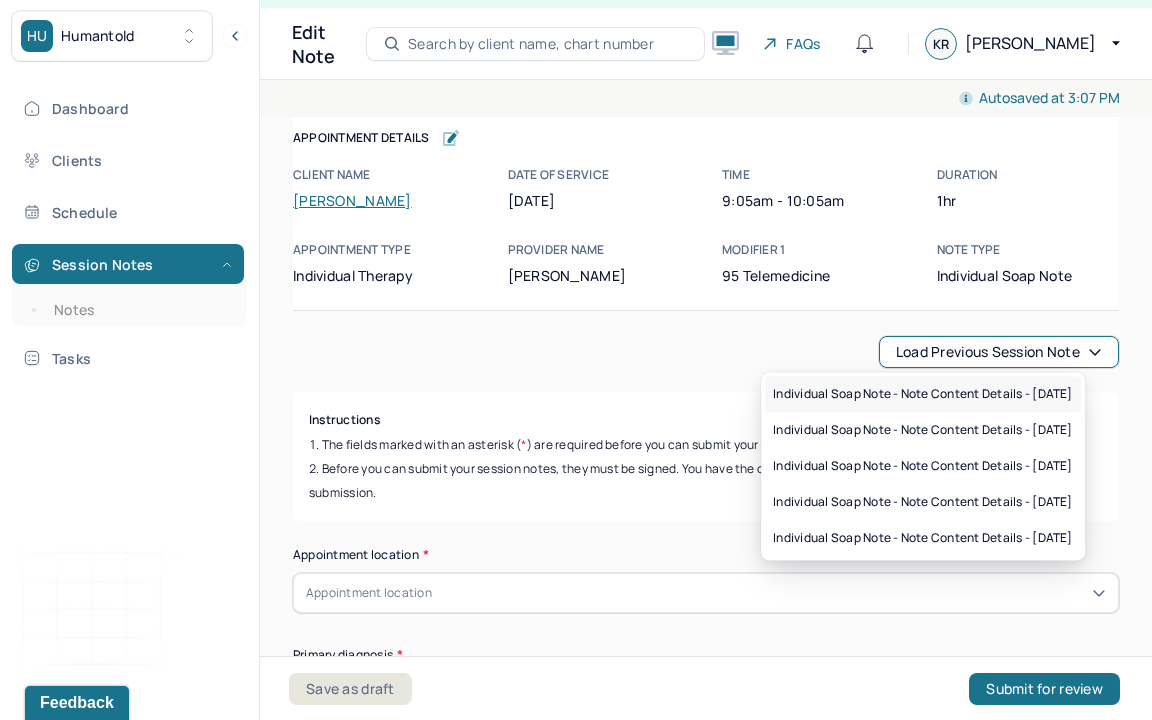 click on "Individual soap note   - Note content Details -   [DATE]" at bounding box center (923, 394) 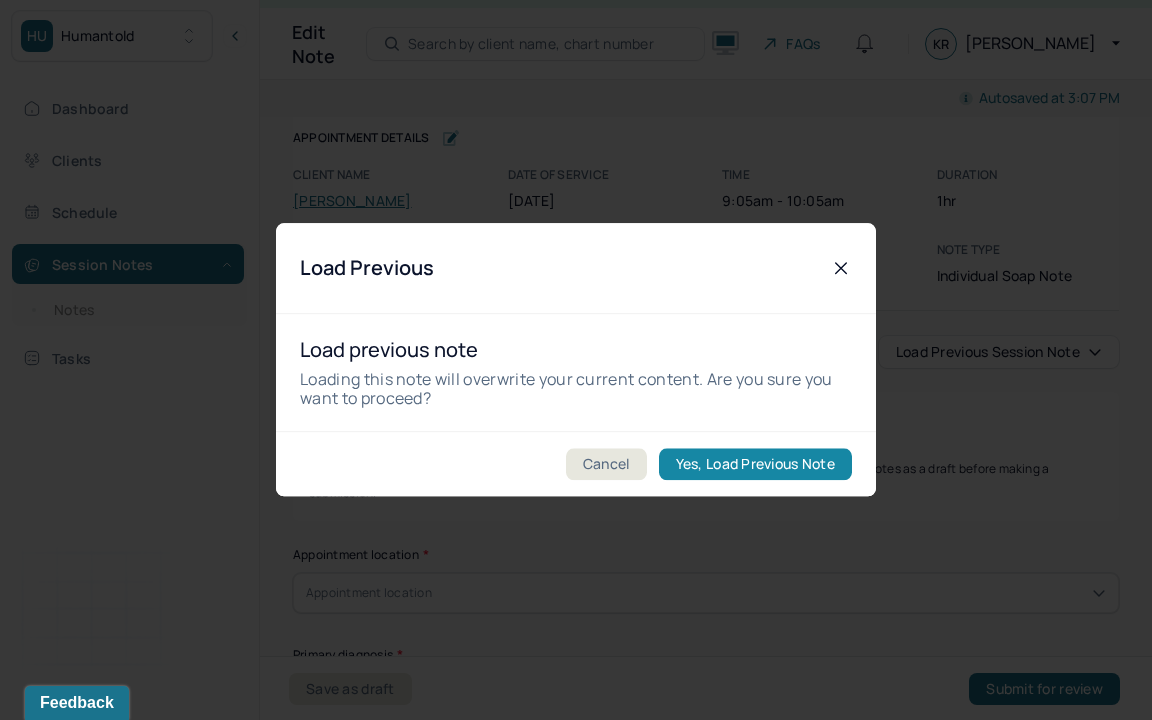 click on "Yes, Load Previous Note" at bounding box center [755, 465] 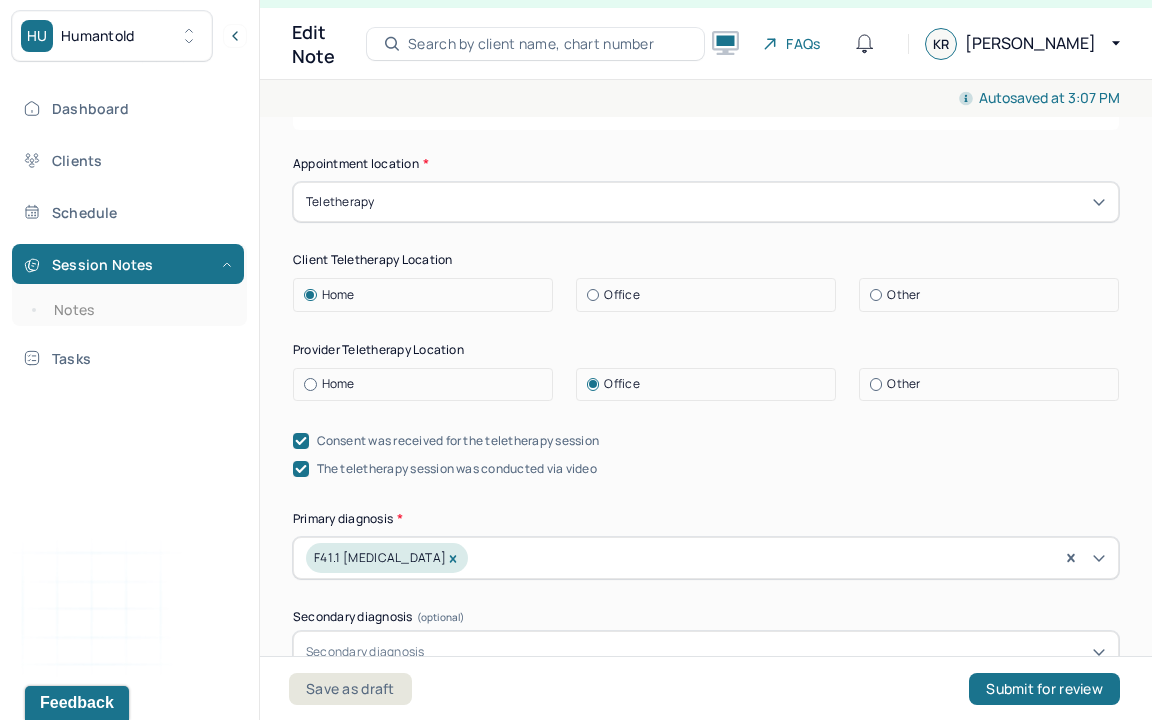 scroll, scrollTop: 389, scrollLeft: 0, axis: vertical 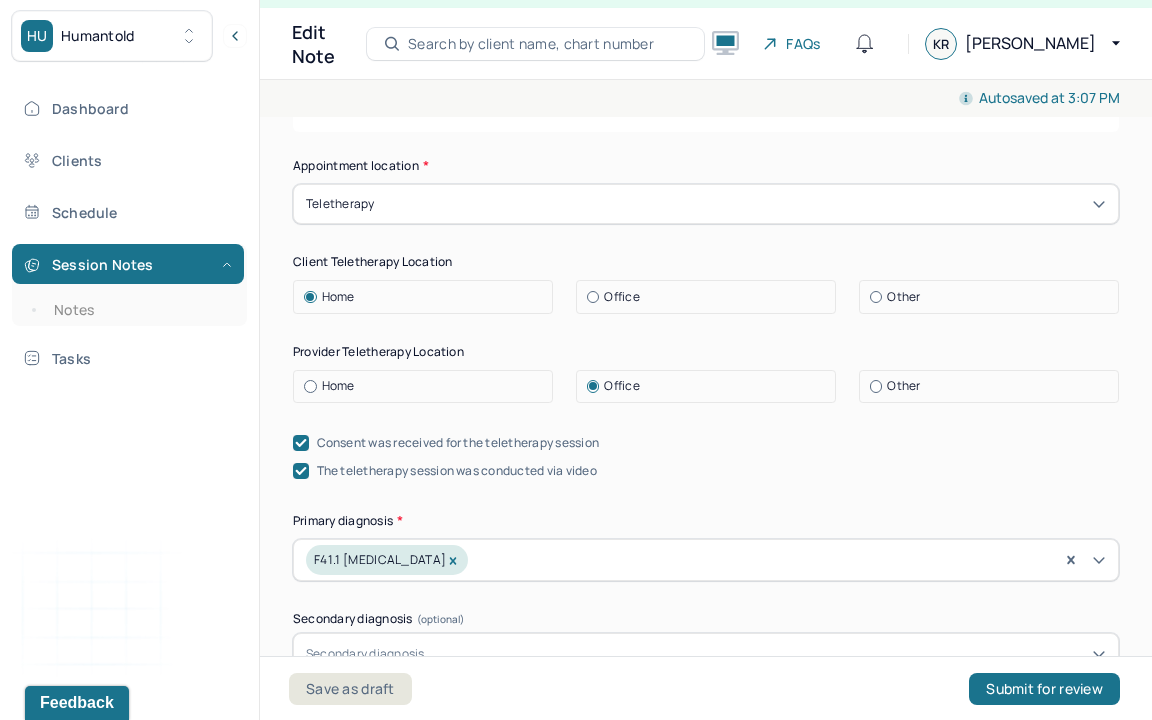 click on "Home" at bounding box center [423, 387] 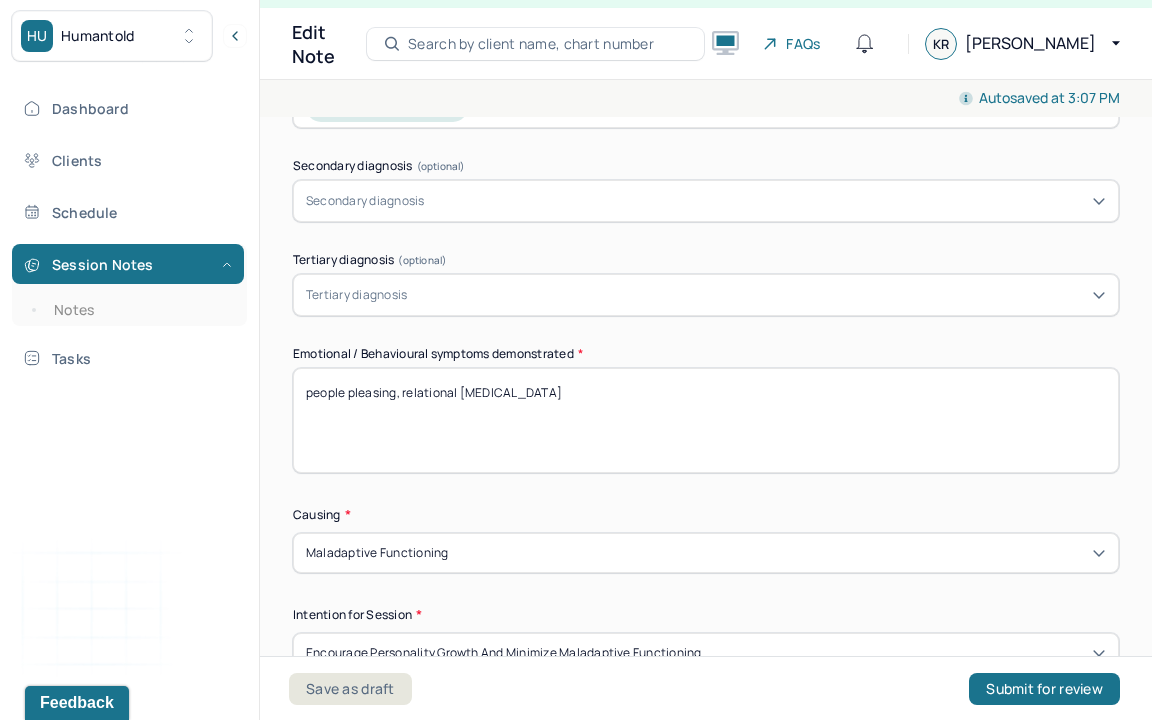 scroll, scrollTop: 848, scrollLeft: 0, axis: vertical 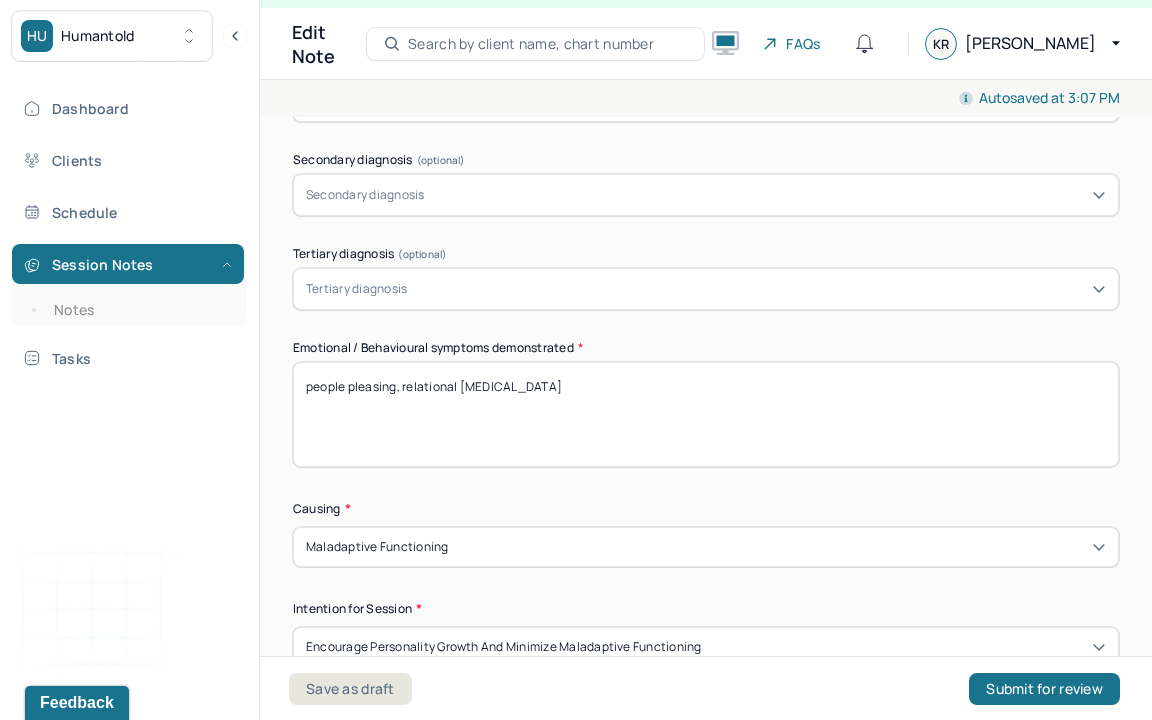 click on "people pleasing, relational [MEDICAL_DATA]" at bounding box center [706, 414] 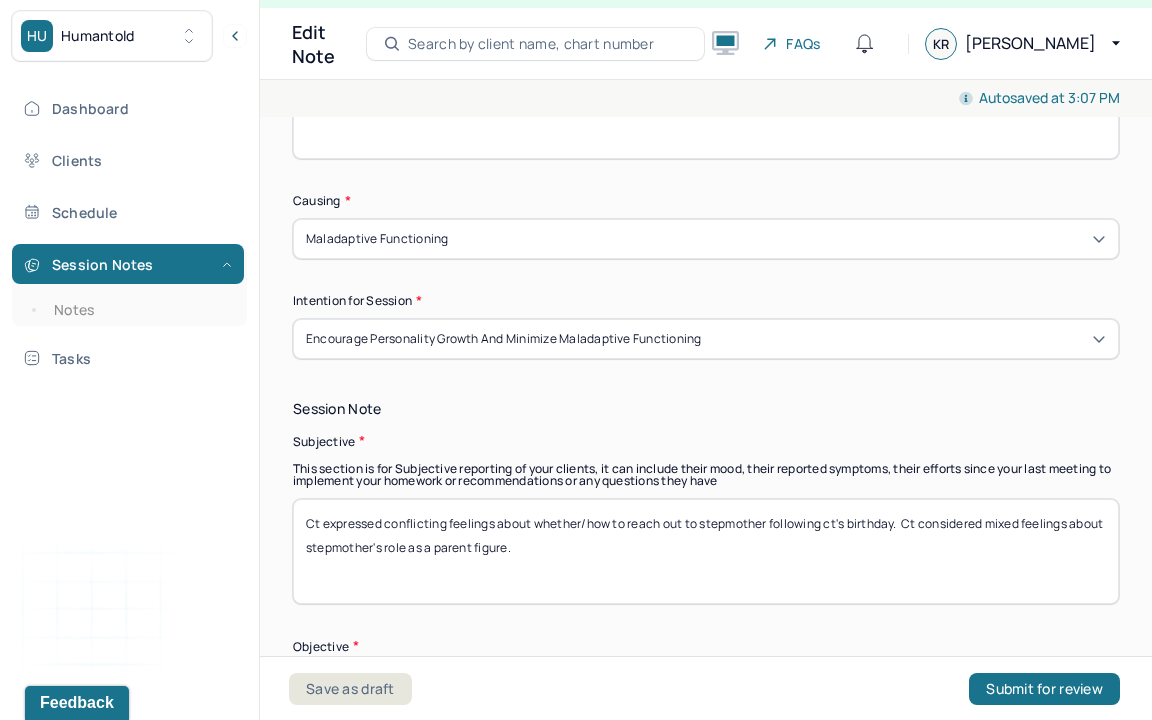 scroll, scrollTop: 1214, scrollLeft: 0, axis: vertical 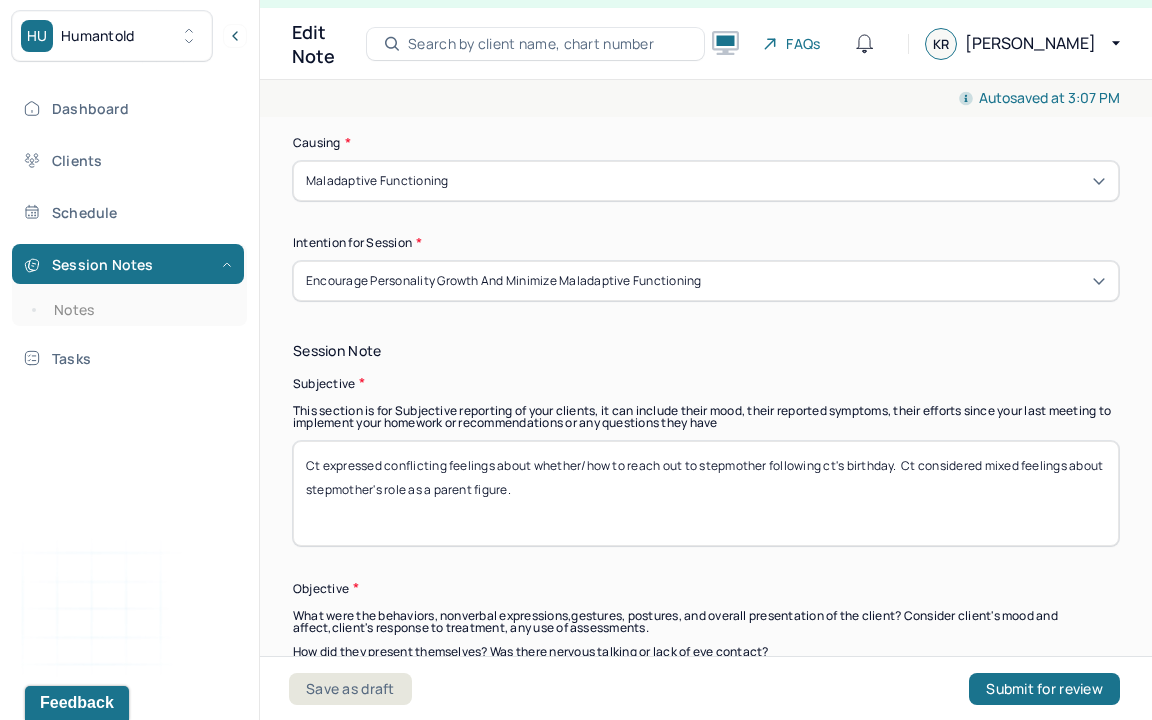 type on "self-esteem, self-efficacy, anxiety" 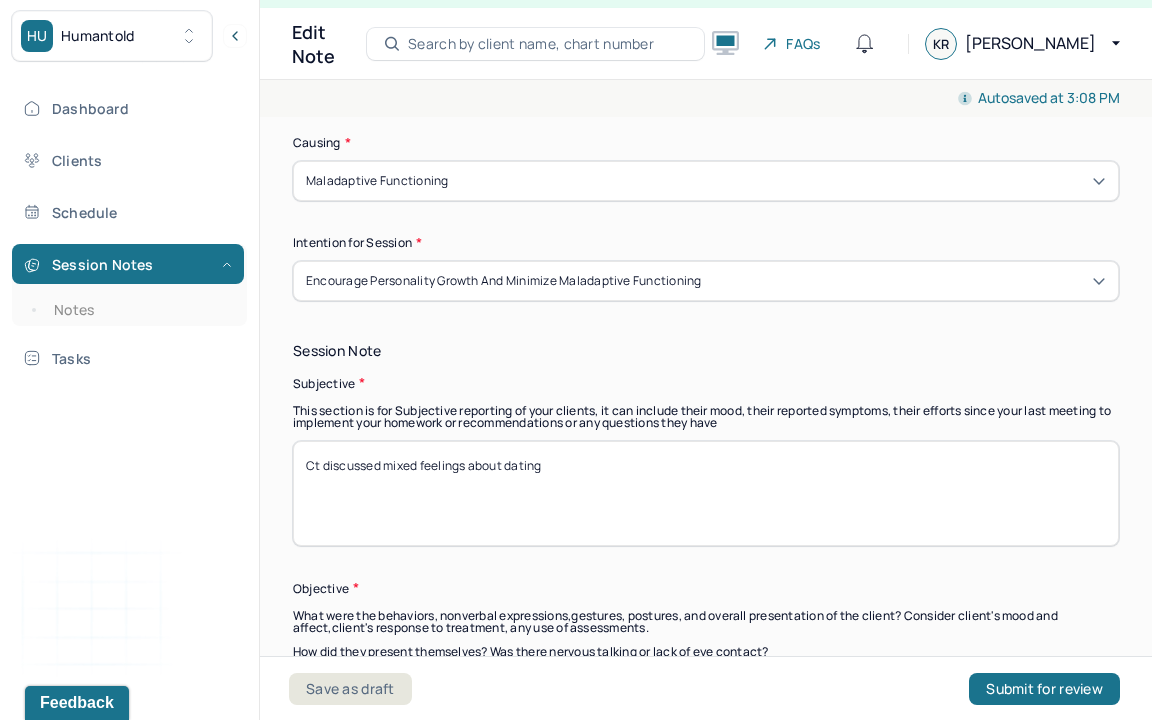 click on "Ct discussed mixed feelings about dating" at bounding box center (706, 493) 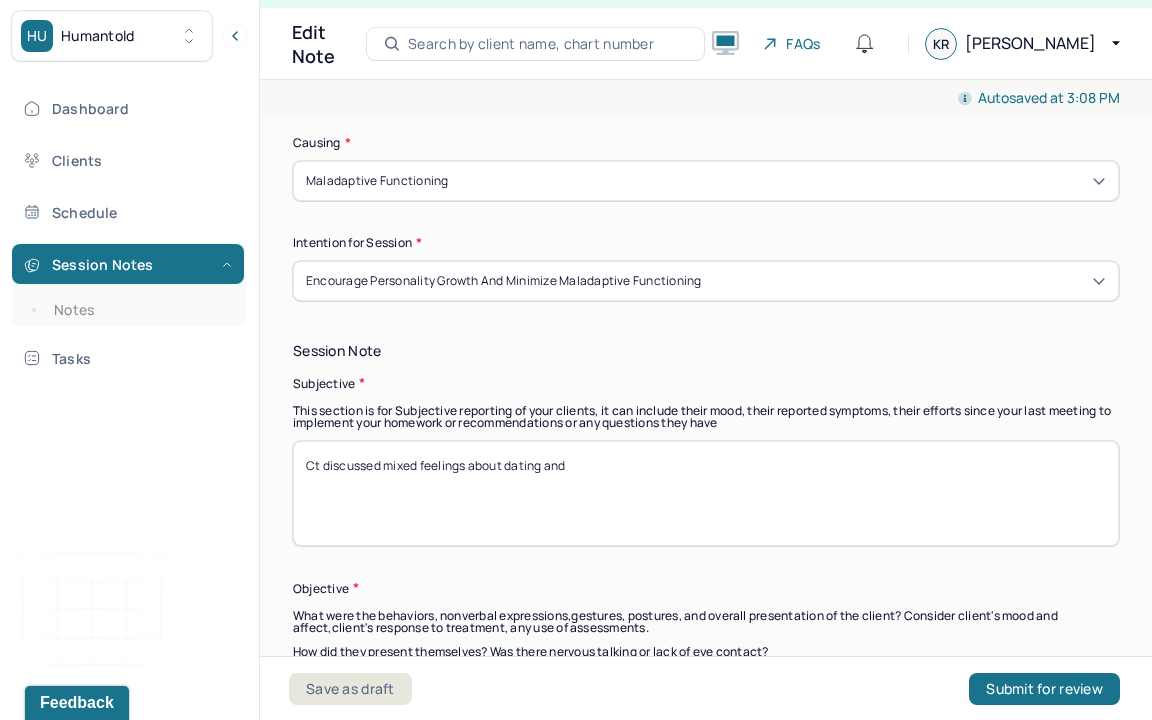 type on "Ct discussed mixed feelings about dating and f" 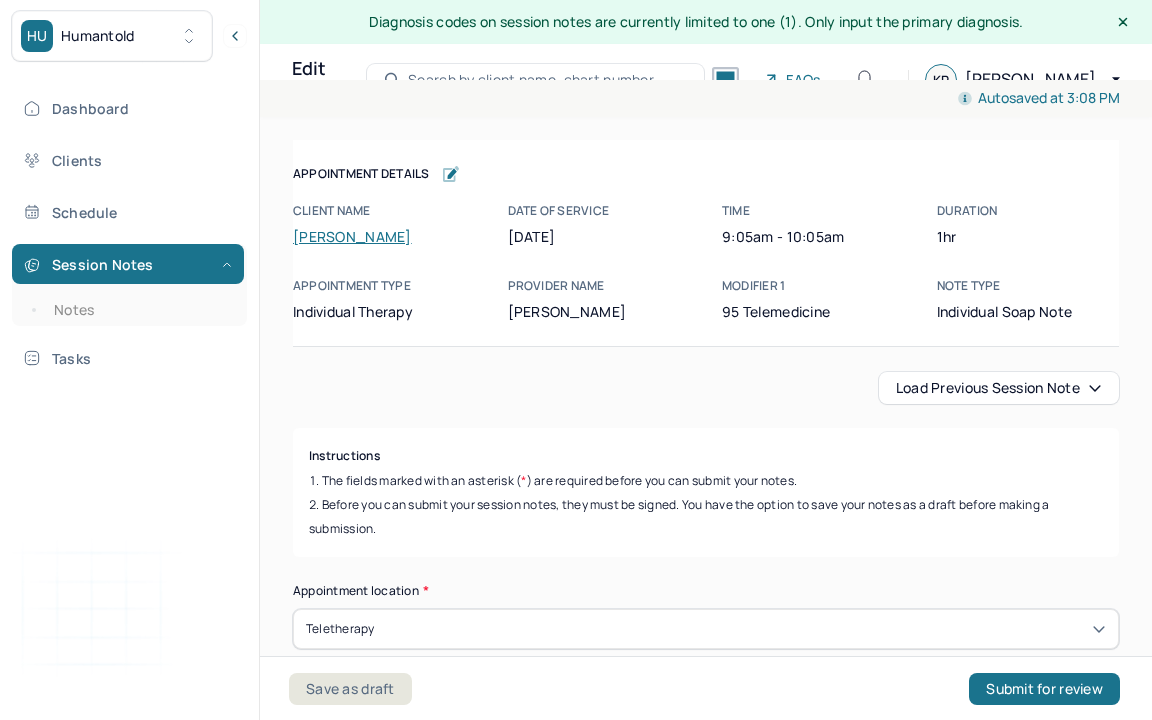 scroll, scrollTop: 36, scrollLeft: 0, axis: vertical 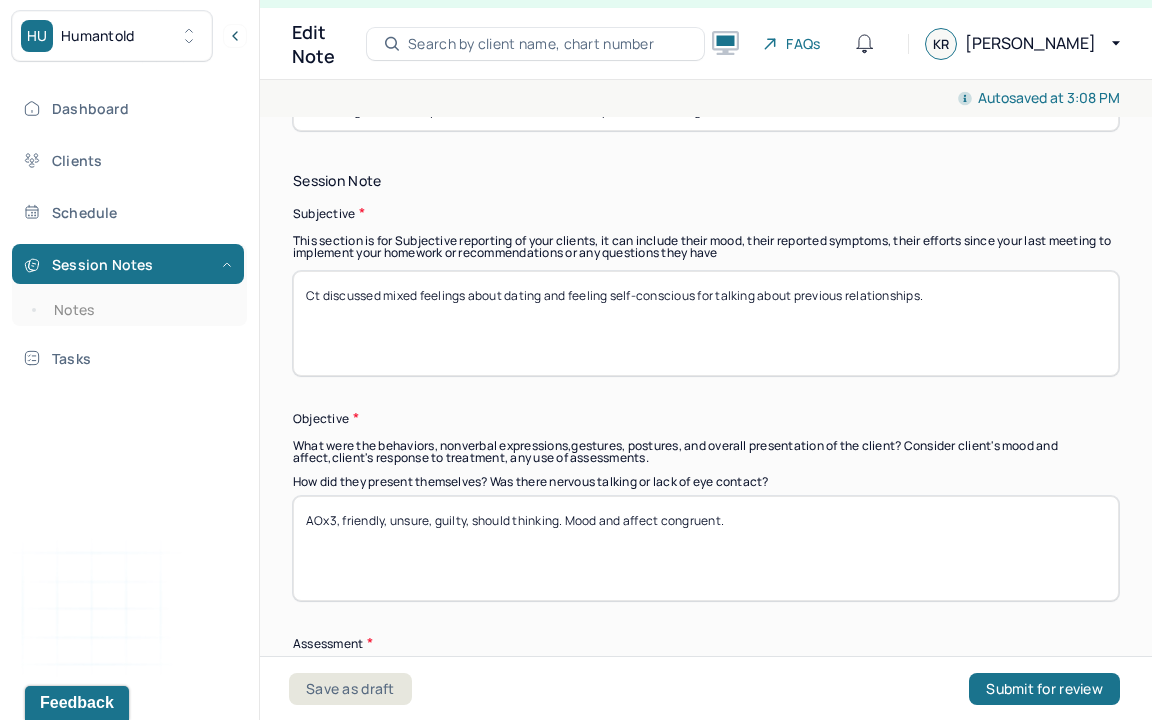 type on "Ct discussed mixed feelings about dating and feeling self-conscious for talking about previous relationships." 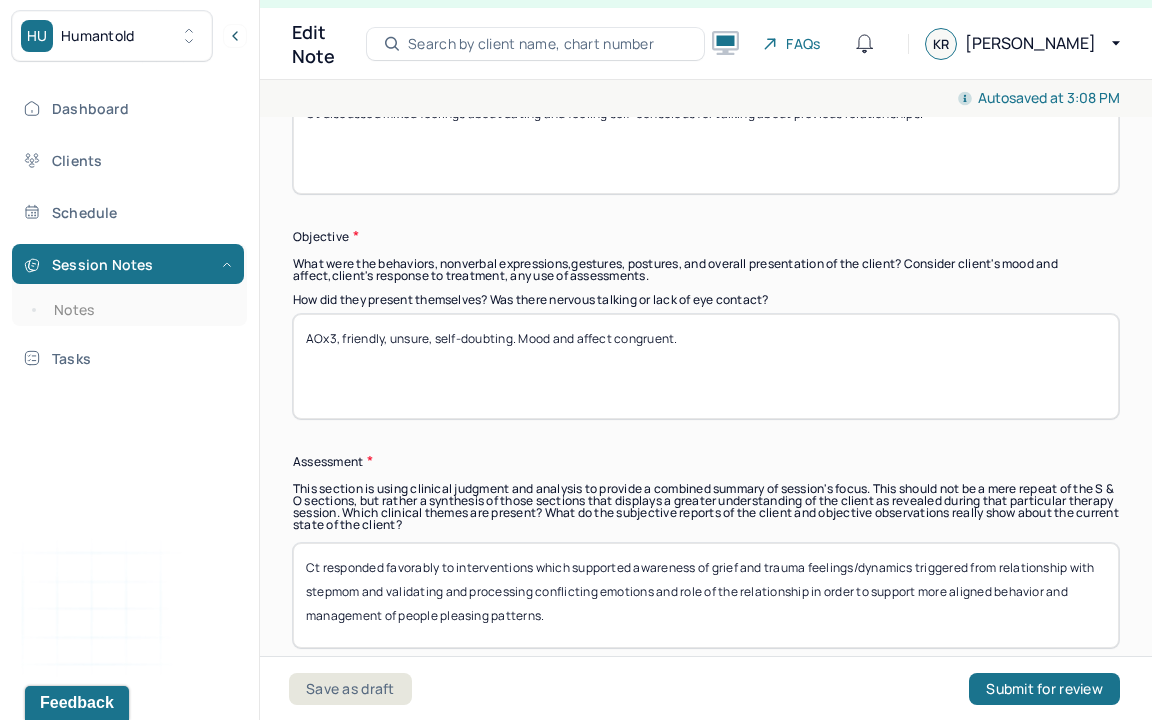 scroll, scrollTop: 1640, scrollLeft: 0, axis: vertical 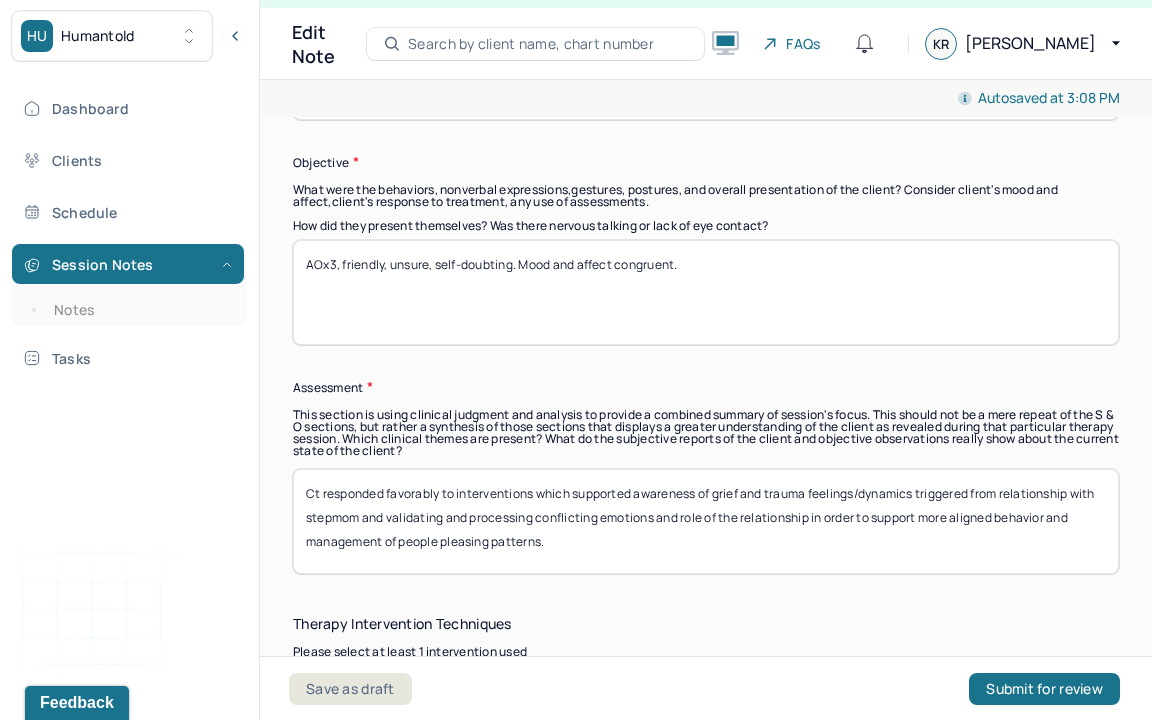 type on "AOx3, friendly, unsure, self-doubting. Mood and affect congruent." 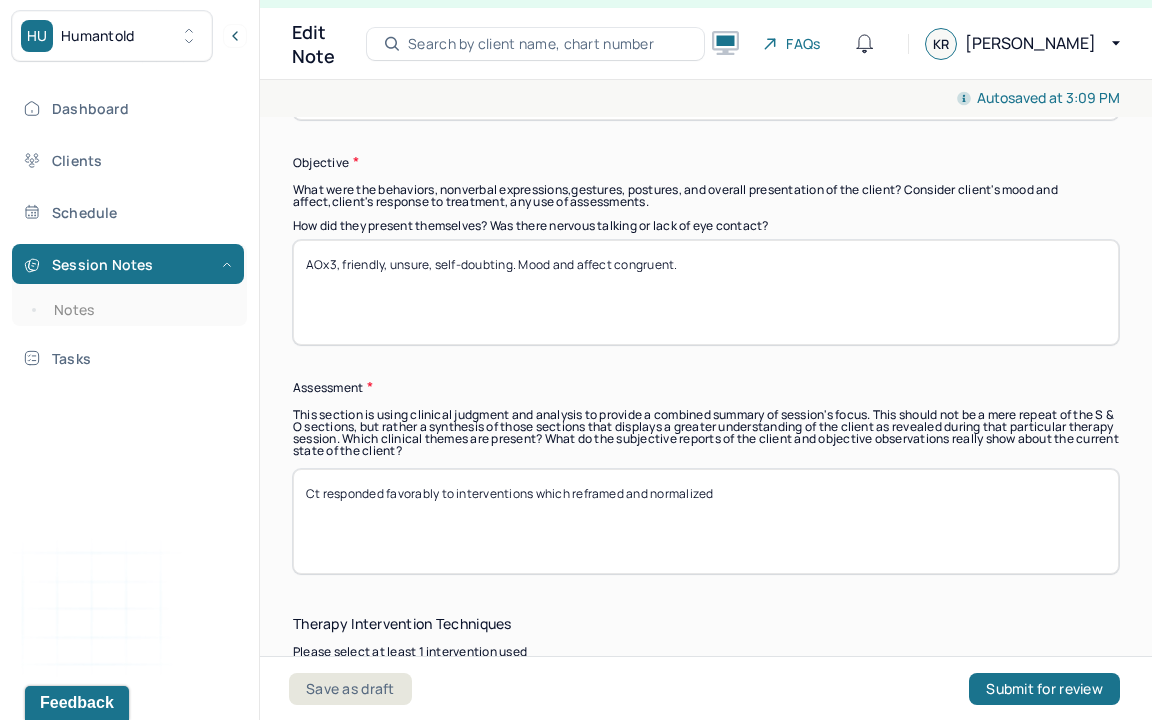 click on "Ct responded favorably to interventions which reframed and normalized" at bounding box center [706, 521] 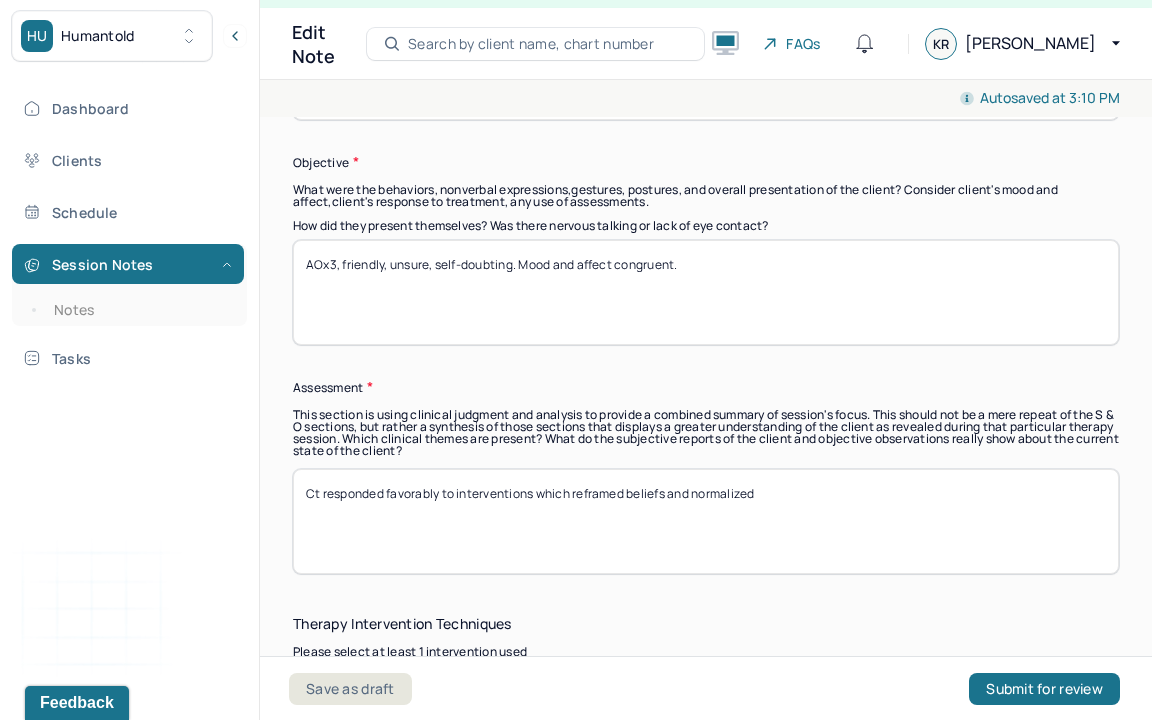 click on "Ct responded favorably to interventions which reframed beliefs and normalized" at bounding box center (706, 521) 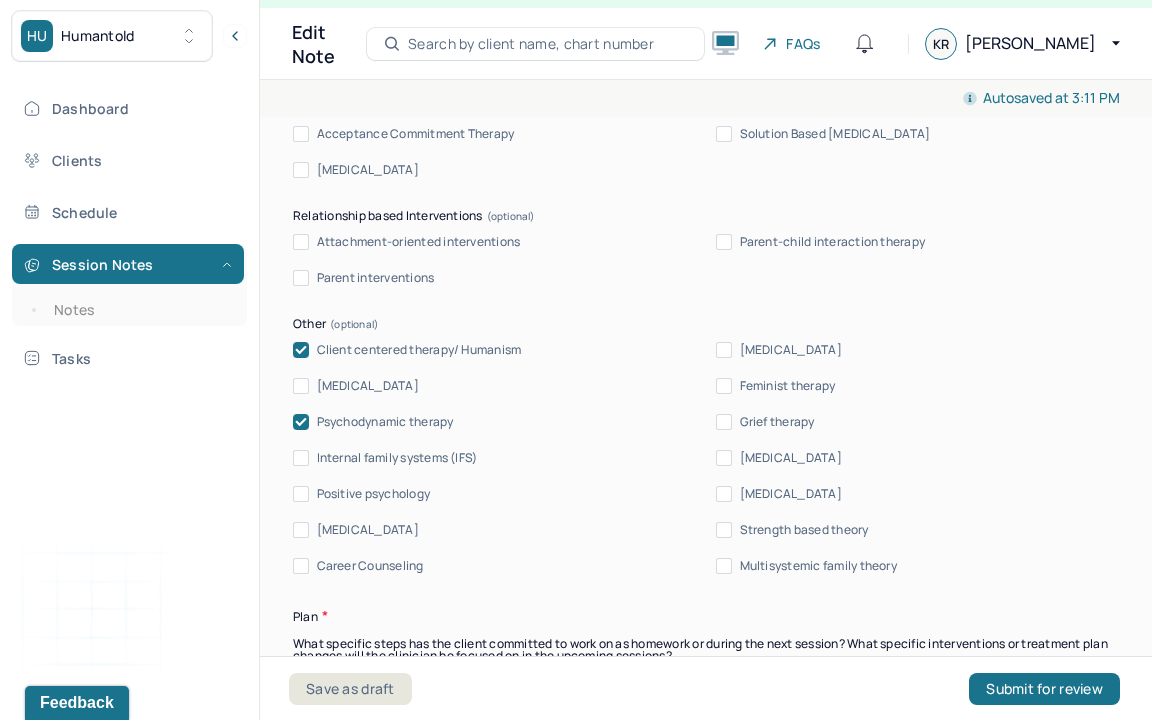 scroll, scrollTop: 2347, scrollLeft: 0, axis: vertical 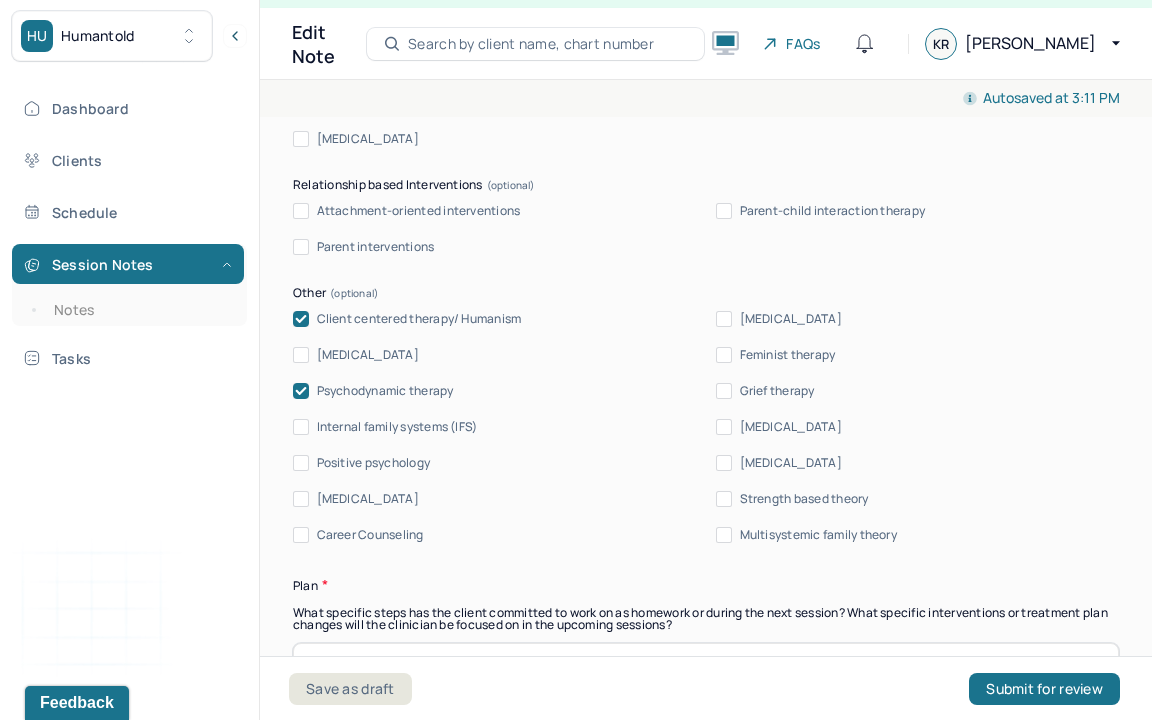 type on "Ct responded favorably to interventions which reframed beliefs and normalized behaviors related to dating, in order to promote healthier self-esteem and self-efficacy while exploring barriers to engaging in desired actions." 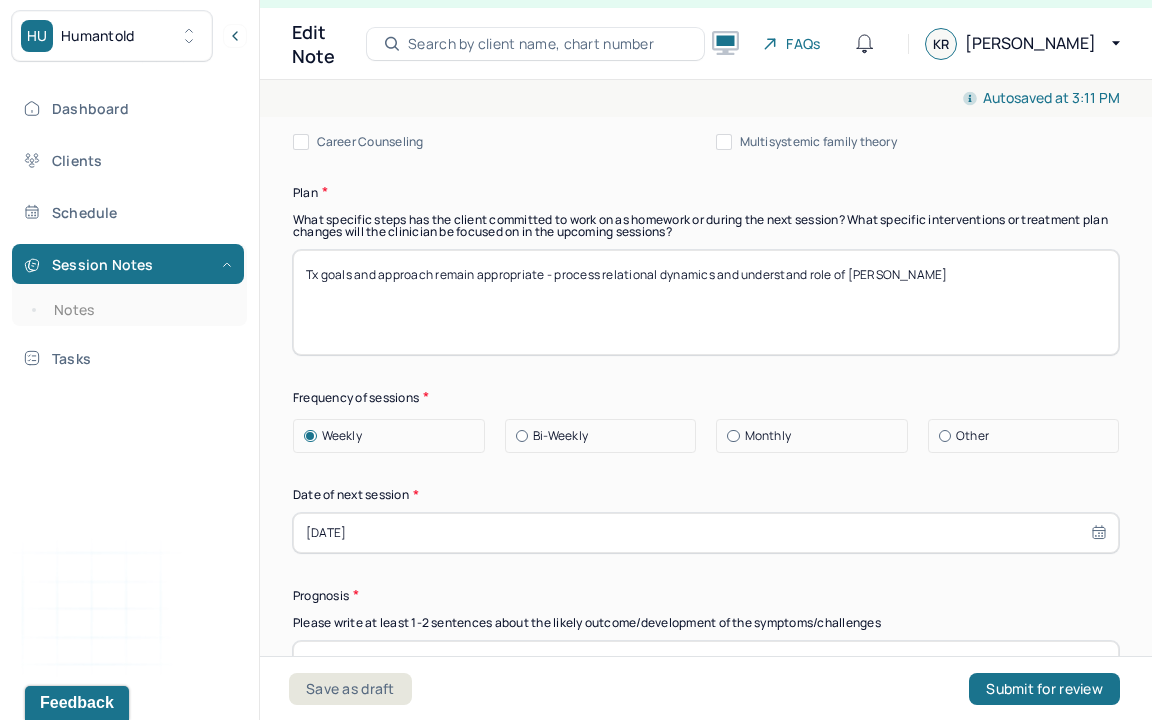 scroll, scrollTop: 2744, scrollLeft: 0, axis: vertical 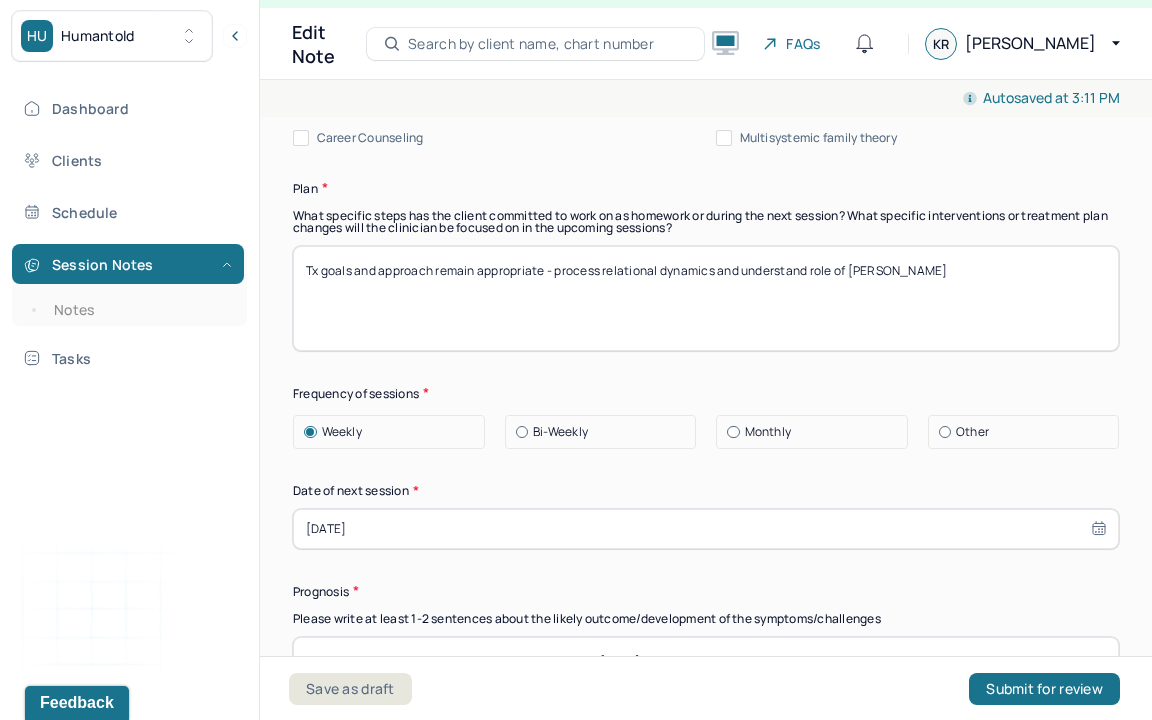 click on "Tx goals and approach remain appropriate - process relational dynamics and understand role of [PERSON_NAME]" at bounding box center [706, 298] 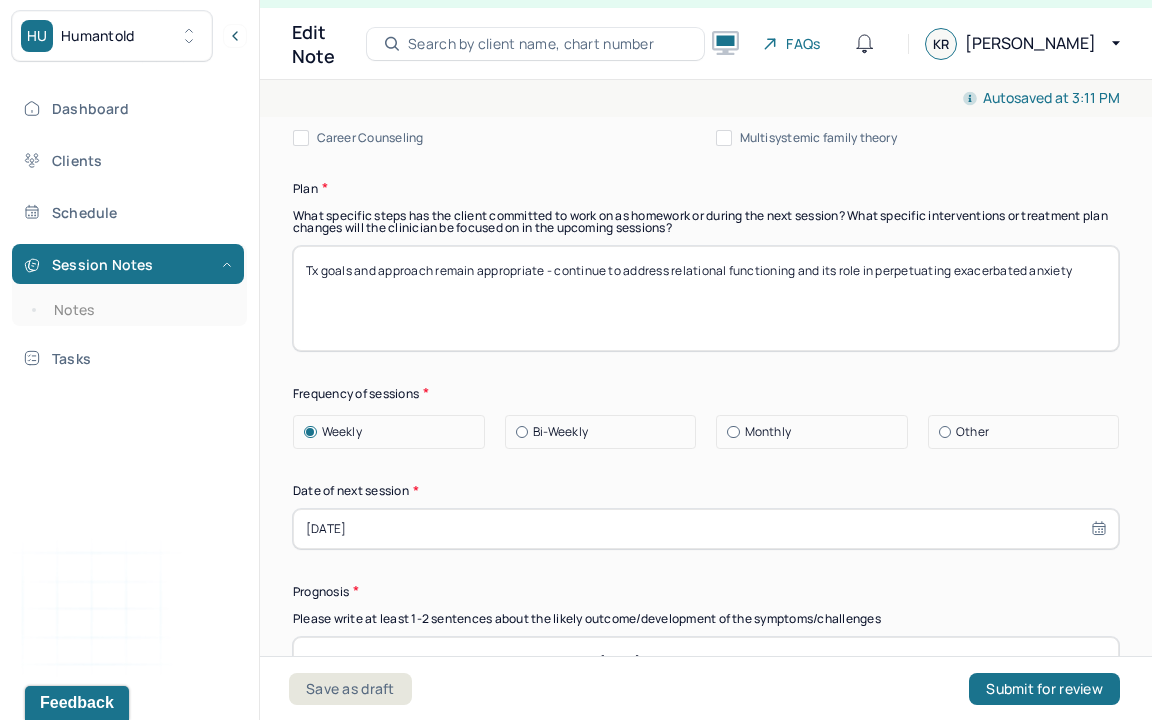 type on "Tx goals and approach remain appropriate - continue to address relational functioning and its role in perpetuating exacerbated anxiety" 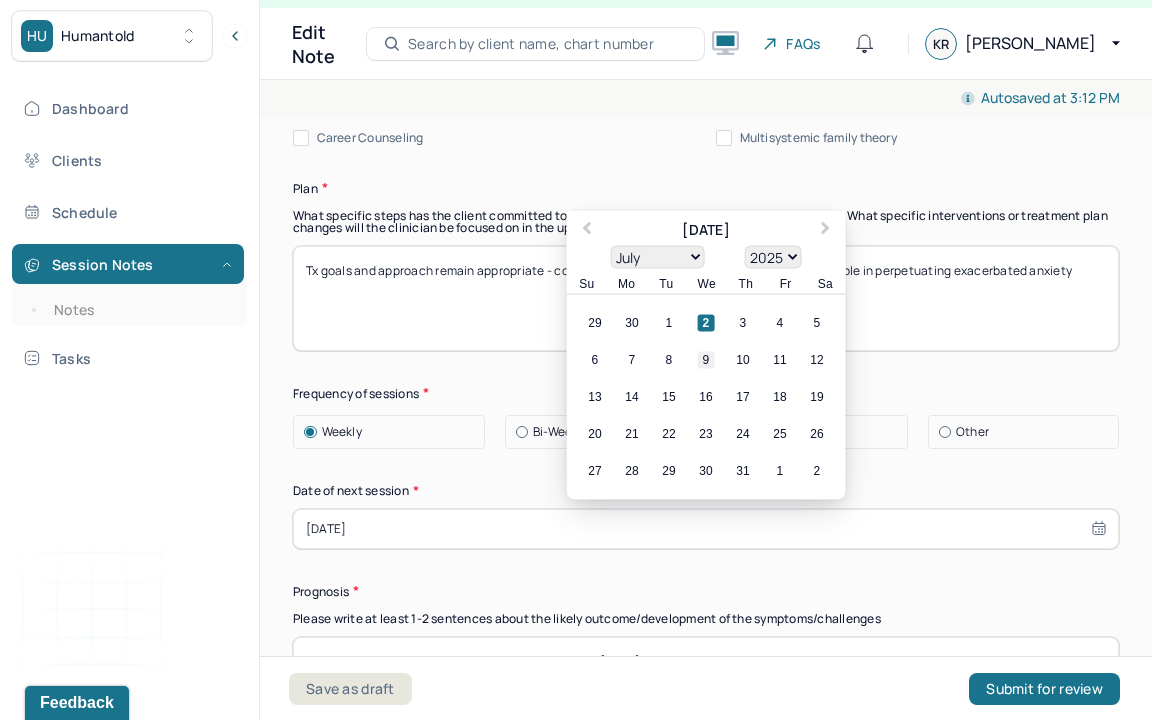click on "9" at bounding box center [706, 359] 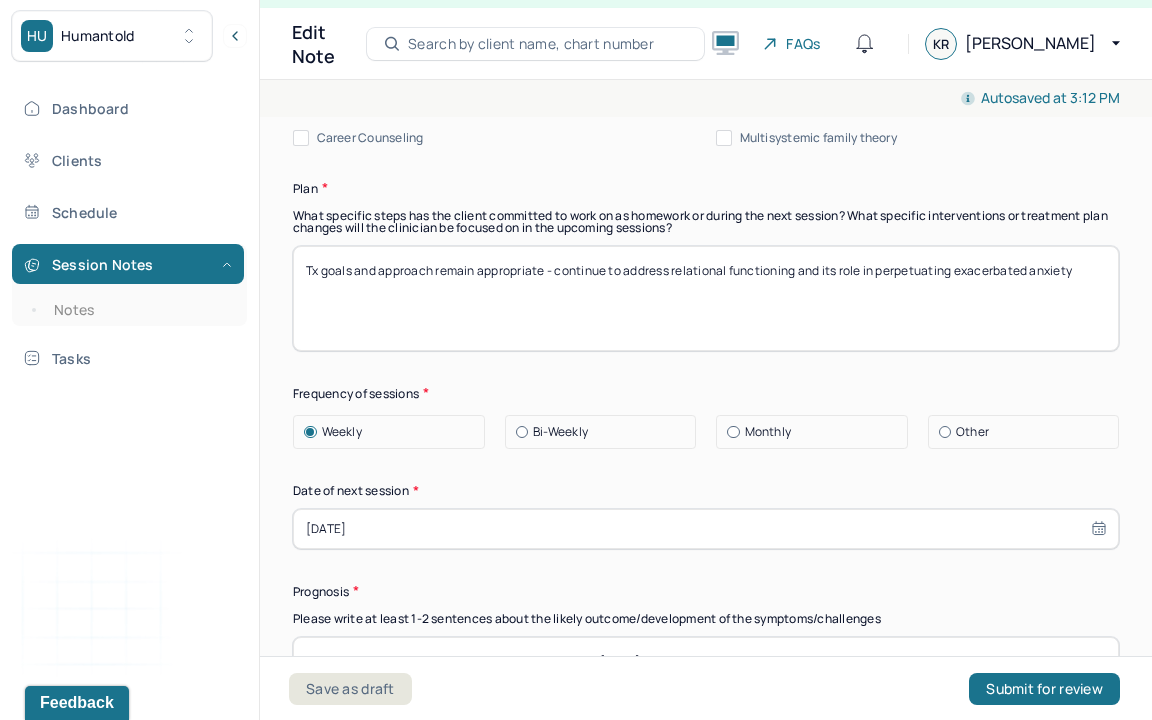 click on "[DATE]" at bounding box center (706, 529) 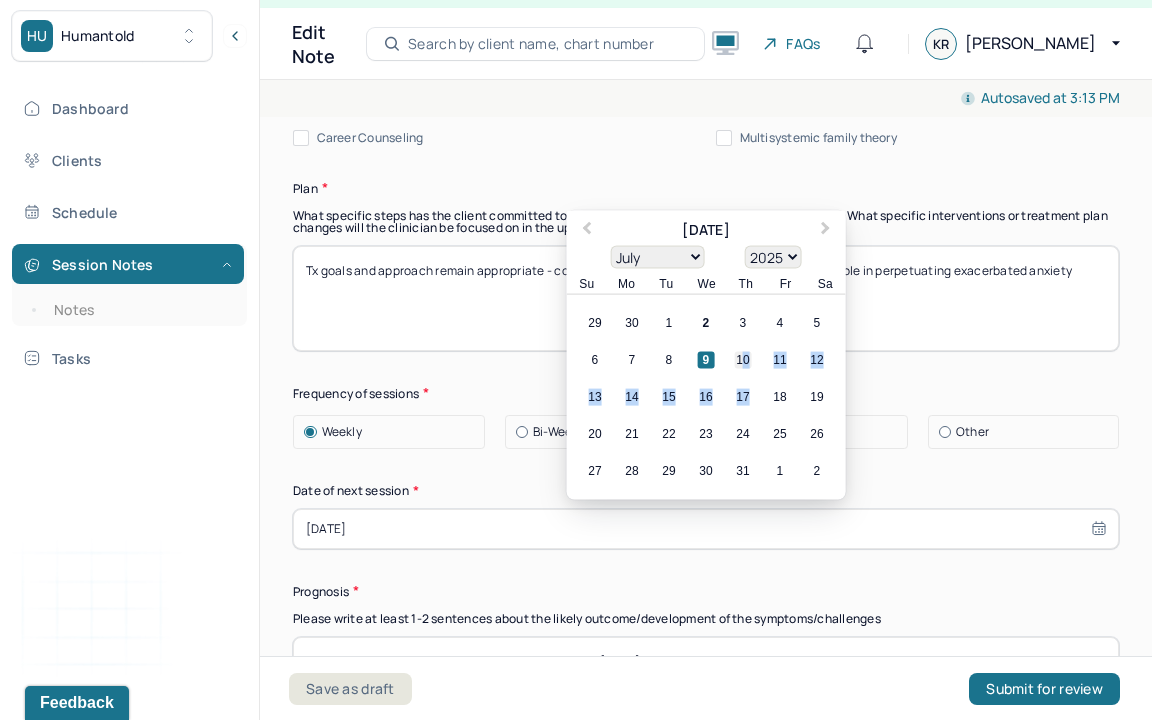 drag, startPoint x: 749, startPoint y: 389, endPoint x: 745, endPoint y: 359, distance: 30.265491 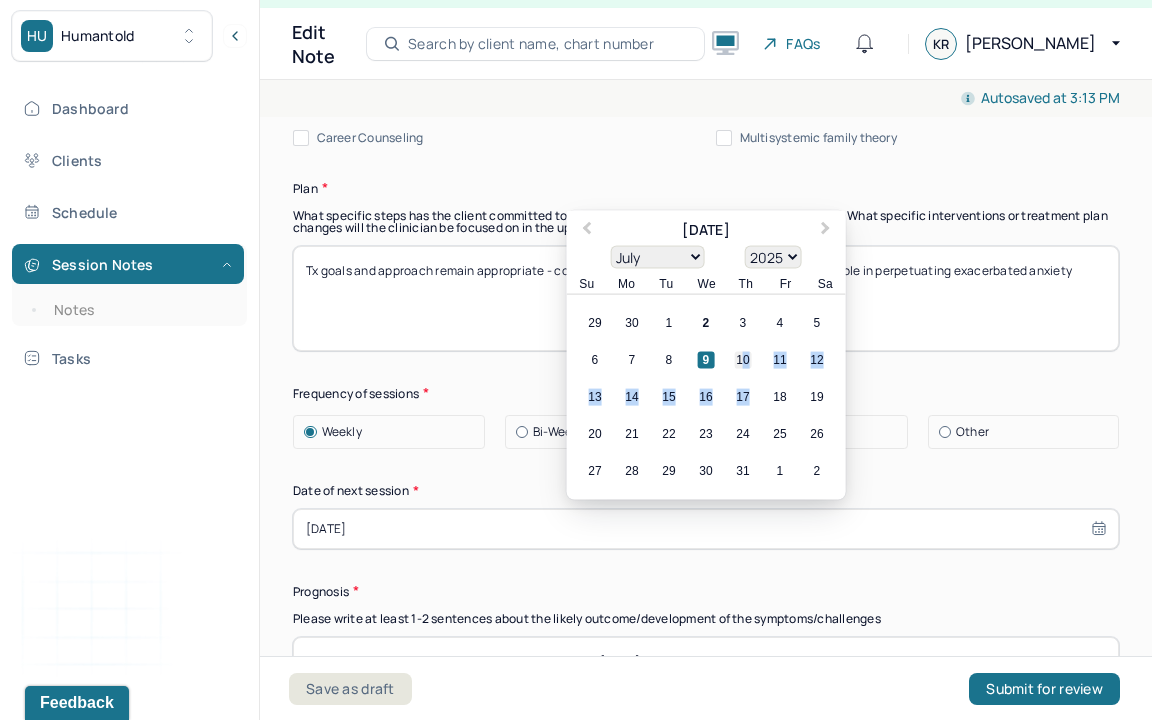 click on "10" at bounding box center (743, 359) 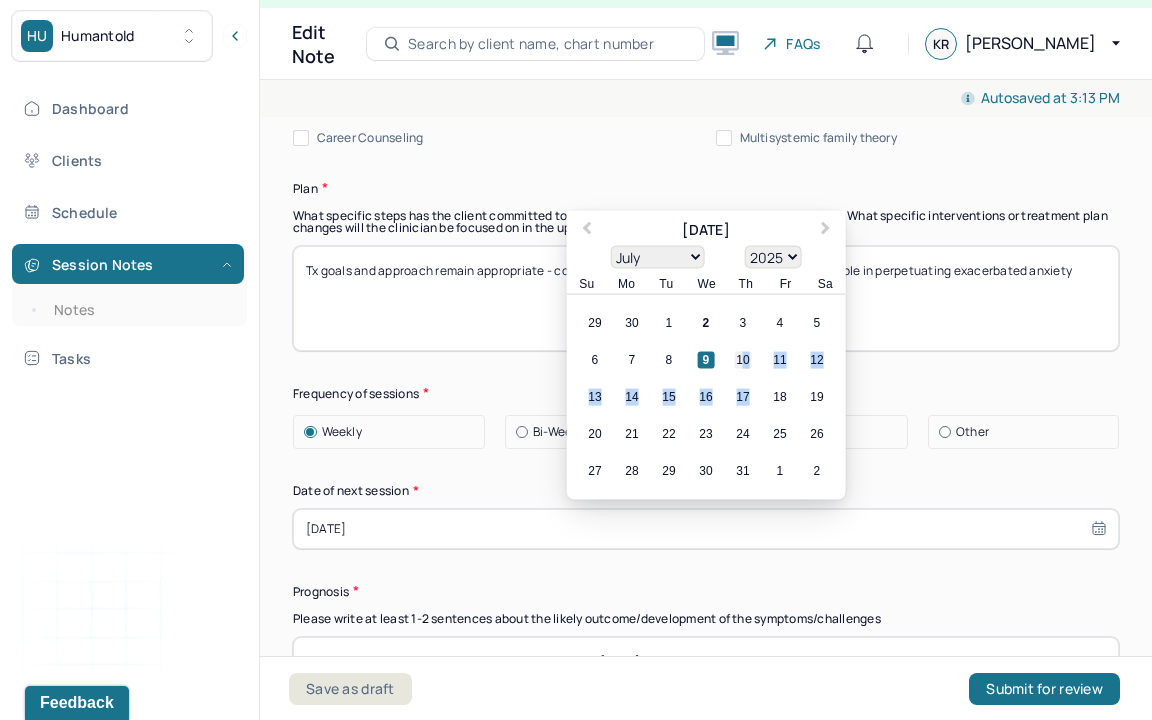 type on "[DATE]" 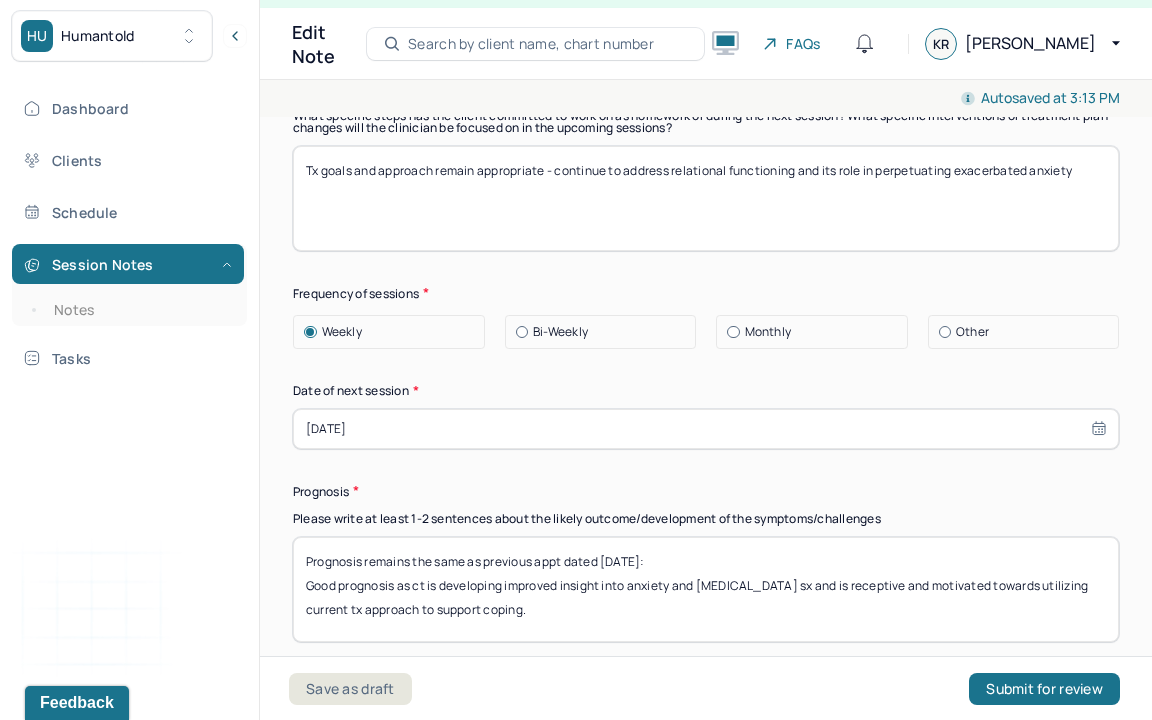 scroll, scrollTop: 2848, scrollLeft: 0, axis: vertical 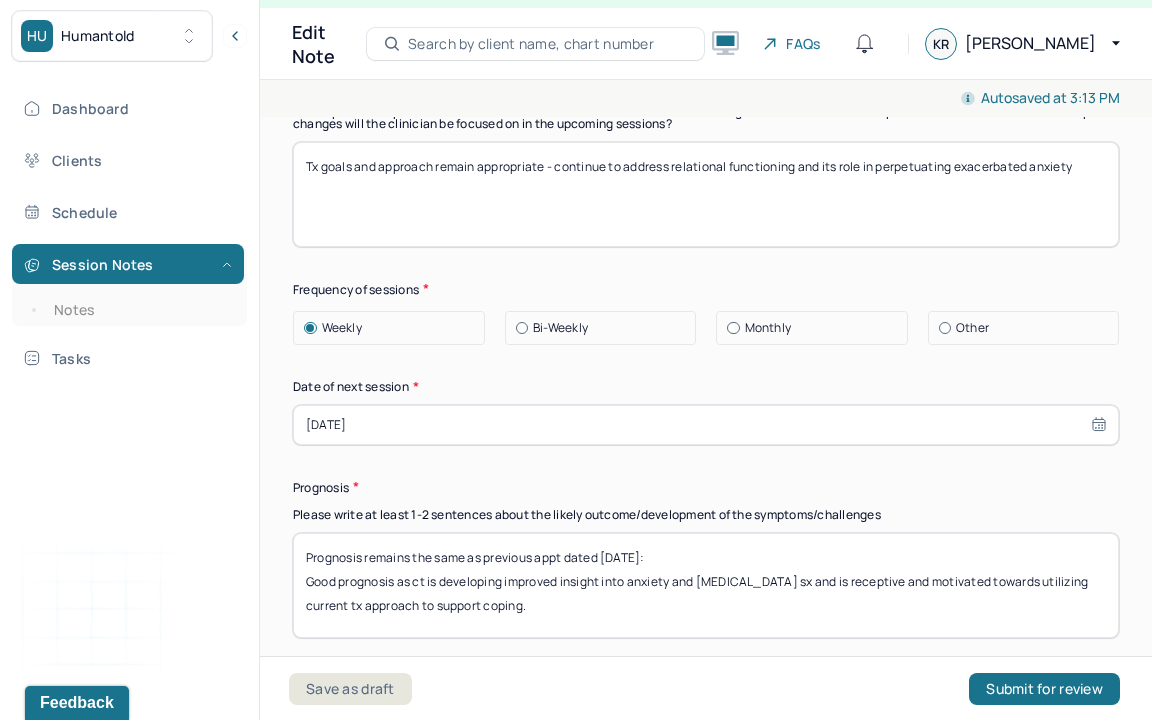 click on "Prognosis remains the same as previous appt dated [DATE]:
Good prognosis as ct is developing improved insight into anxiety and [MEDICAL_DATA] sx and is receptive and motivated towards utilizing current tx approach to support coping." at bounding box center [706, 585] 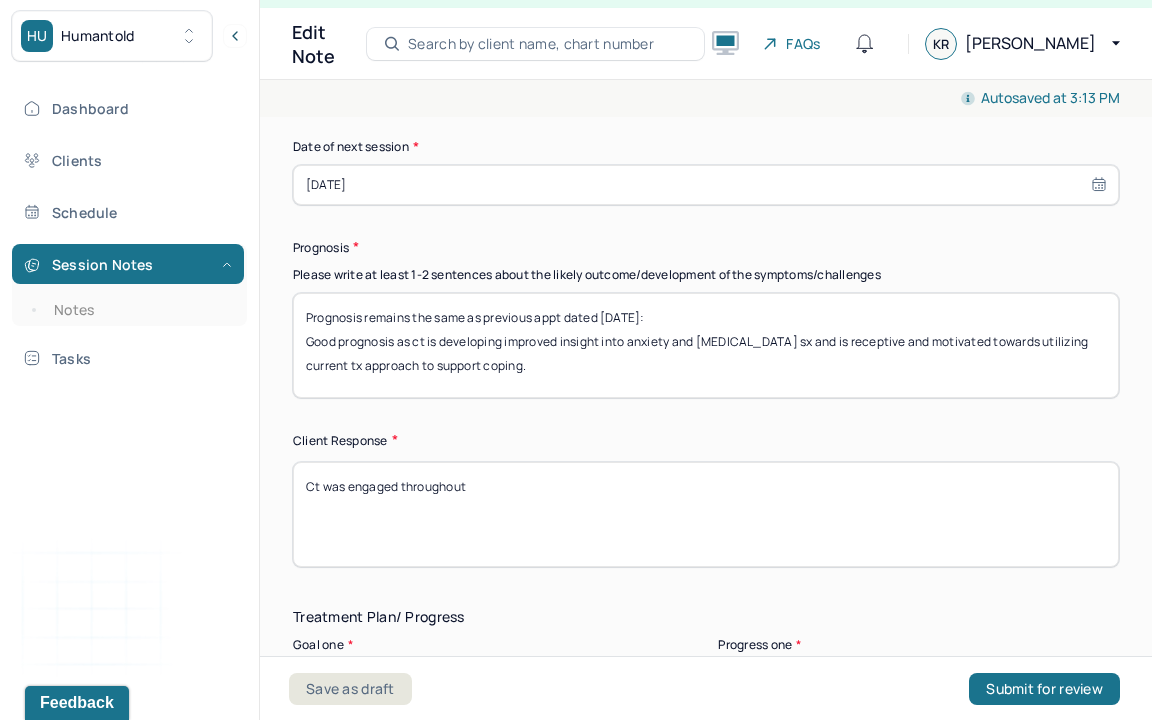 scroll, scrollTop: 3089, scrollLeft: 0, axis: vertical 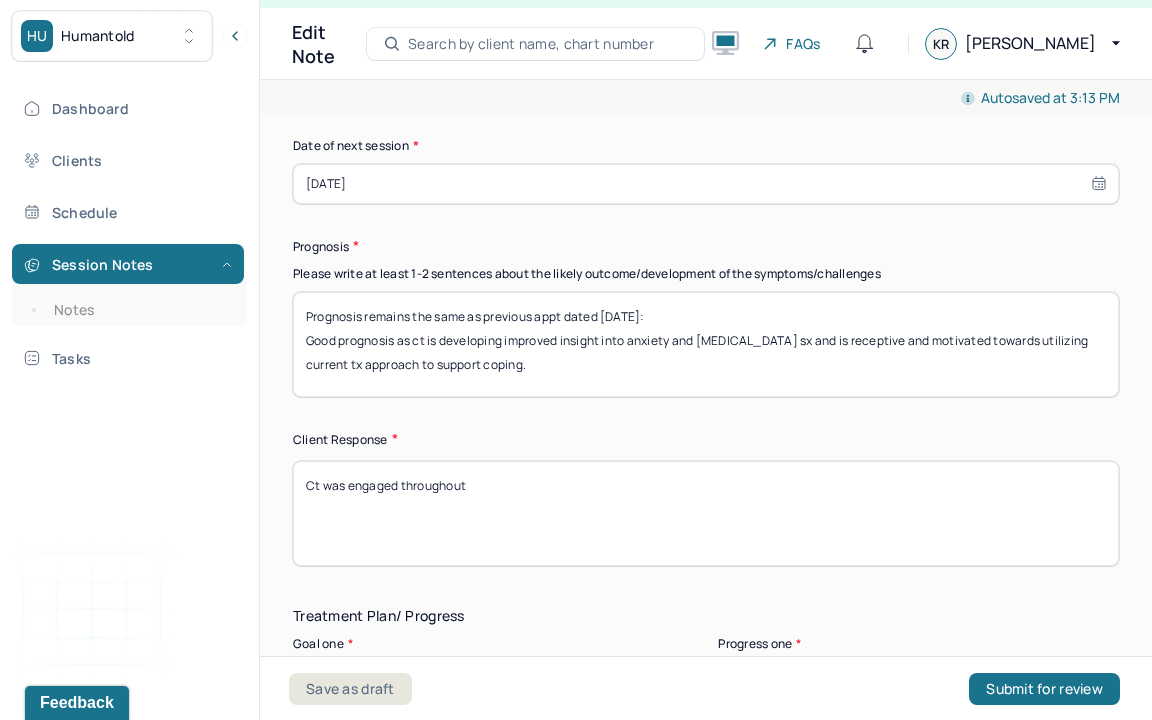 type on "Prognosis remains the same as previous appt dated 6/24/25:
Good prognosis as ct is developing improved insight into anxiety and ADHD sx and is receptive and motivated towards utilizing current tx approach to support coping." 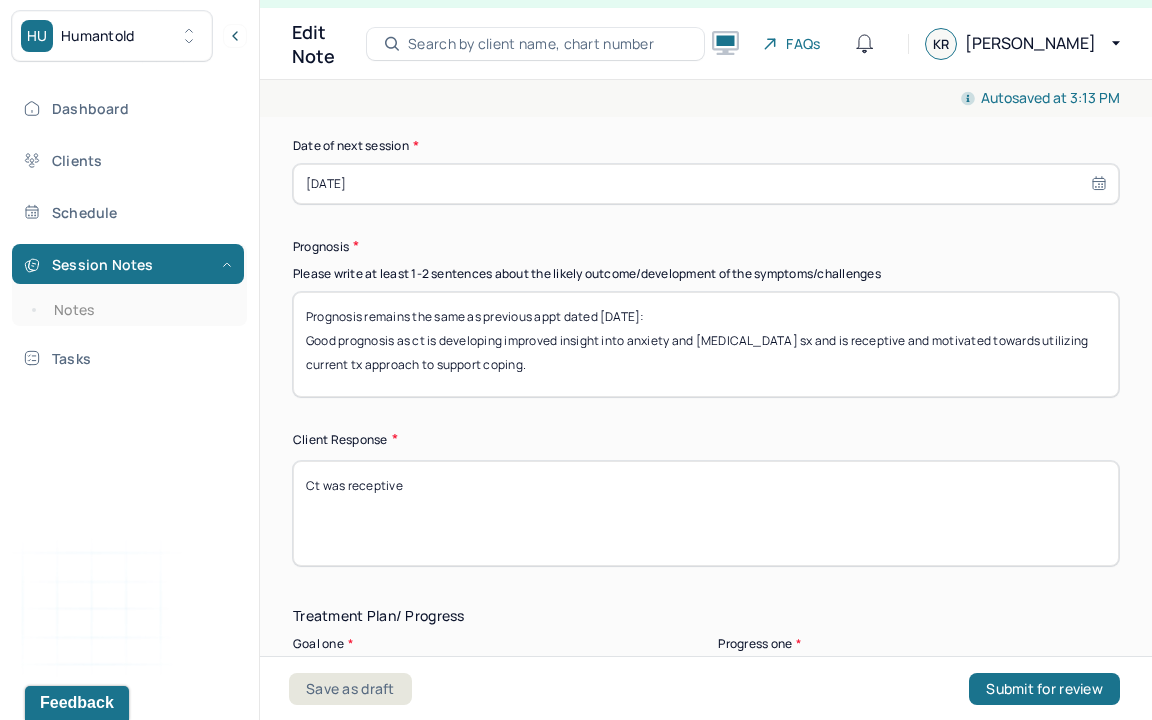 type on "Ct was receptive" 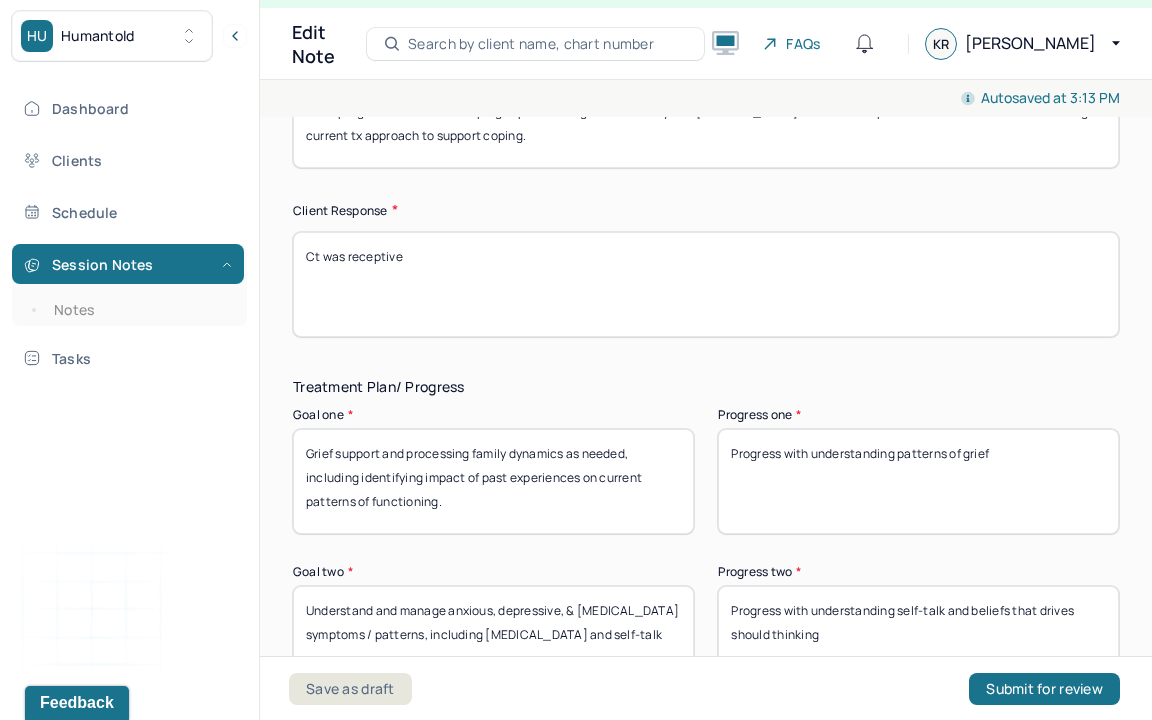 scroll, scrollTop: 3511, scrollLeft: 0, axis: vertical 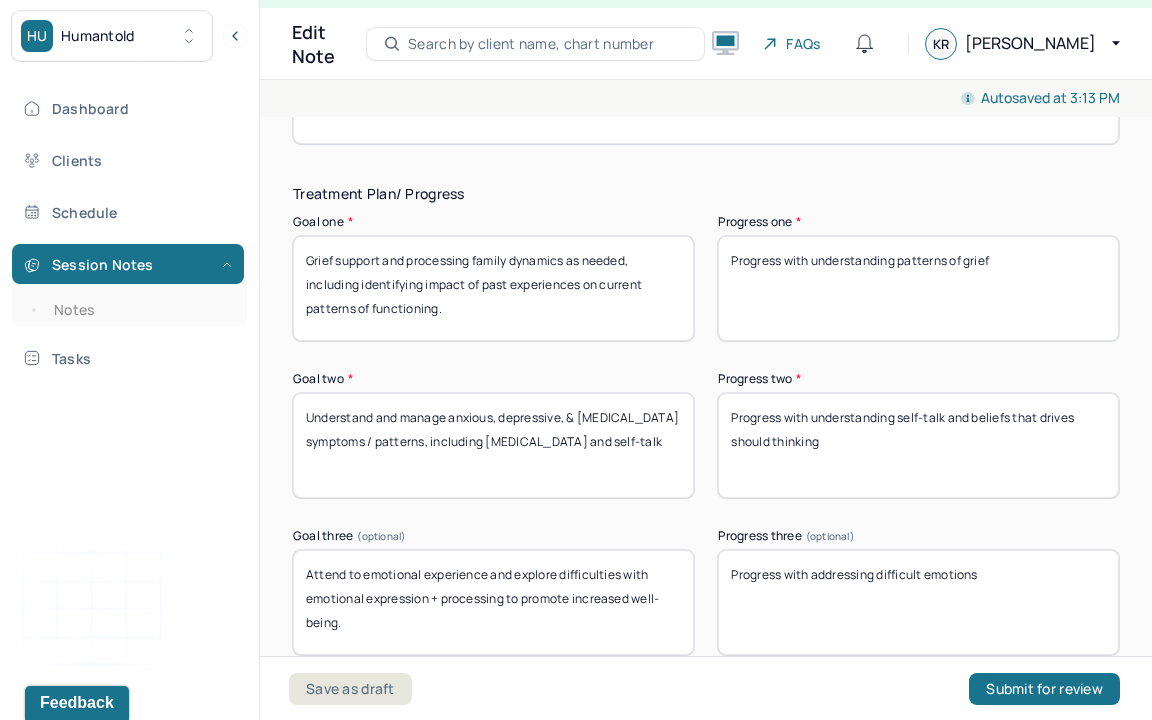 click on "Progress with understanding patterns of grief" at bounding box center (918, 288) 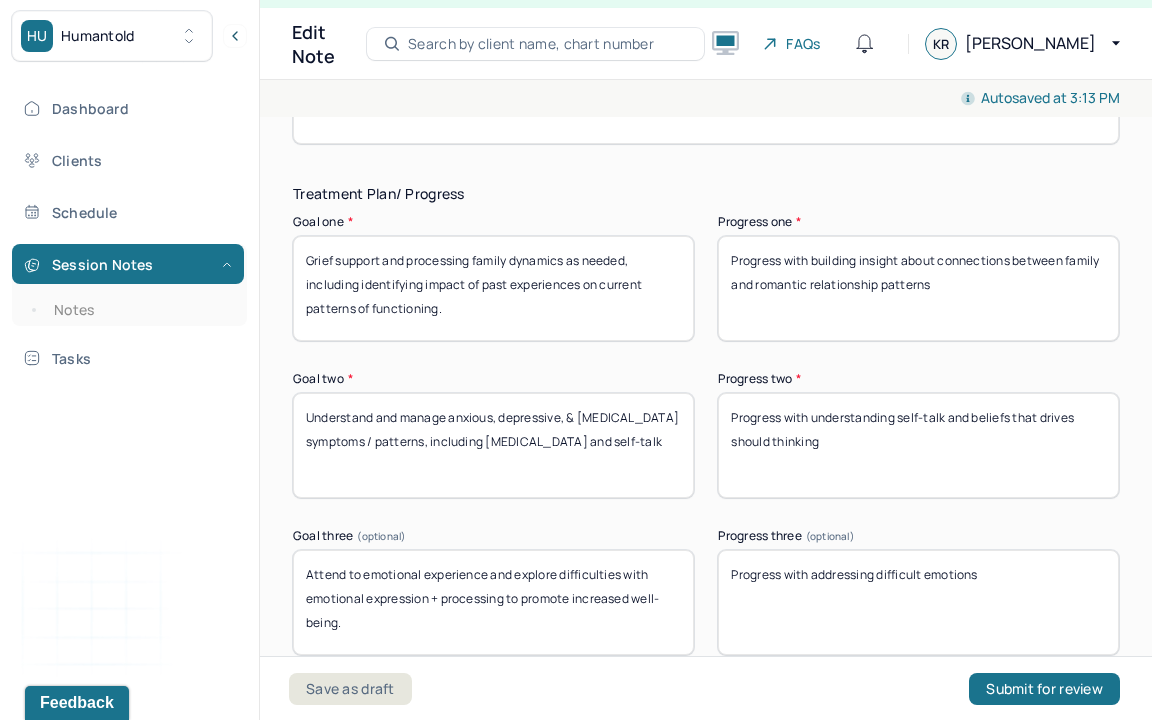 click on "Progress with understanding patterns of grief" at bounding box center (918, 288) 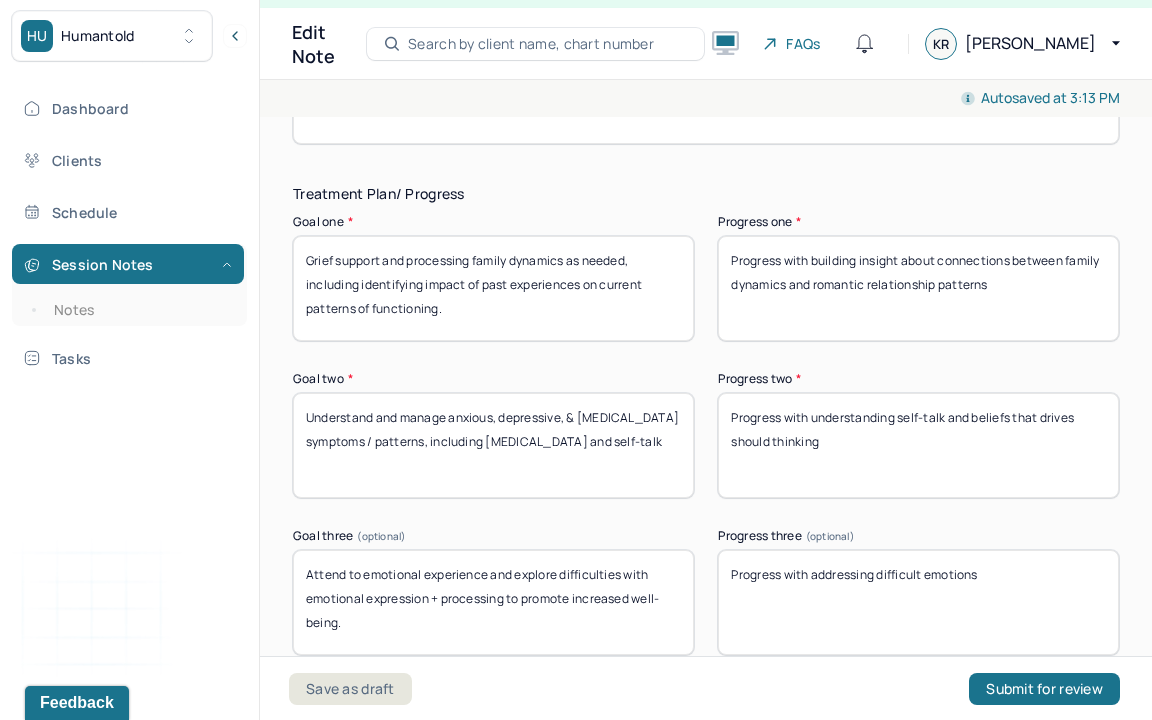 type on "Progress with building insight about connections between family dynamics and romantic relationship patterns" 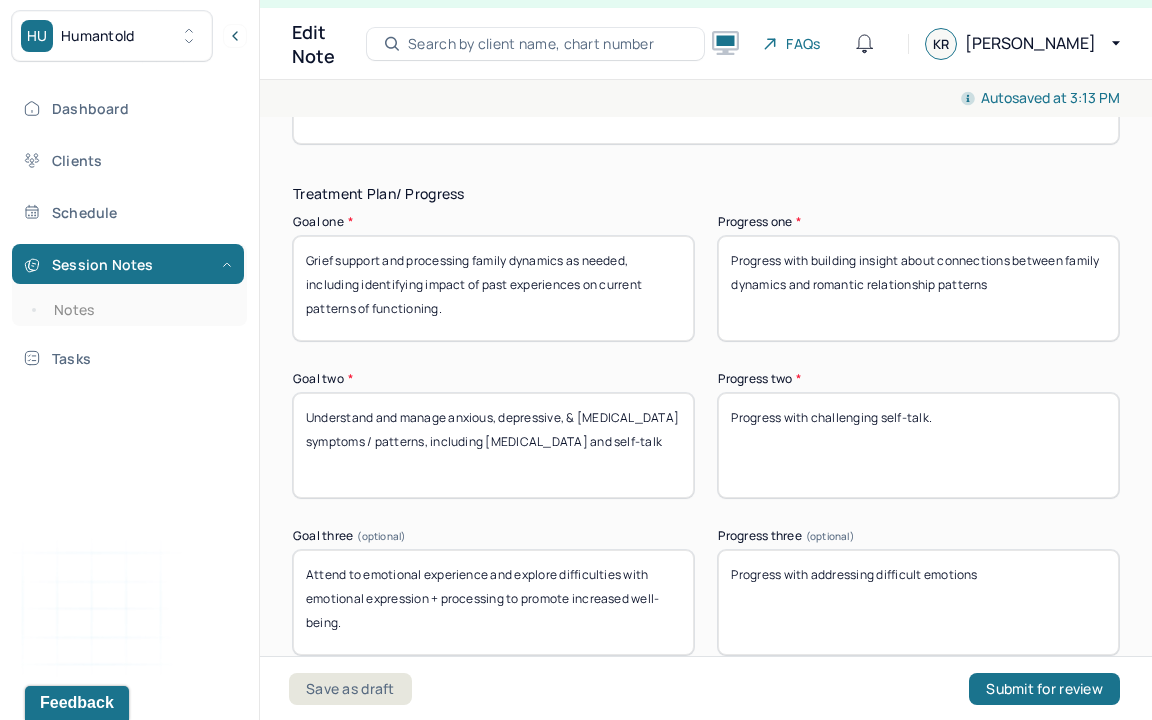 type on "Progress with challenging self-talk." 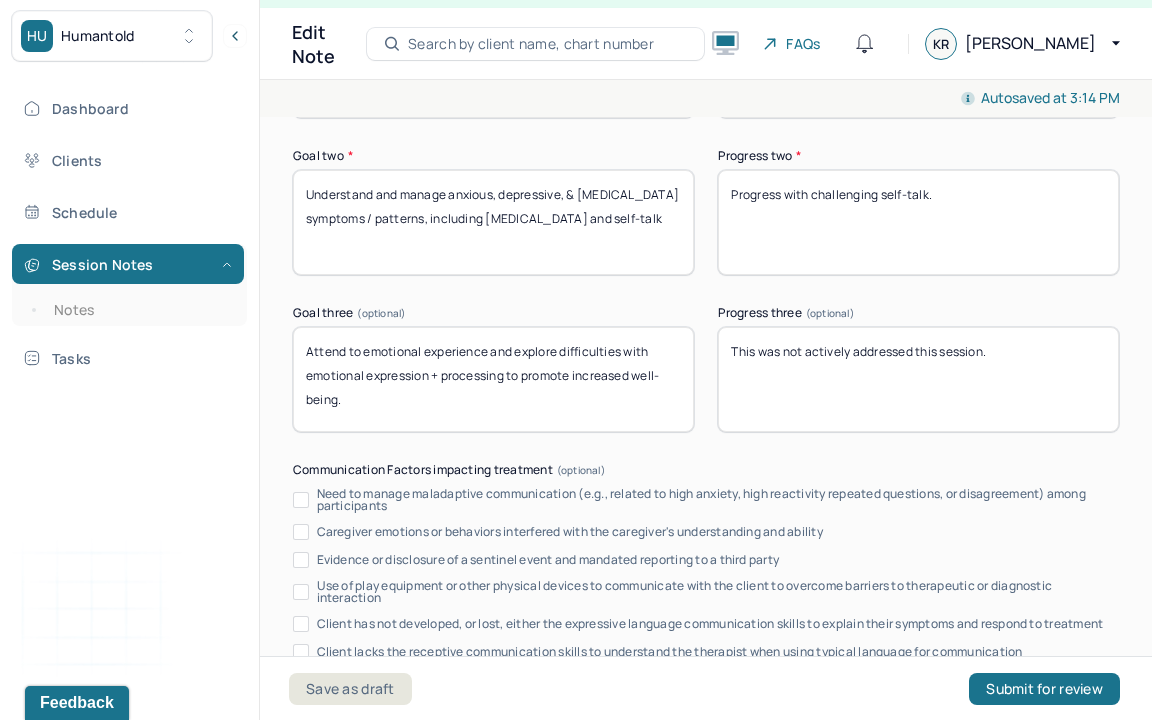 scroll, scrollTop: 4179, scrollLeft: 0, axis: vertical 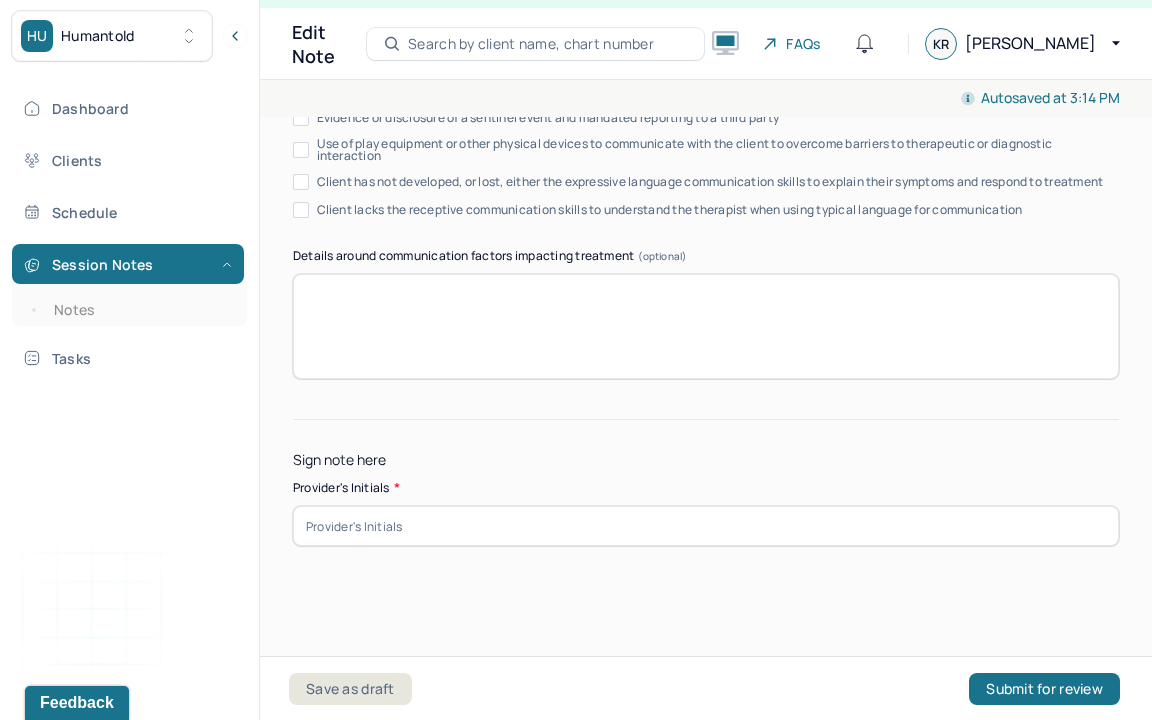 type on "This was not actively addressed this session." 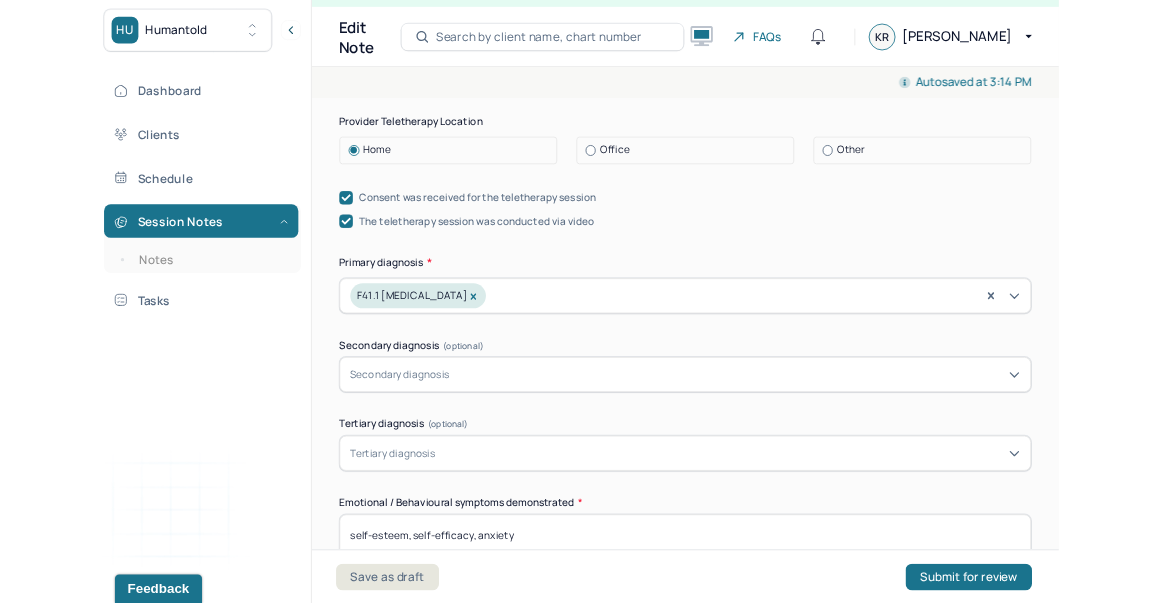 scroll, scrollTop: 597, scrollLeft: 0, axis: vertical 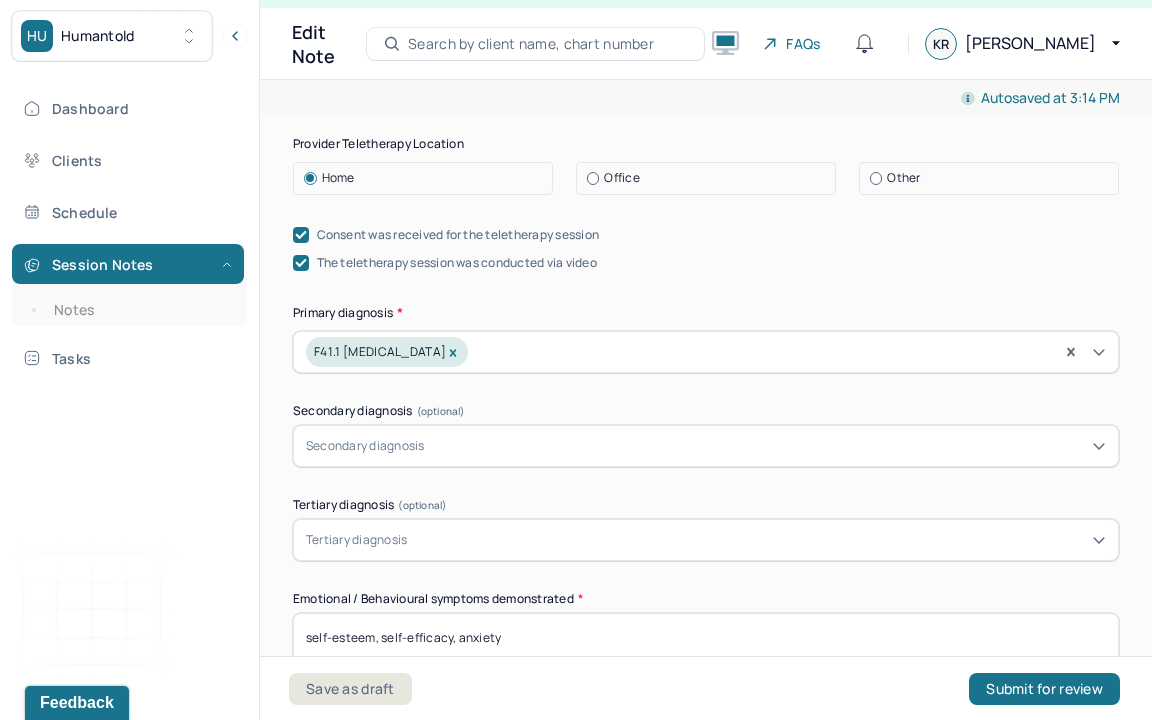 type on "KR" 